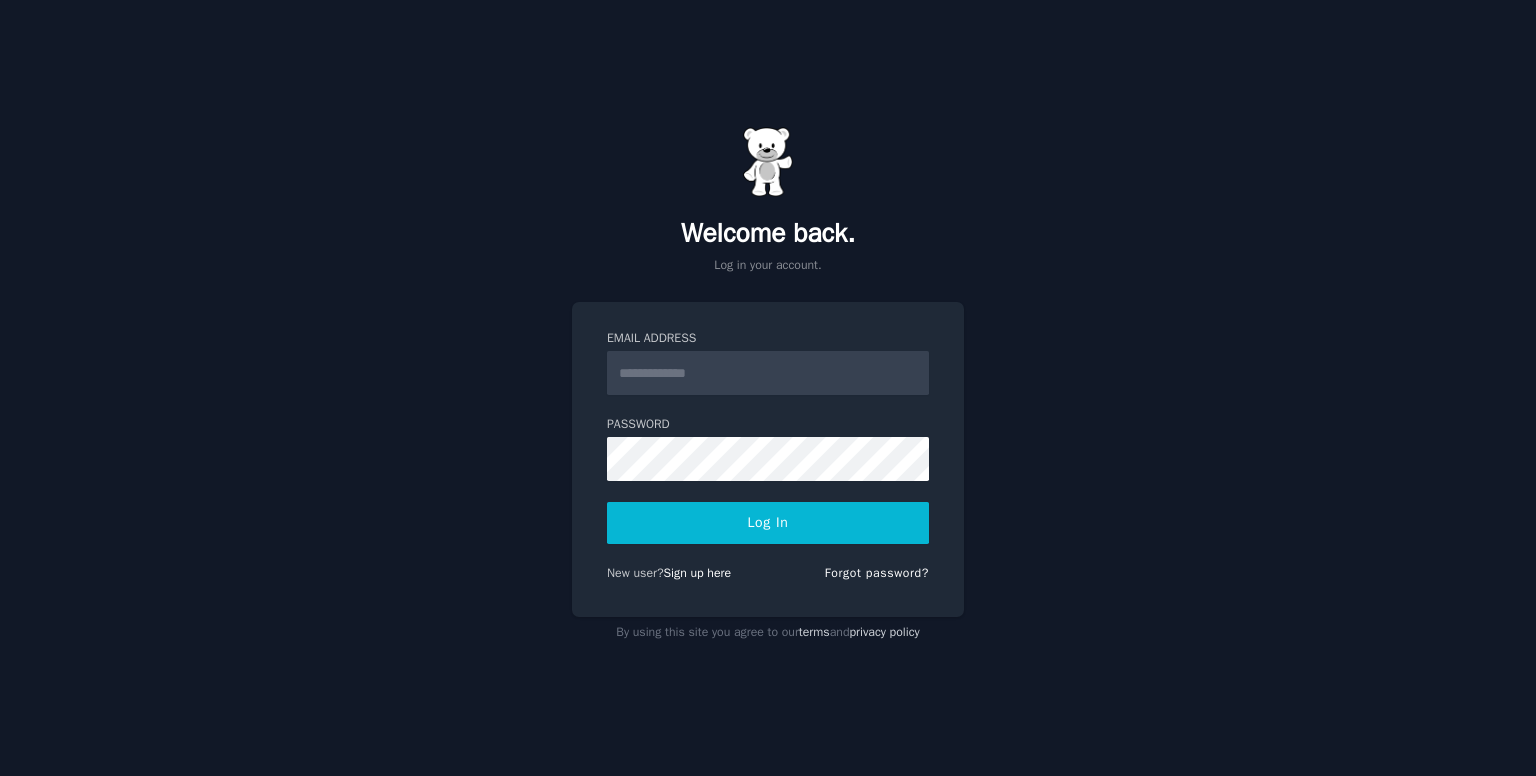 scroll, scrollTop: 0, scrollLeft: 0, axis: both 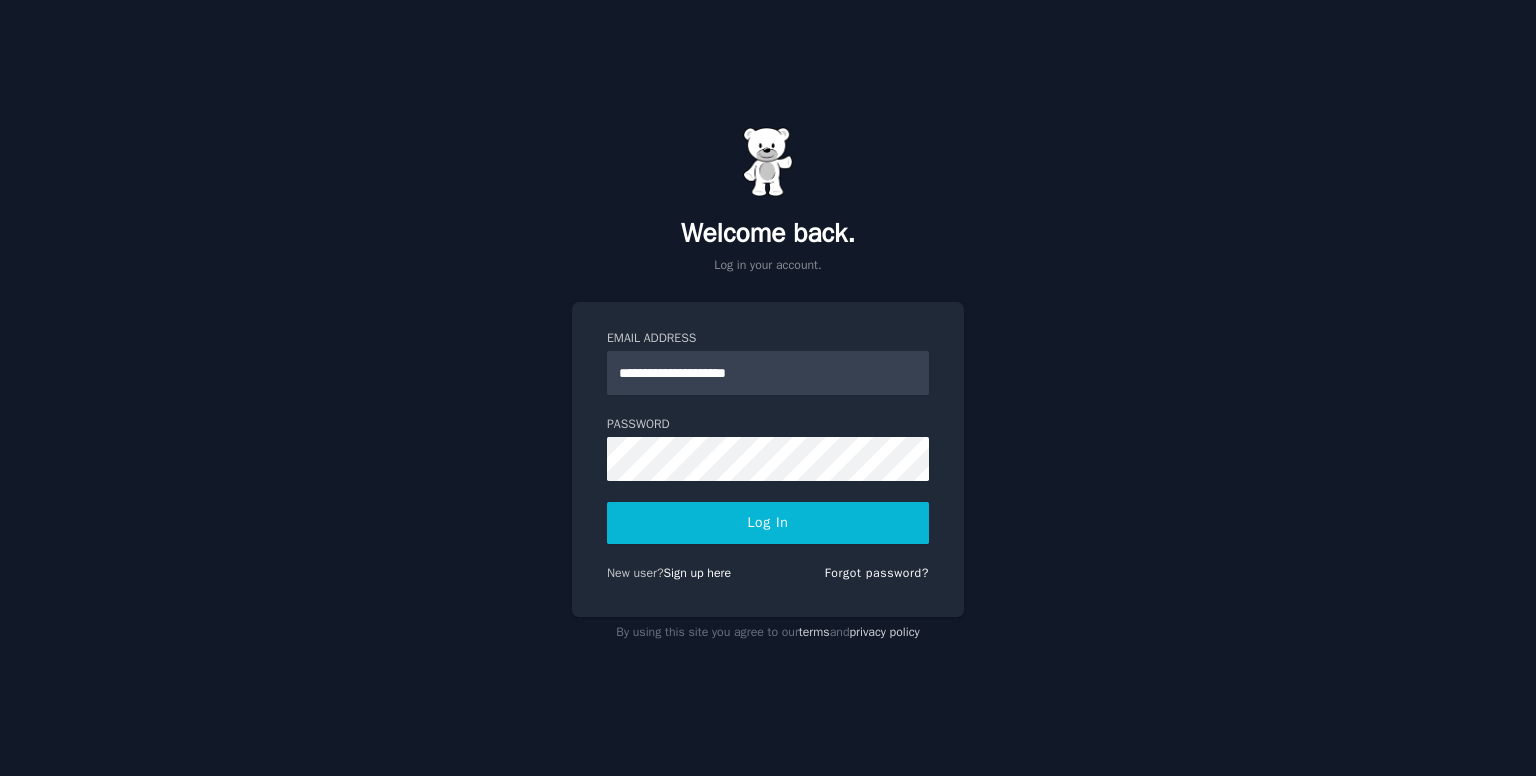 type on "**********" 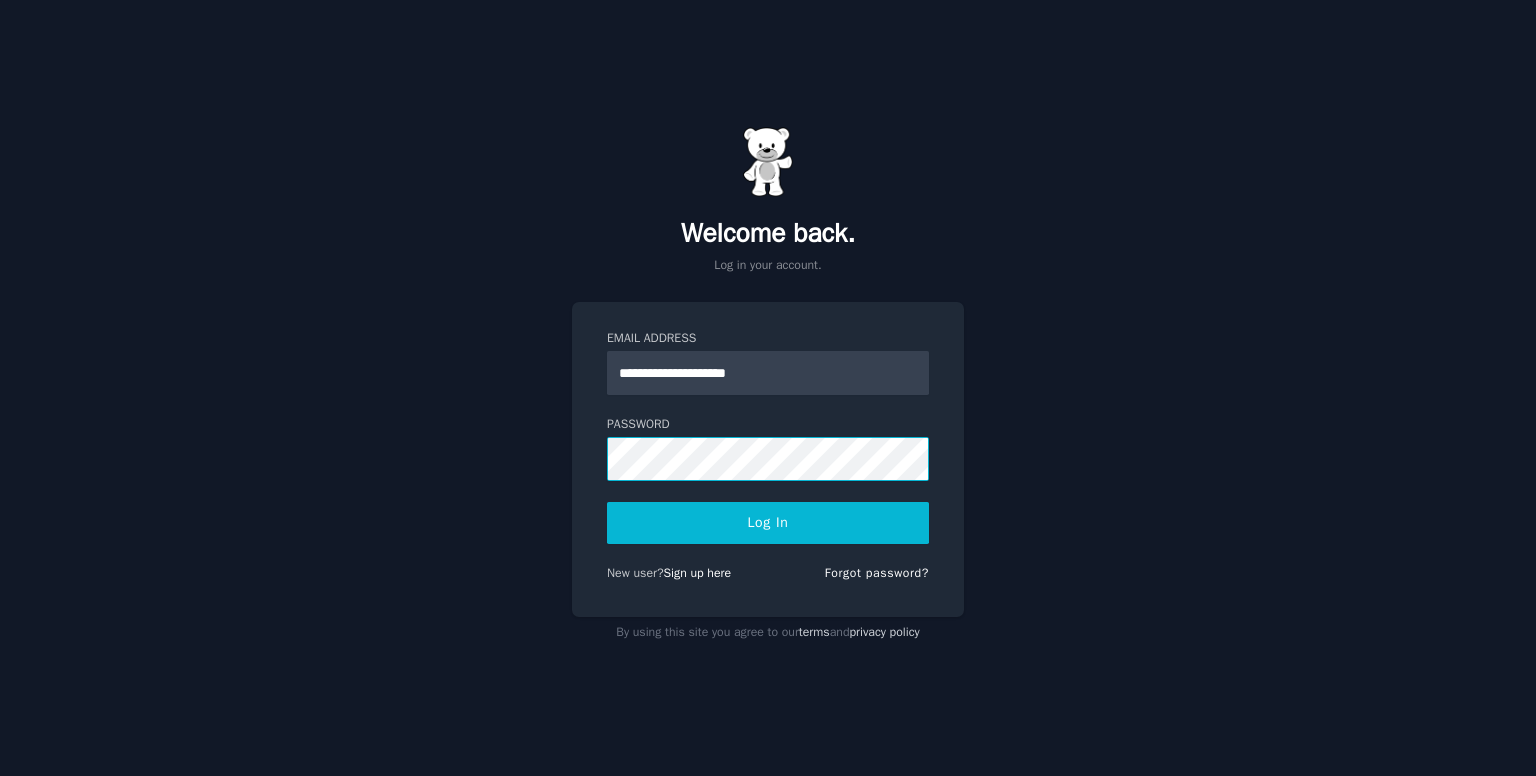 click on "Log In" at bounding box center [768, 523] 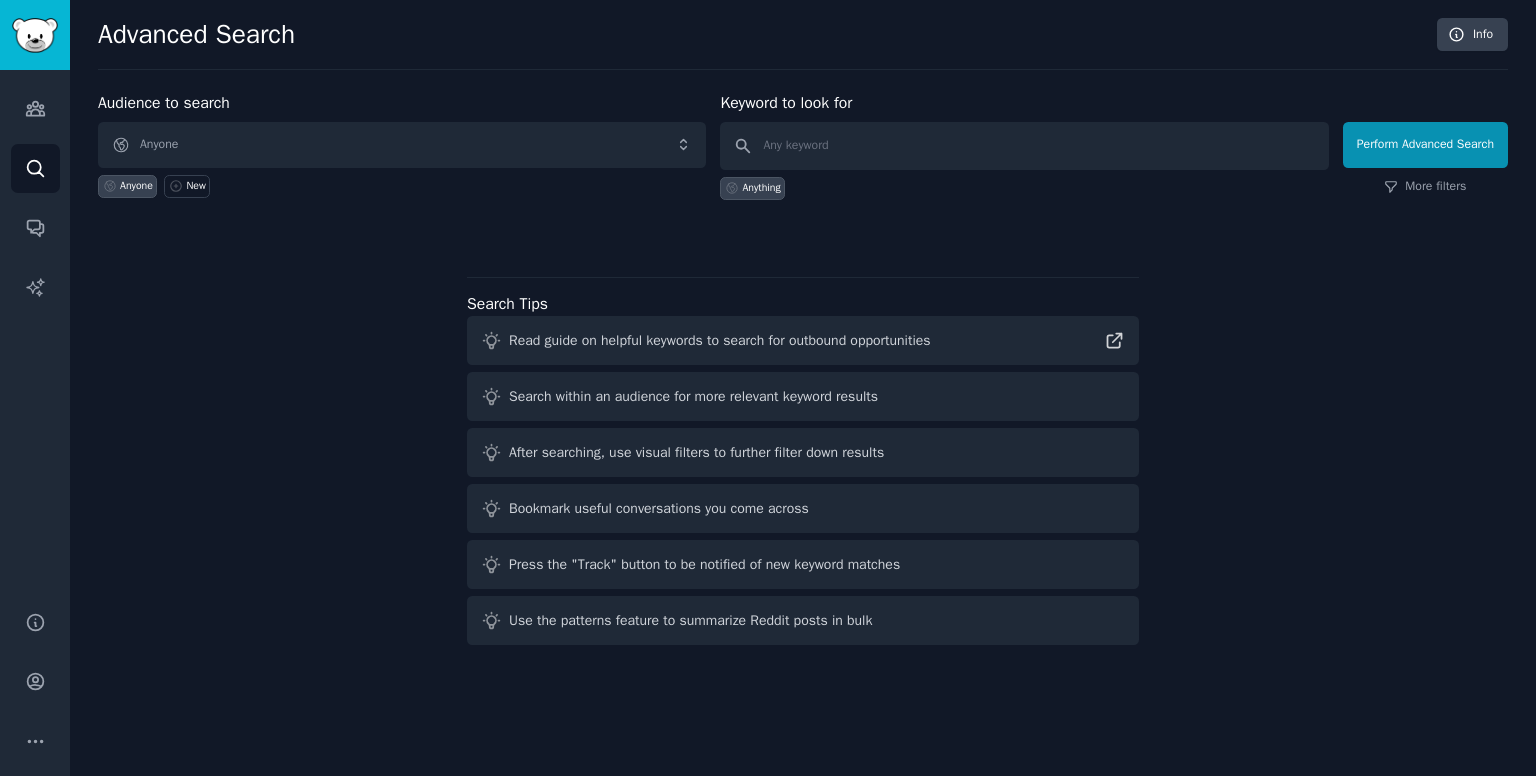 scroll, scrollTop: 0, scrollLeft: 0, axis: both 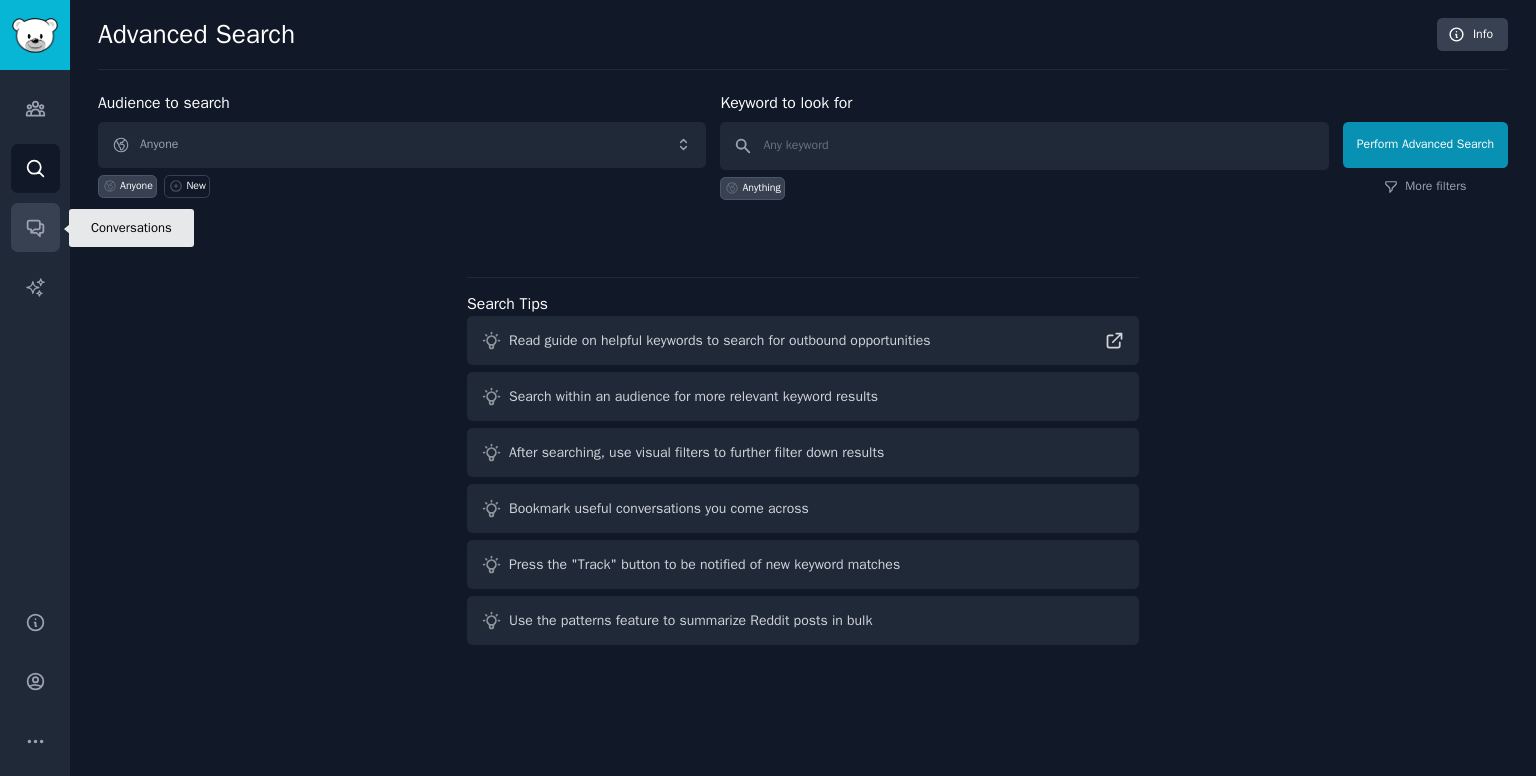 click on "Conversations" at bounding box center [35, 227] 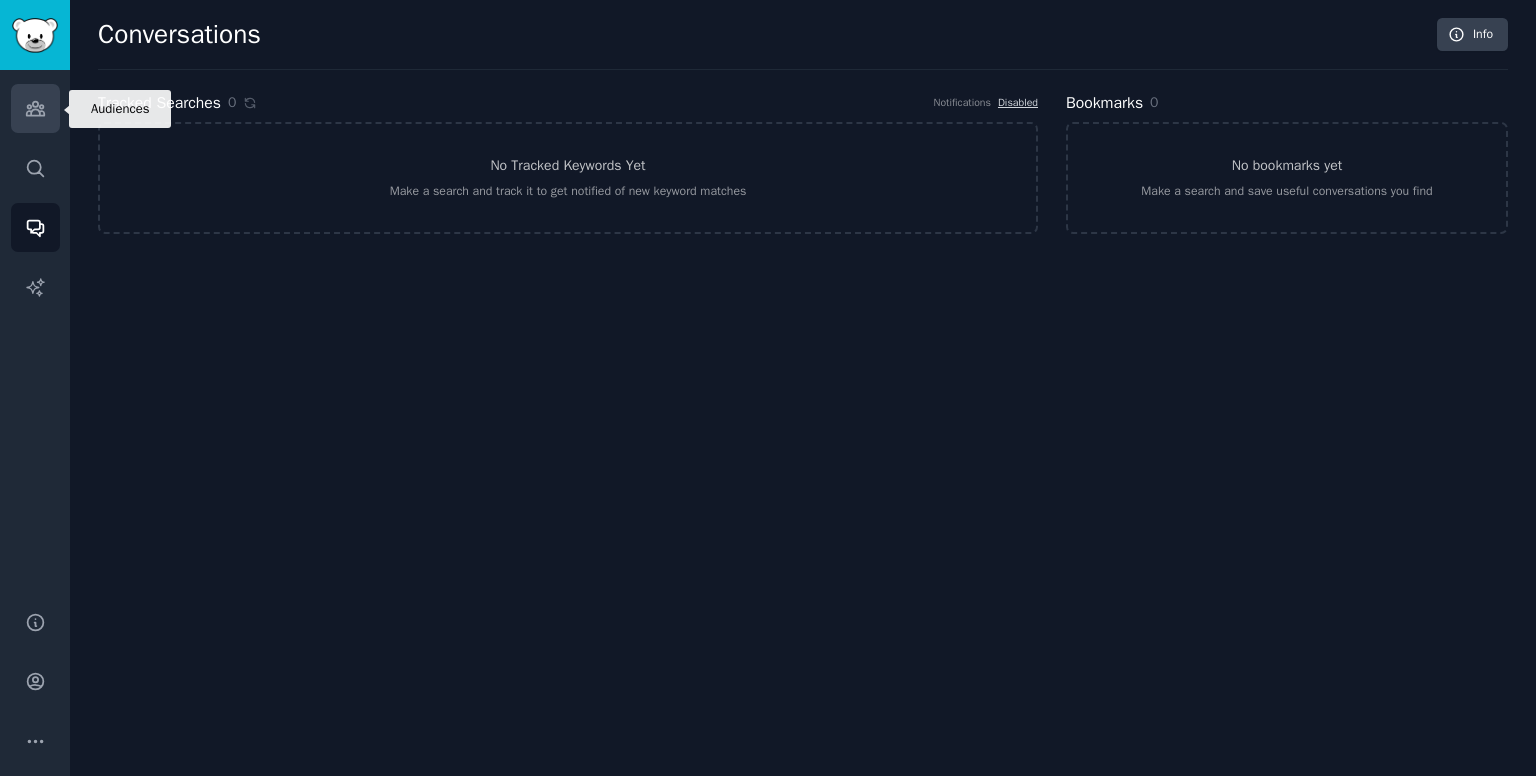 click on "Audiences" at bounding box center (35, 108) 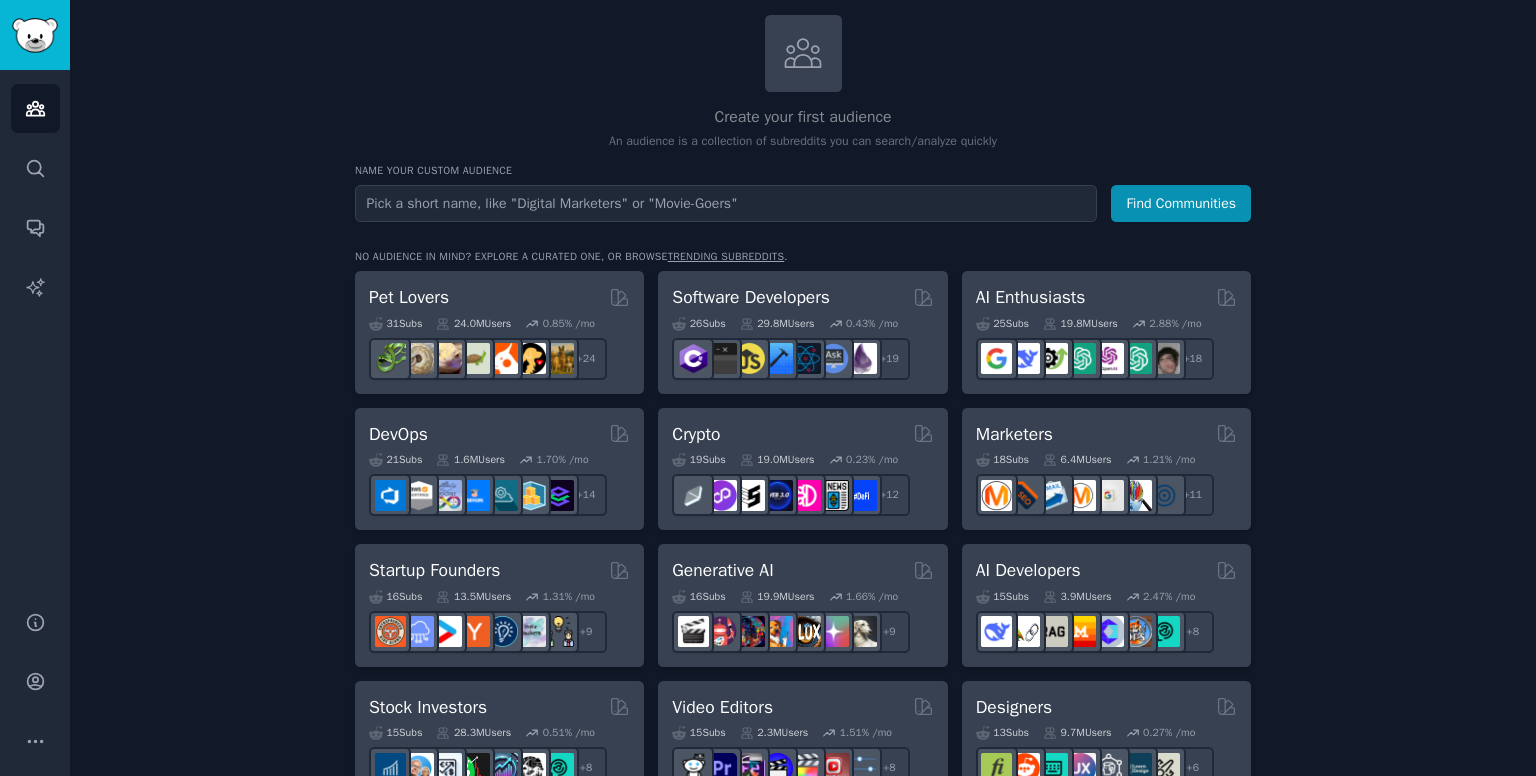 scroll, scrollTop: 116, scrollLeft: 0, axis: vertical 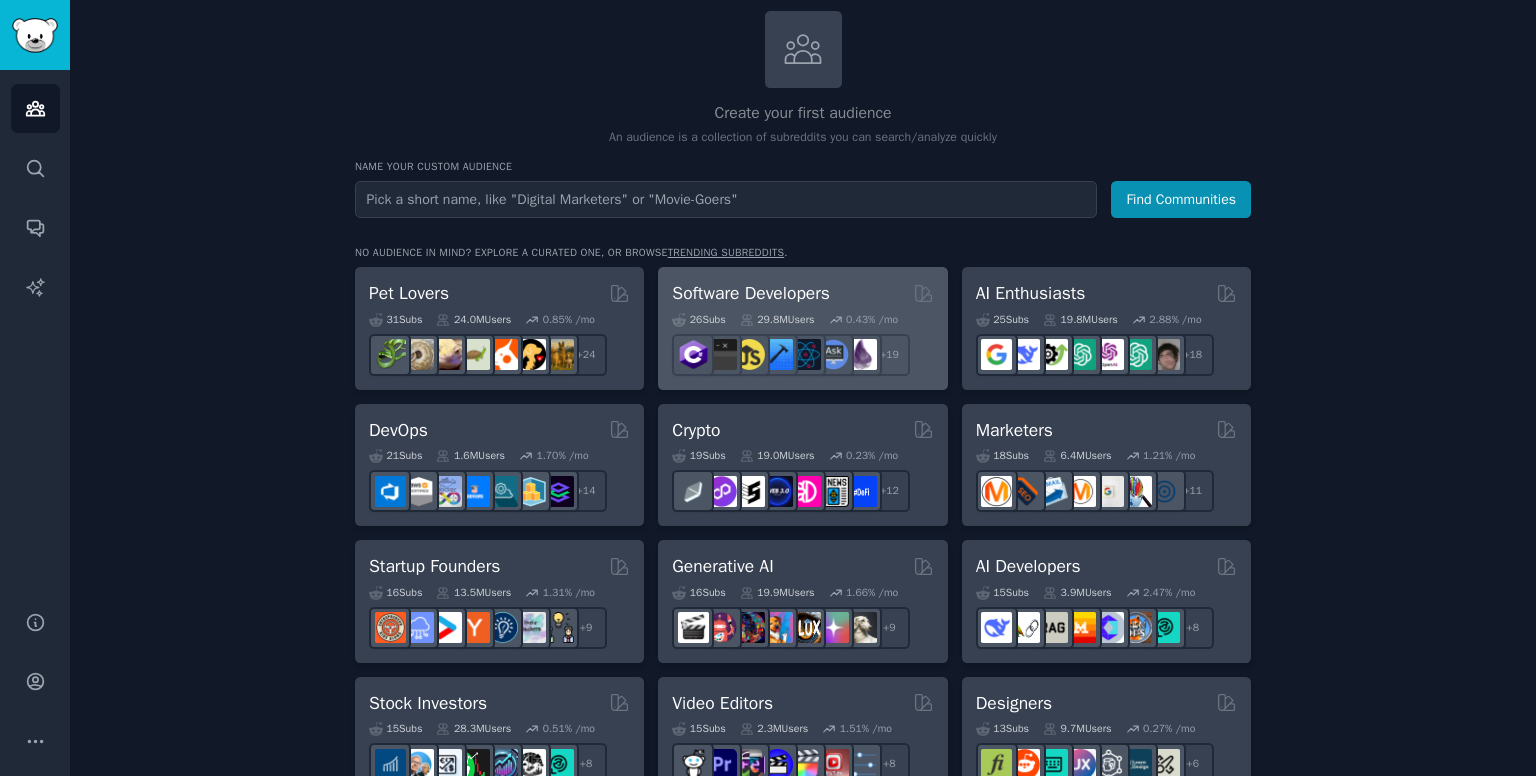 click on "Software Developers" at bounding box center (751, 293) 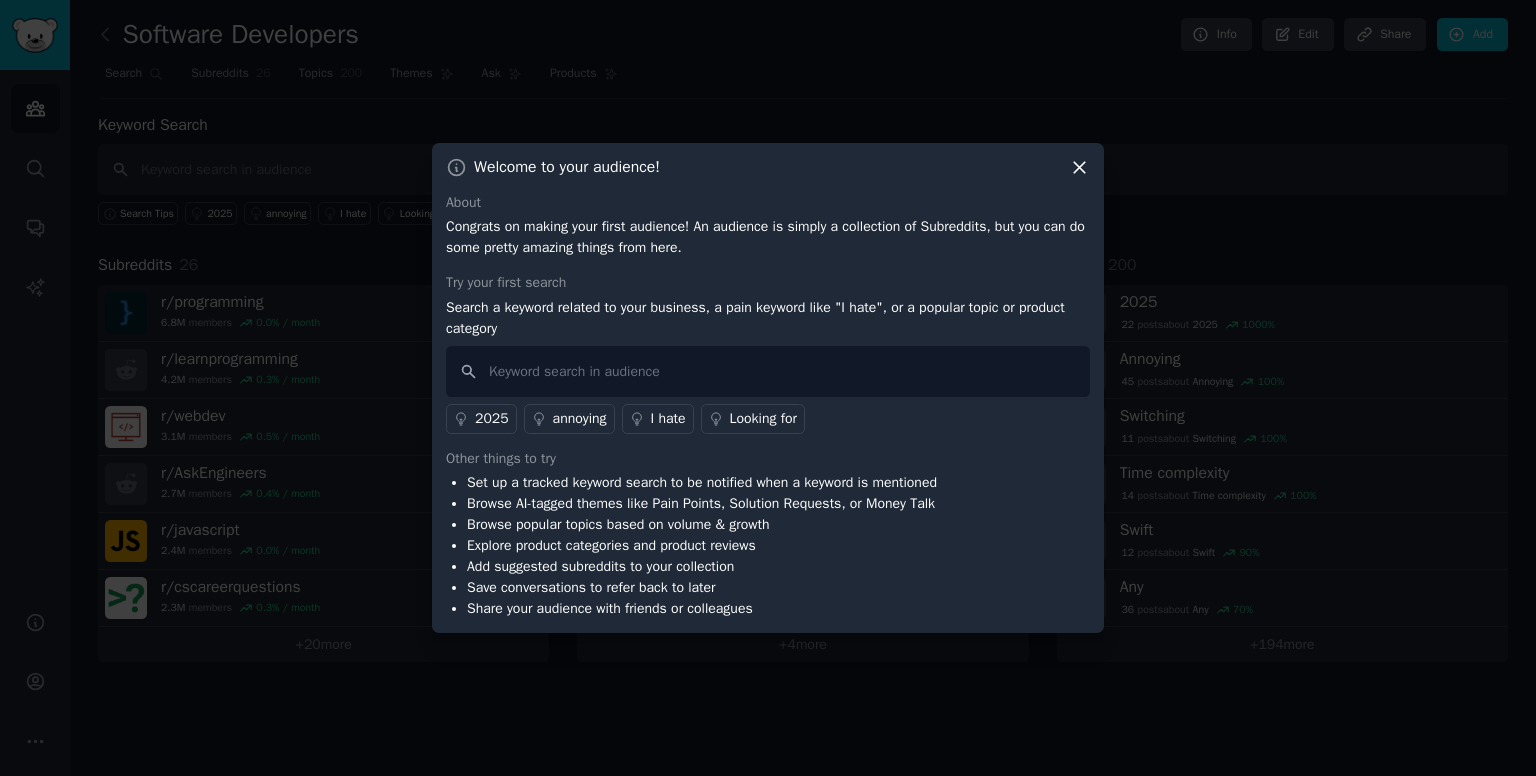 click on "annoying" at bounding box center (580, 418) 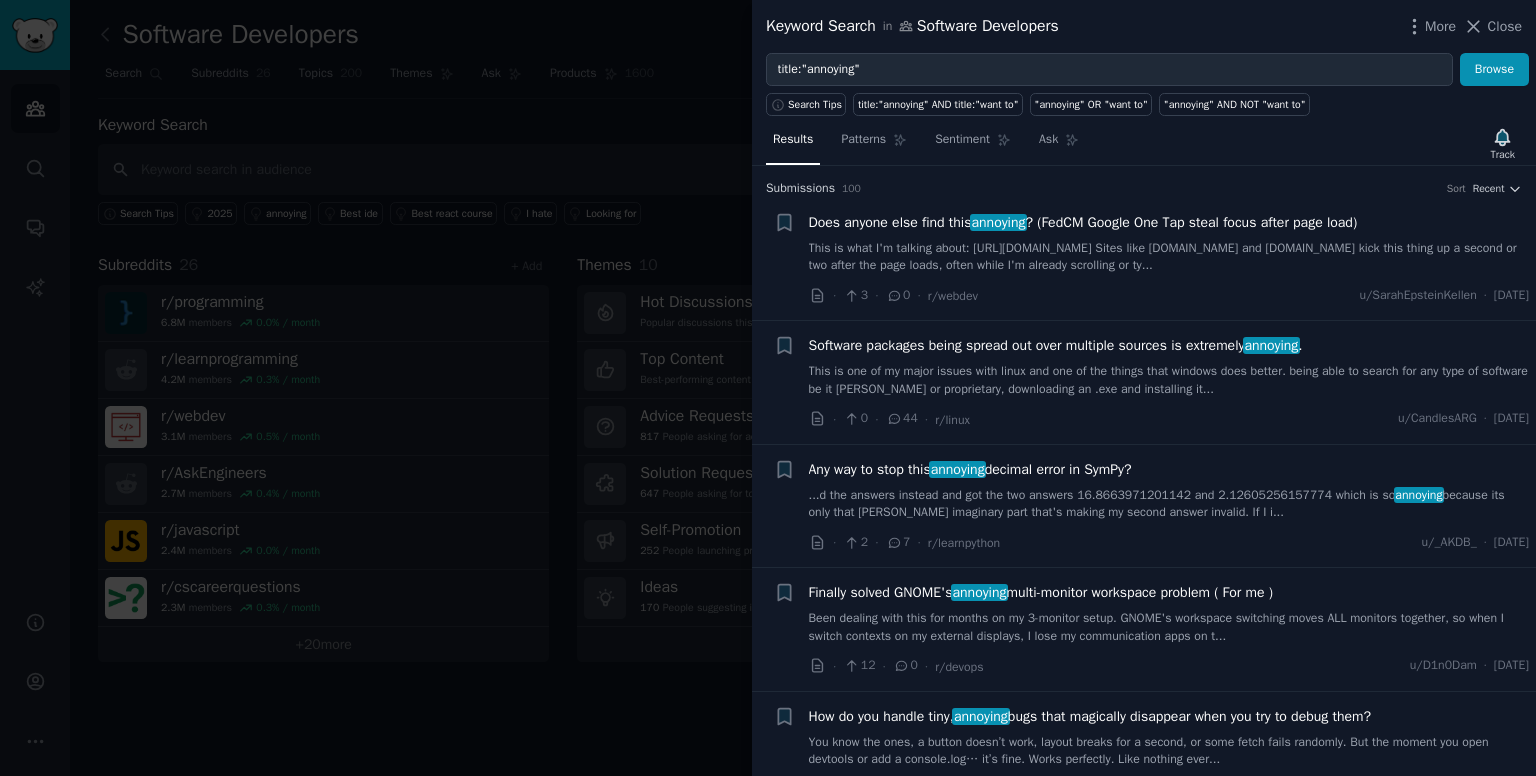 click on "Software packages being spread out over multiple sources is extremely  annoying ." at bounding box center (1056, 345) 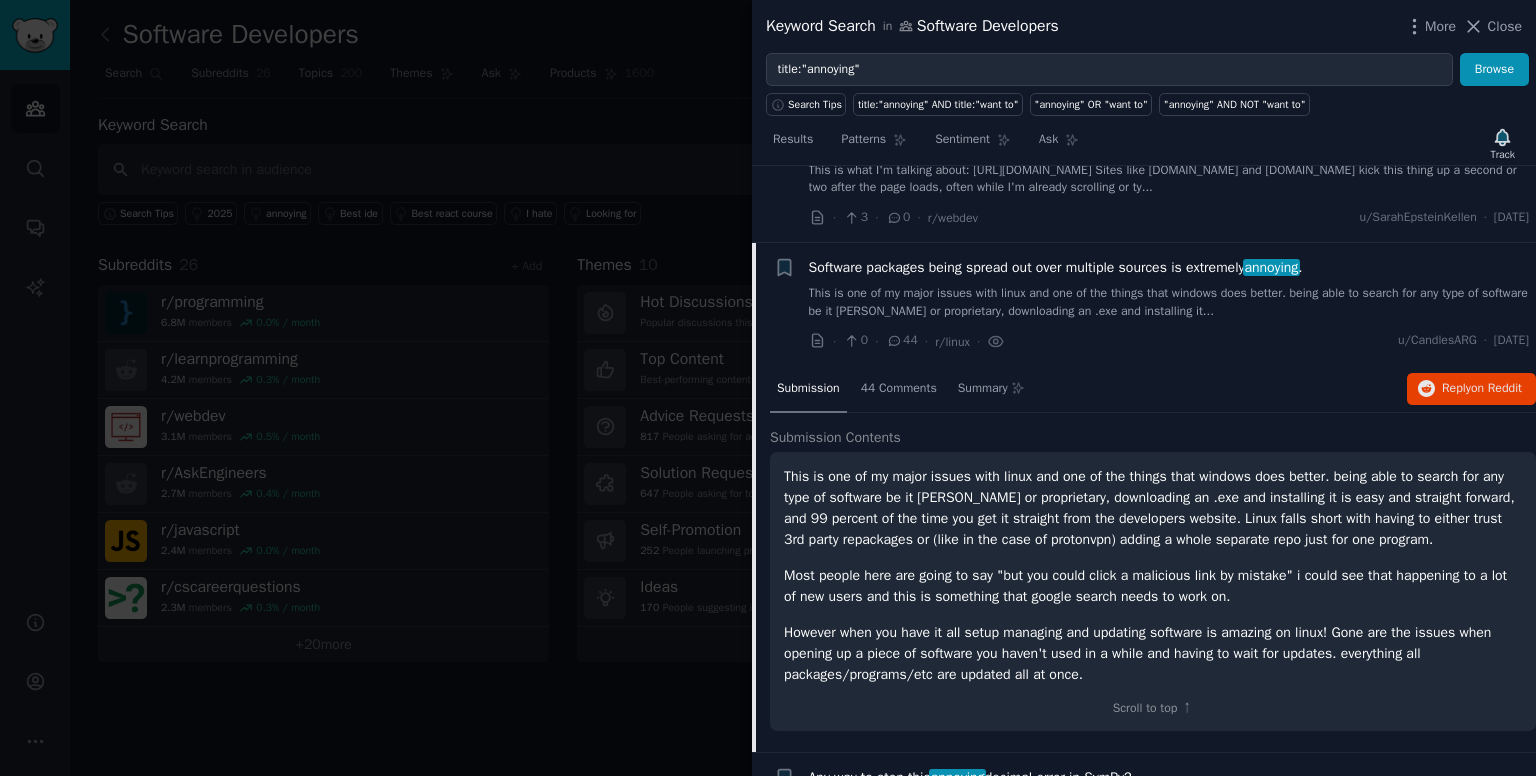 scroll, scrollTop: 155, scrollLeft: 0, axis: vertical 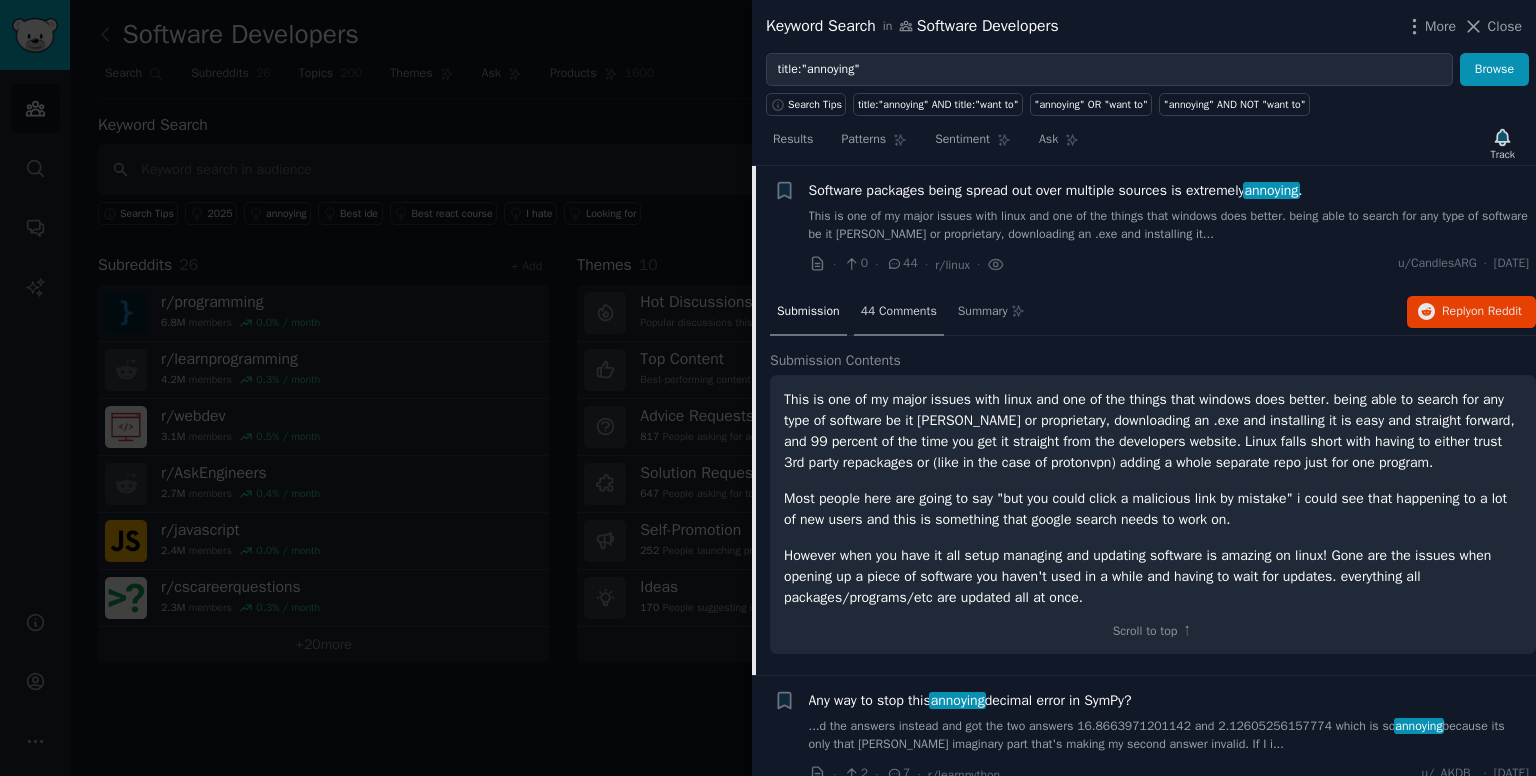 click on "44 Comments" at bounding box center [899, 313] 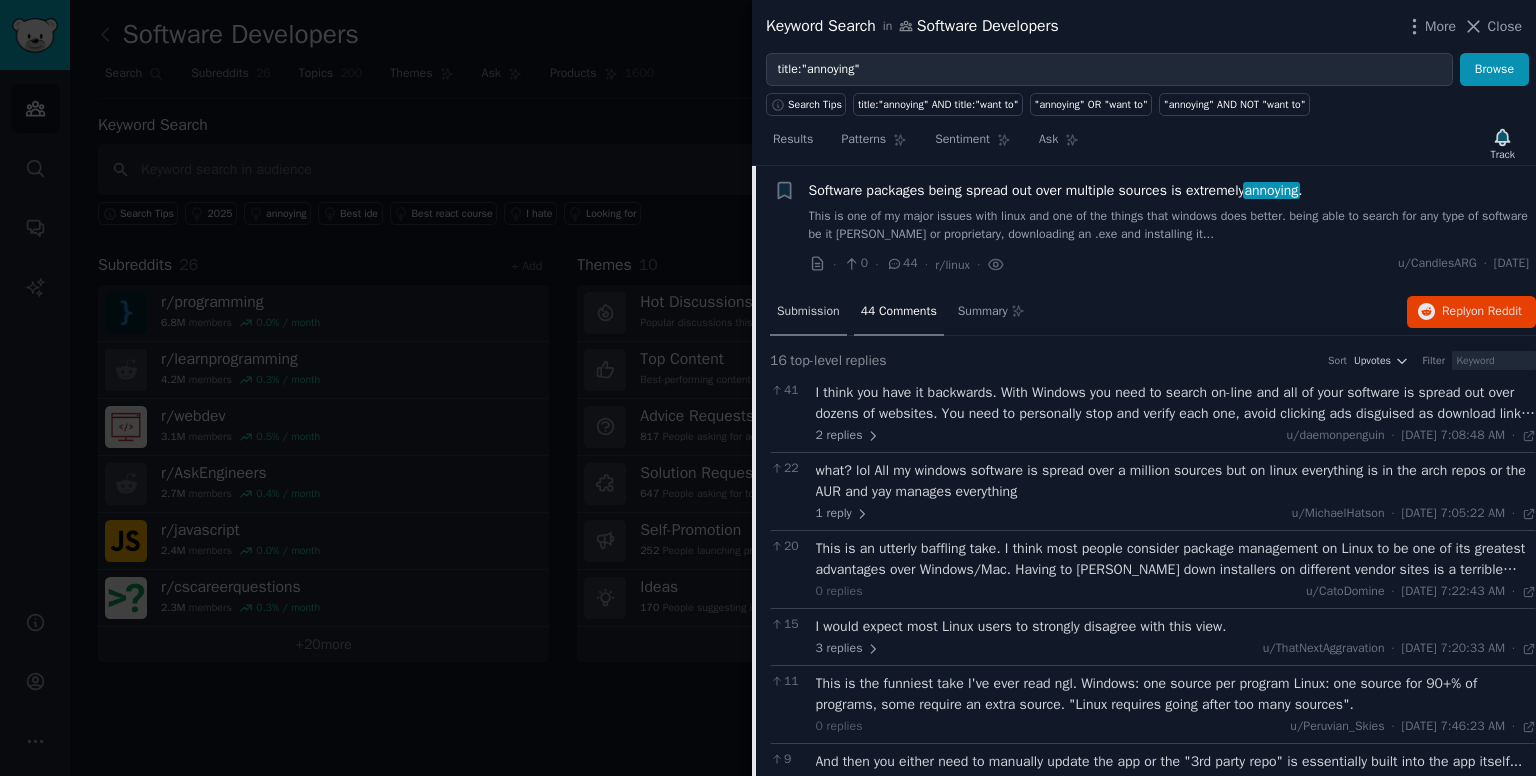 click on "Submission" at bounding box center (808, 312) 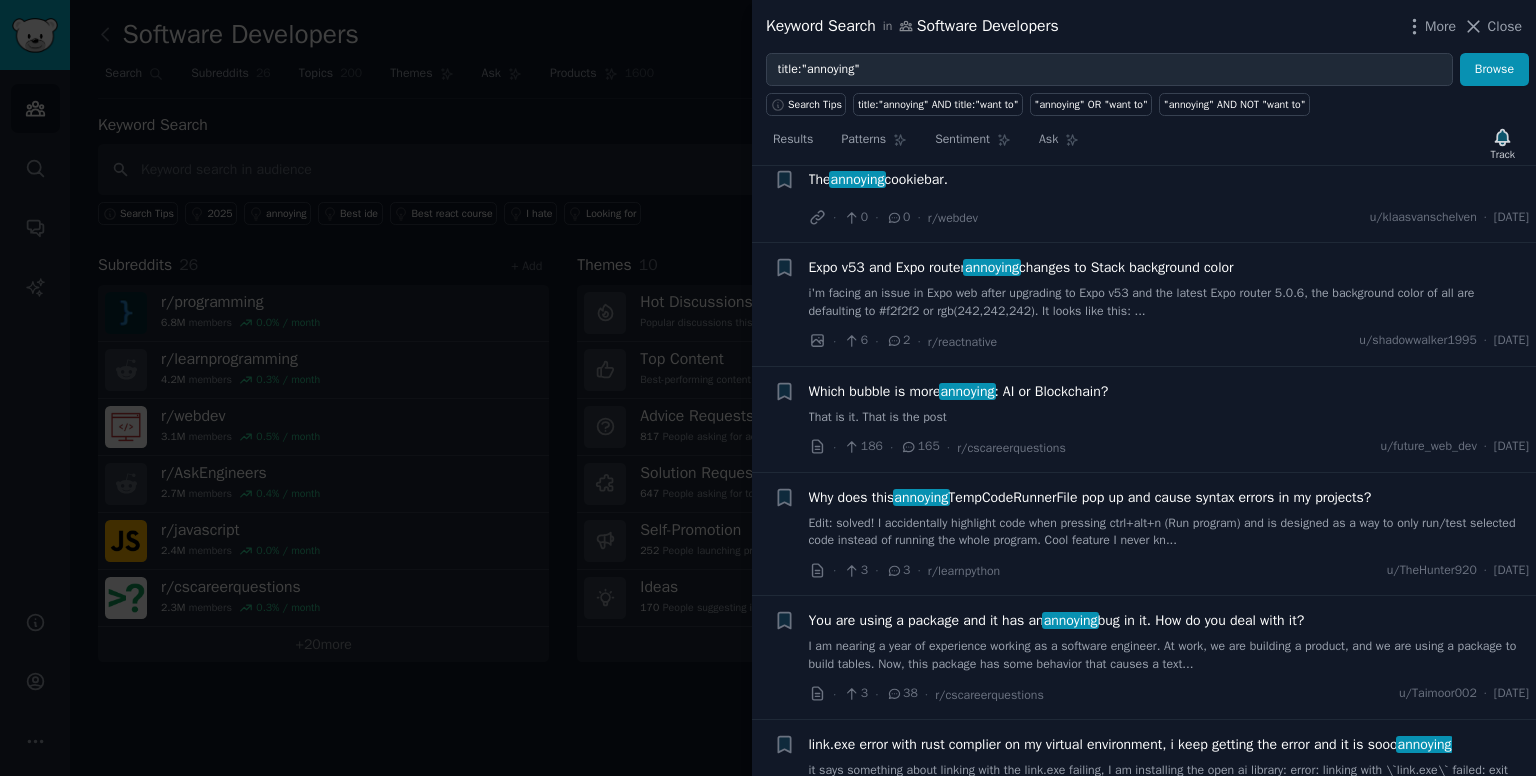 scroll, scrollTop: 1307, scrollLeft: 0, axis: vertical 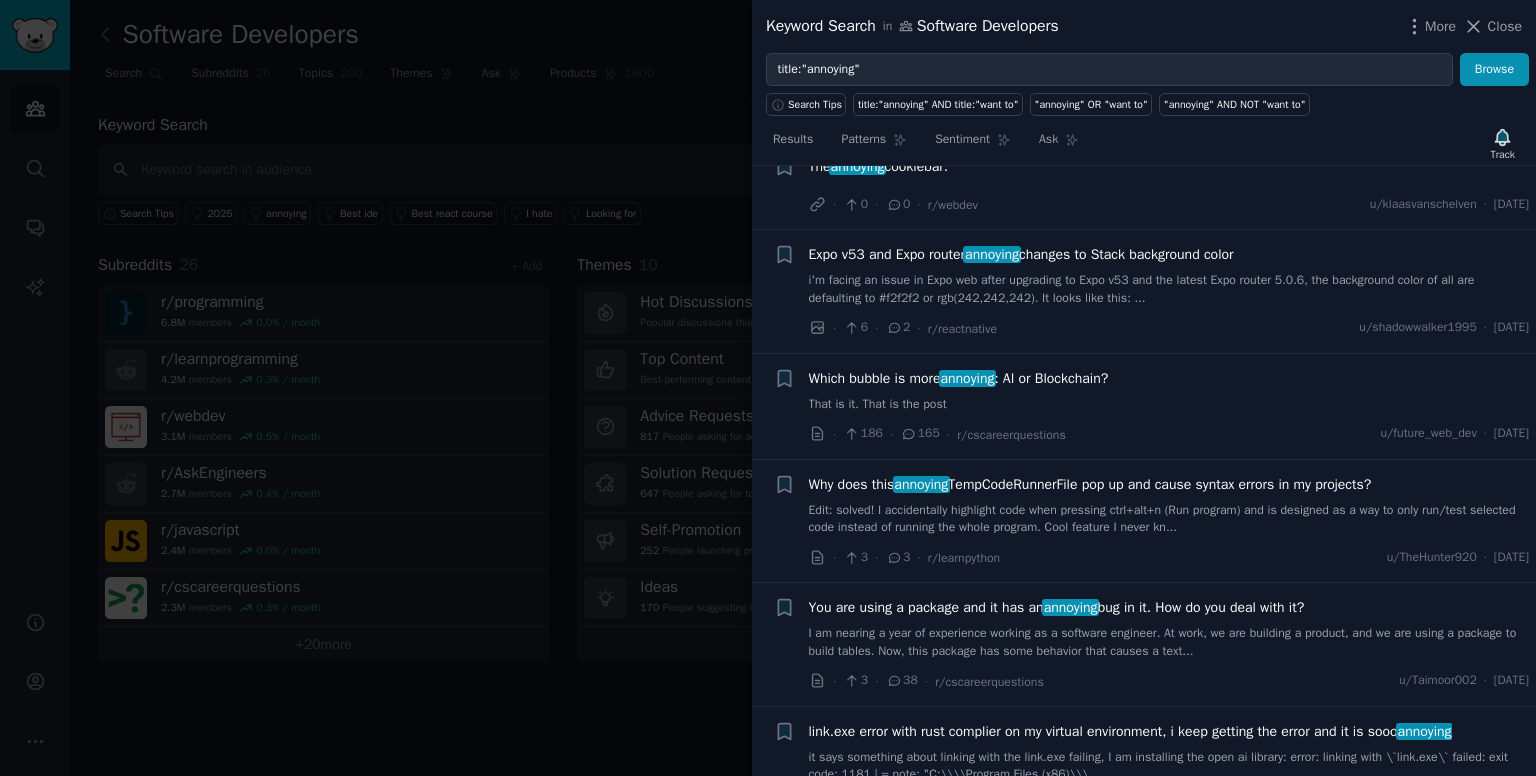 click on "Which bubble is more  annoying : AI or Blockchain?" at bounding box center (959, 378) 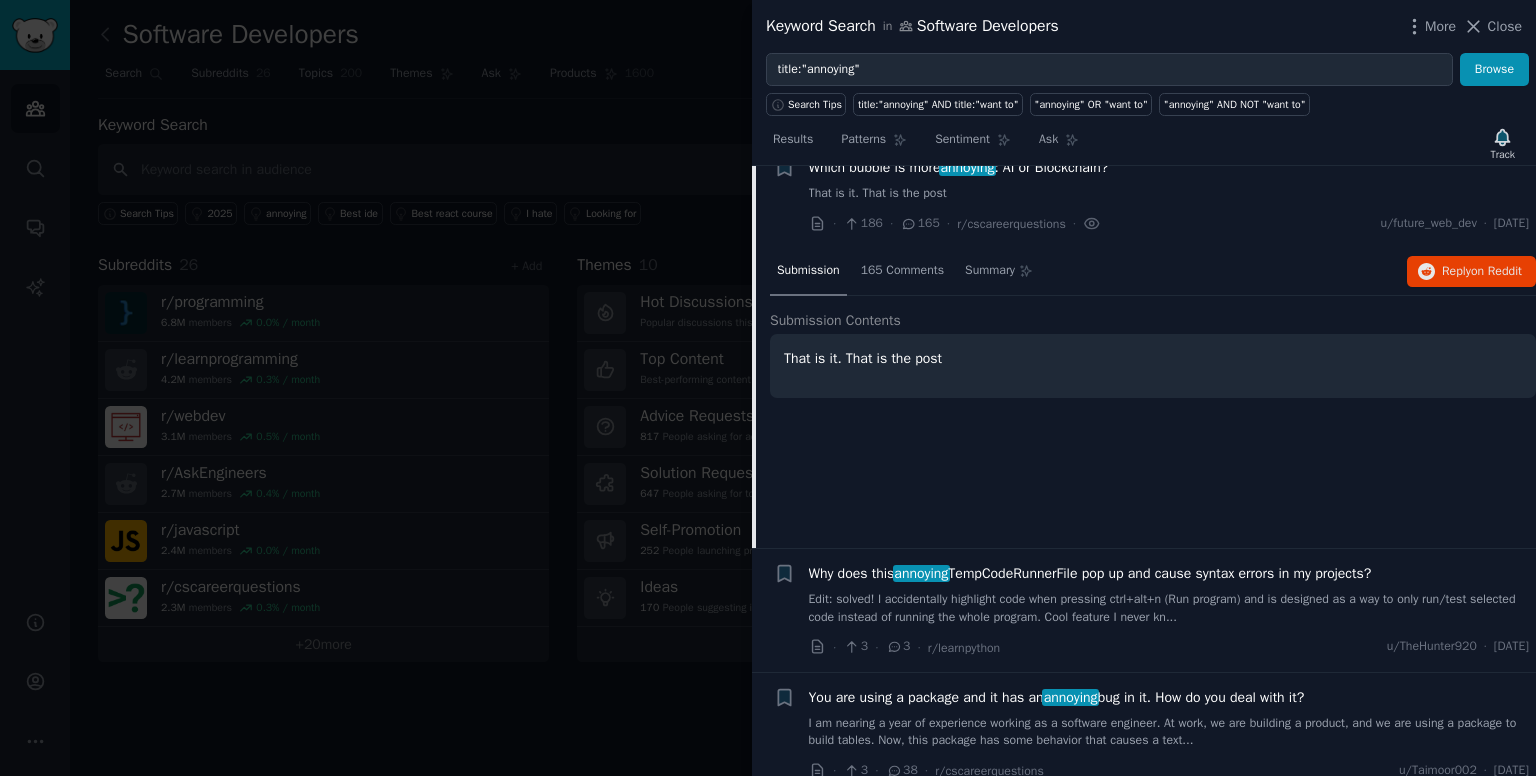 scroll, scrollTop: 1135, scrollLeft: 0, axis: vertical 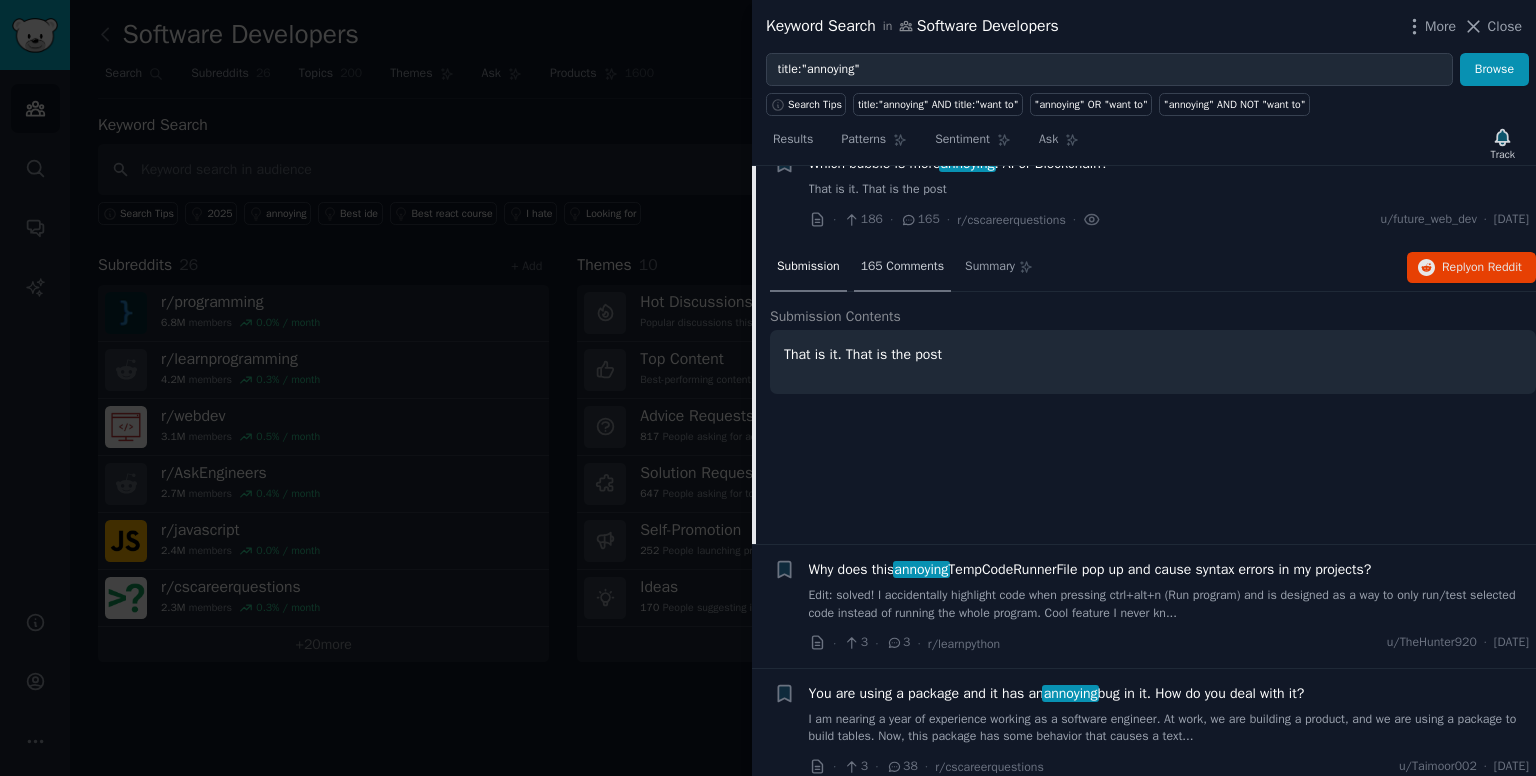 click on "165 Comments" at bounding box center [902, 268] 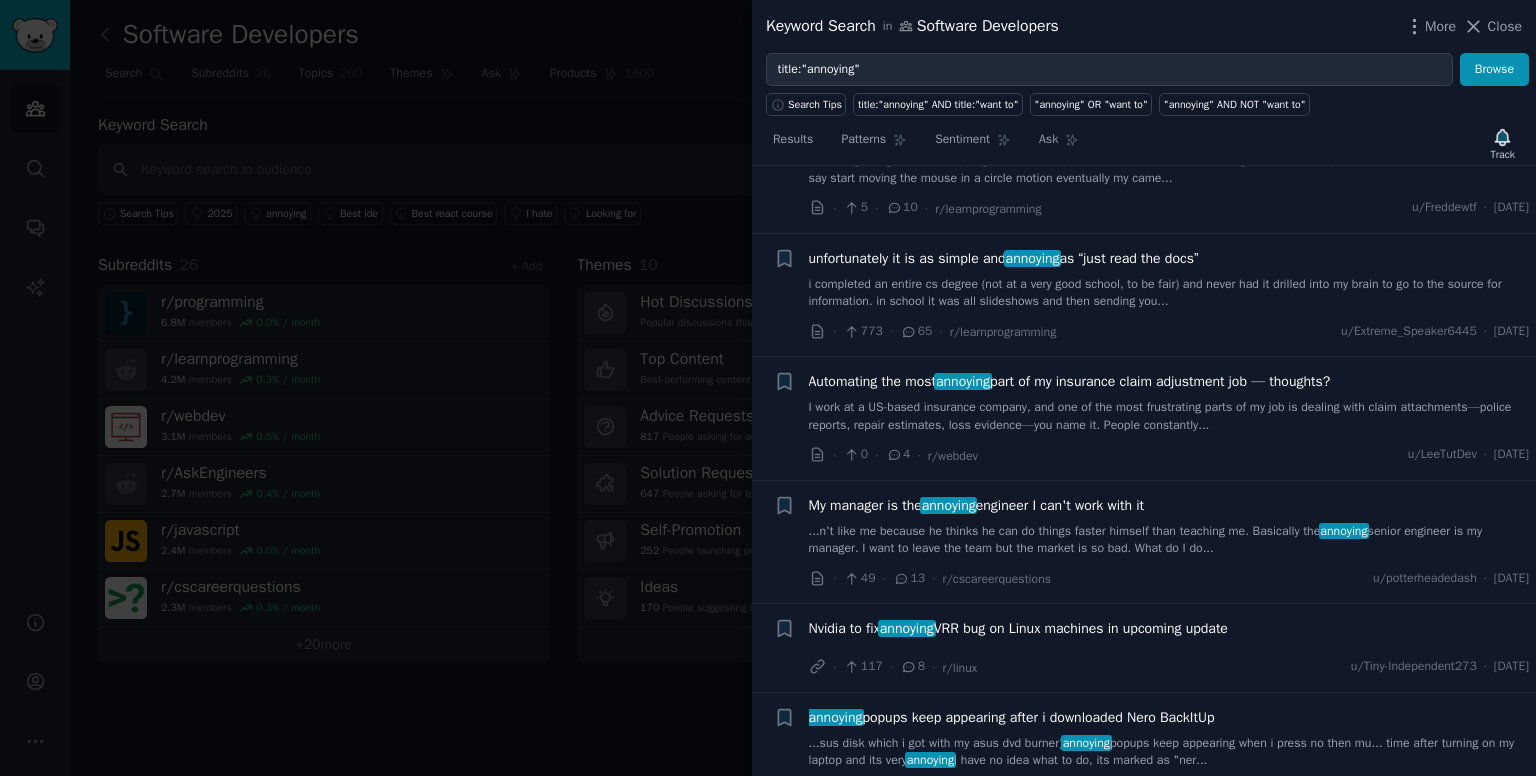 scroll, scrollTop: 7846, scrollLeft: 0, axis: vertical 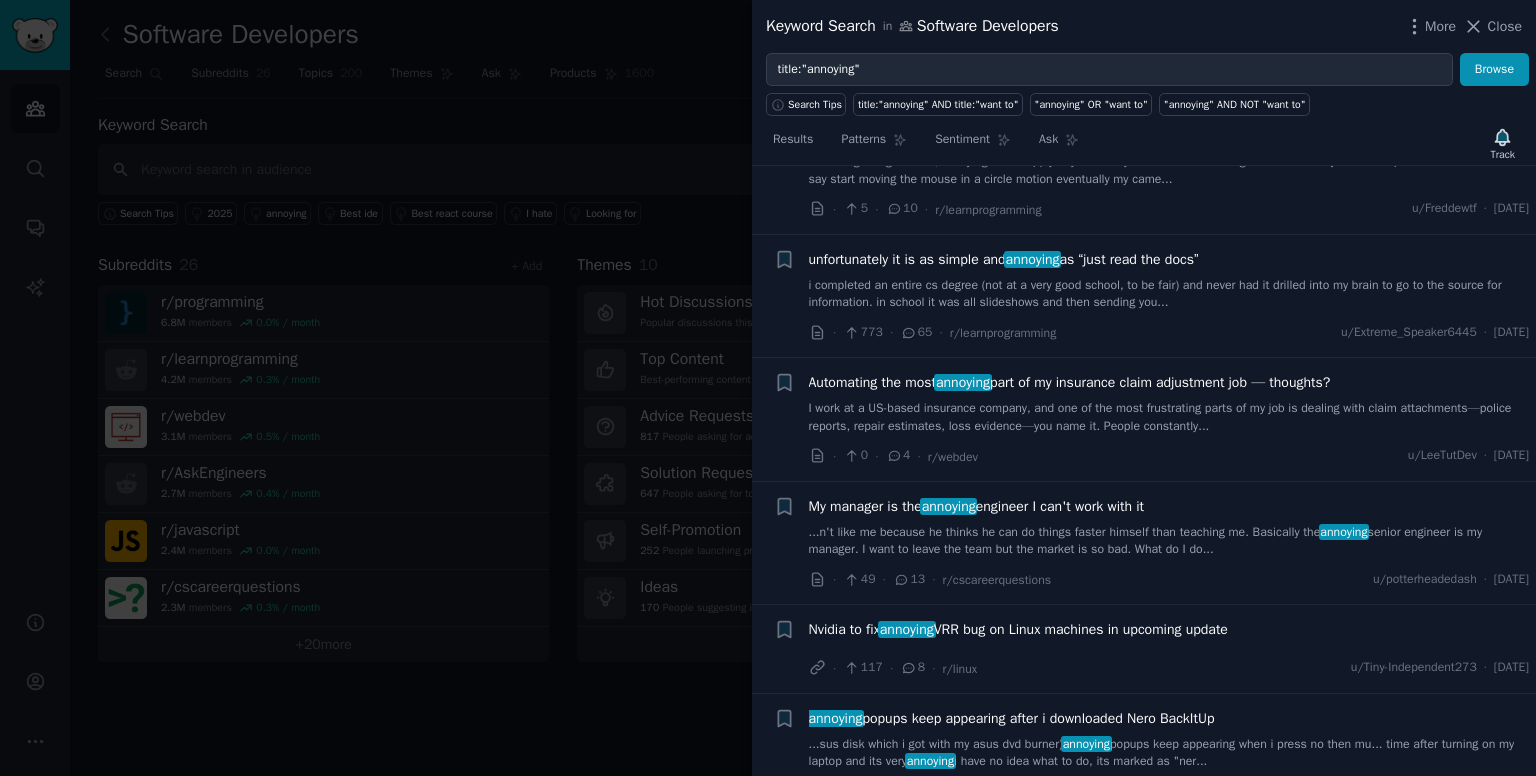 click on "i completed an entire cs degree (not at a very good school, to be fair) and never had it drilled into my brain to go to the source for information. in school it was all slideshows and then sending you..." at bounding box center [1169, 294] 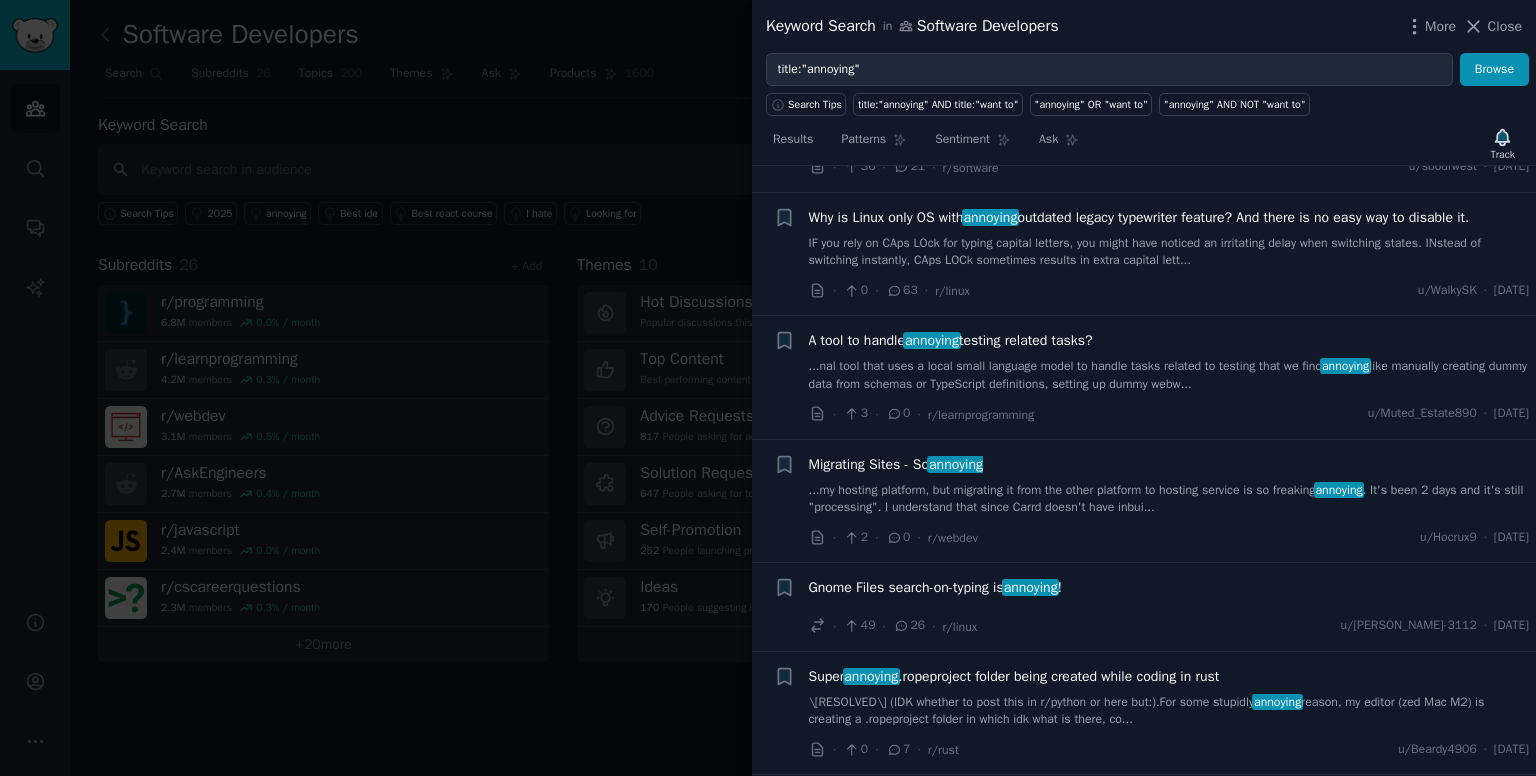 scroll, scrollTop: 3378, scrollLeft: 0, axis: vertical 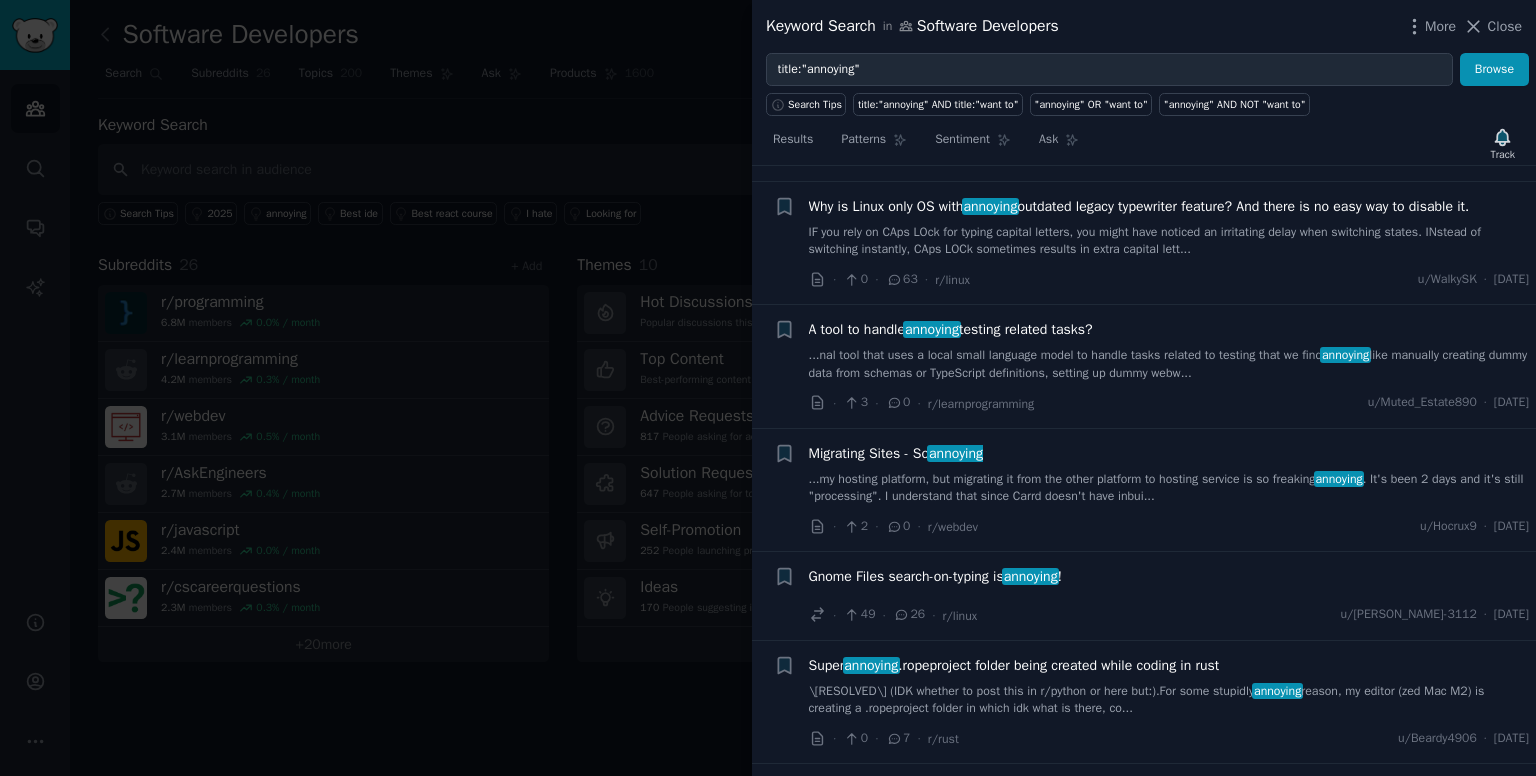 click on "...my hosting platform, but migrating it from the other platform to hosting service is so freaking  annoying . It's been 2 days and it's still "processing". I understand that since Carrd doesn't have inbui..." at bounding box center (1169, 488) 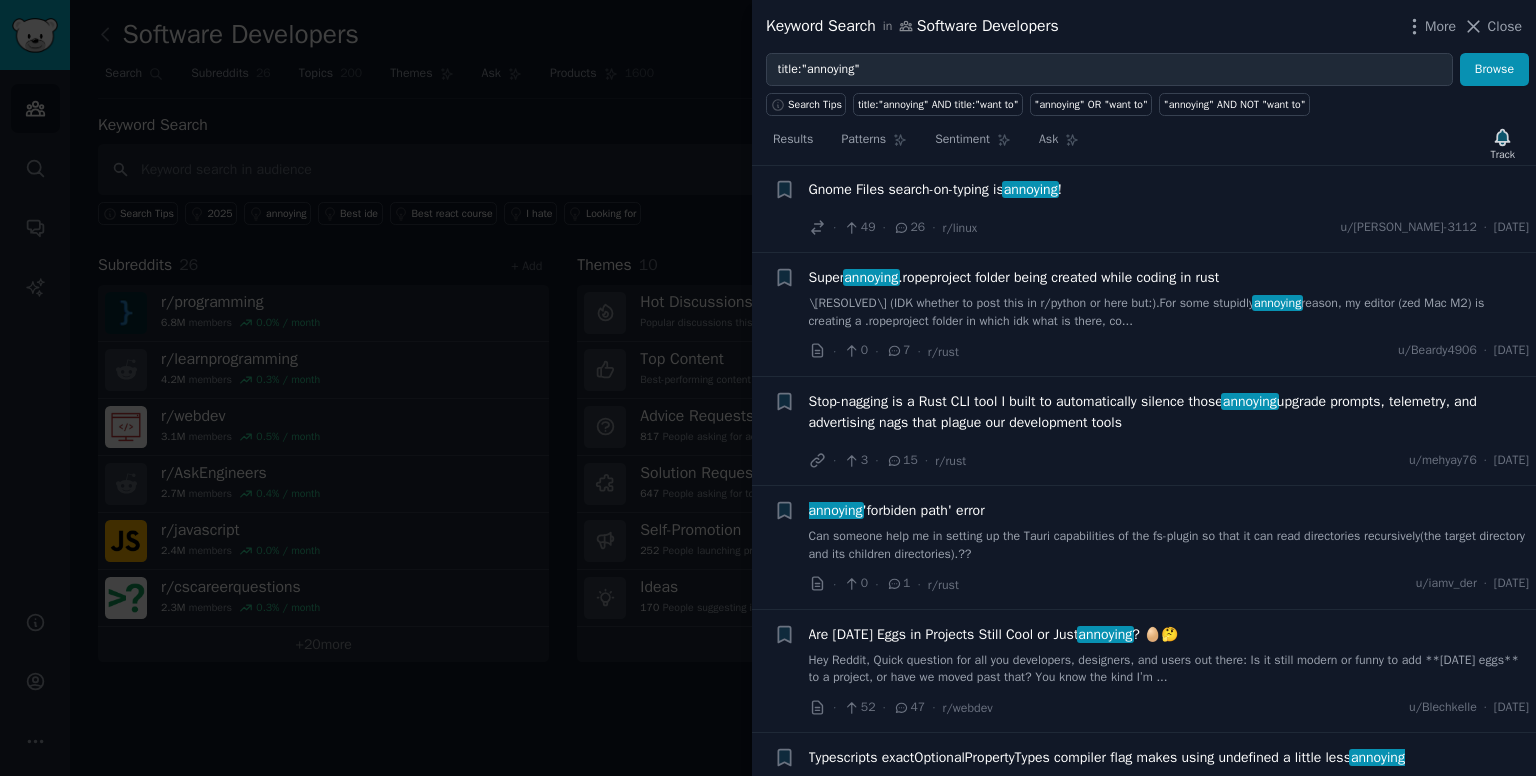scroll, scrollTop: 3584, scrollLeft: 0, axis: vertical 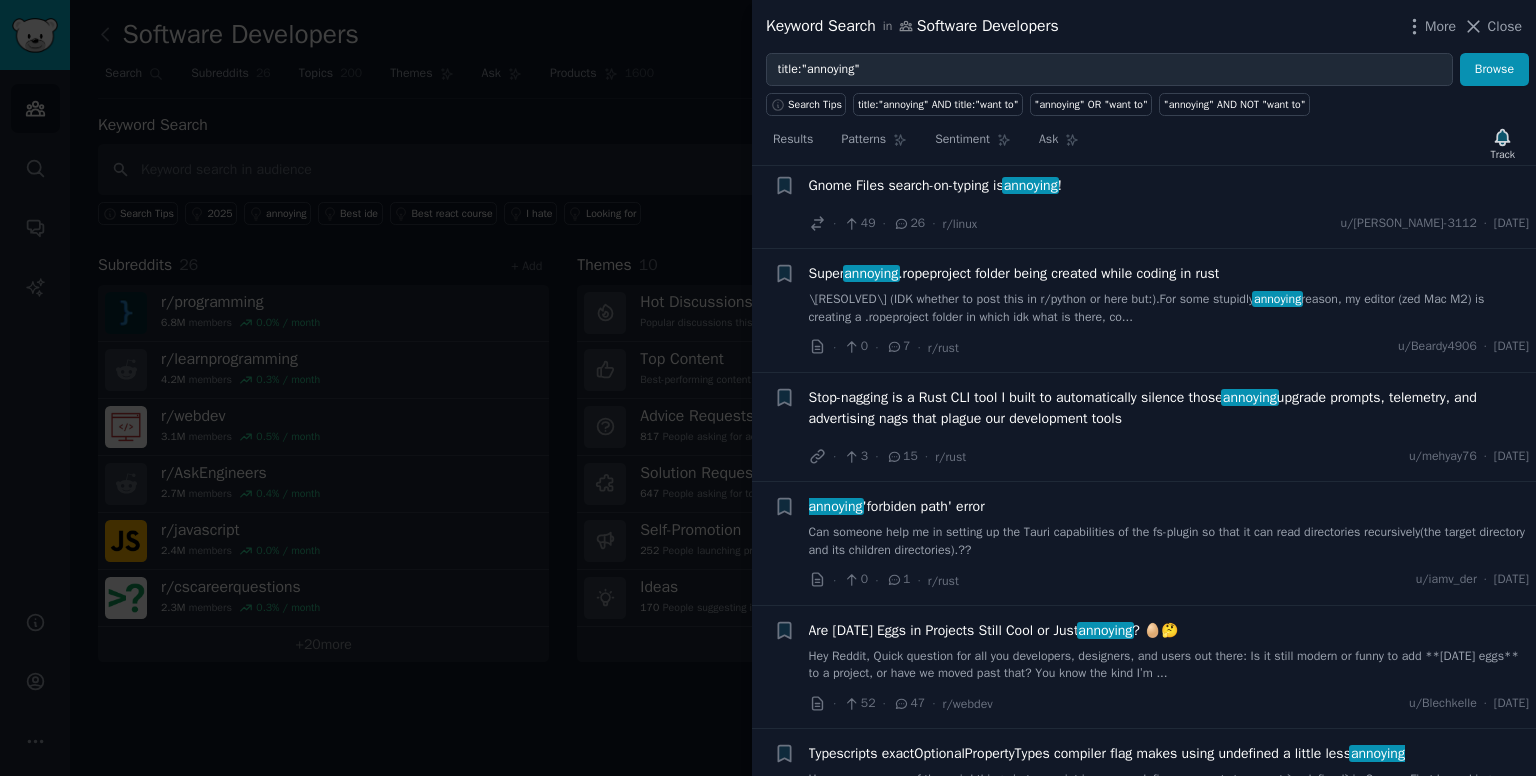 click at bounding box center (768, 388) 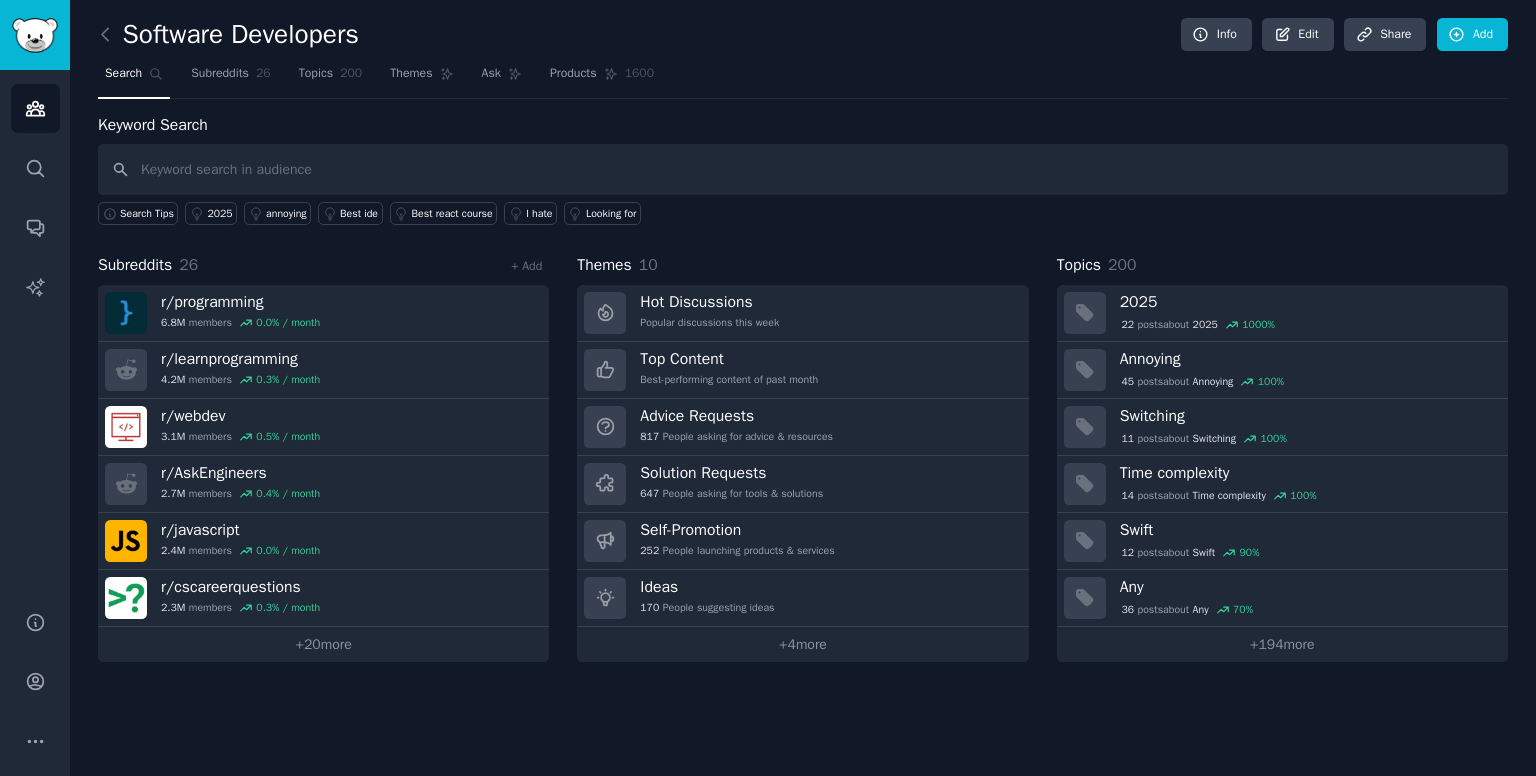 click 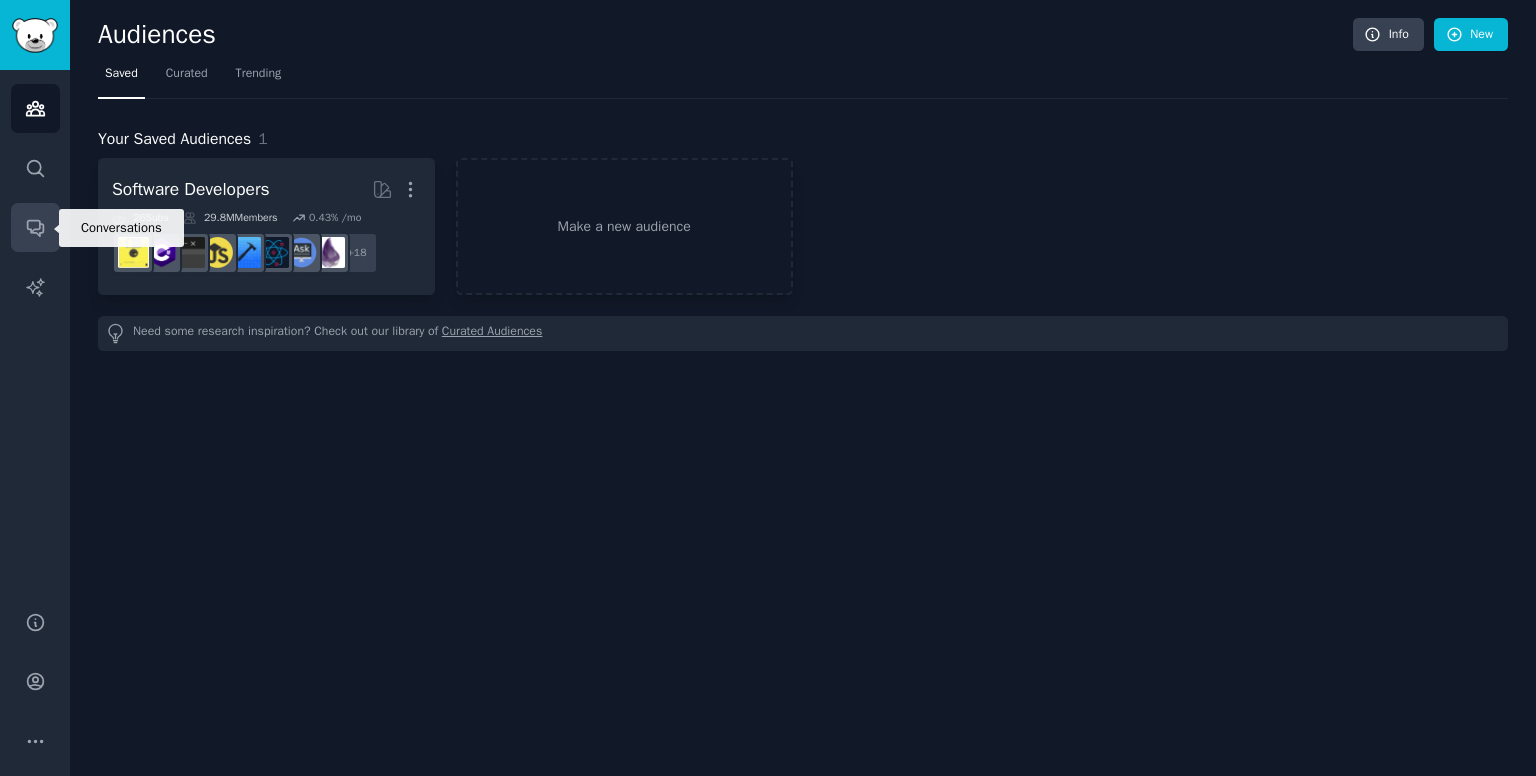 click 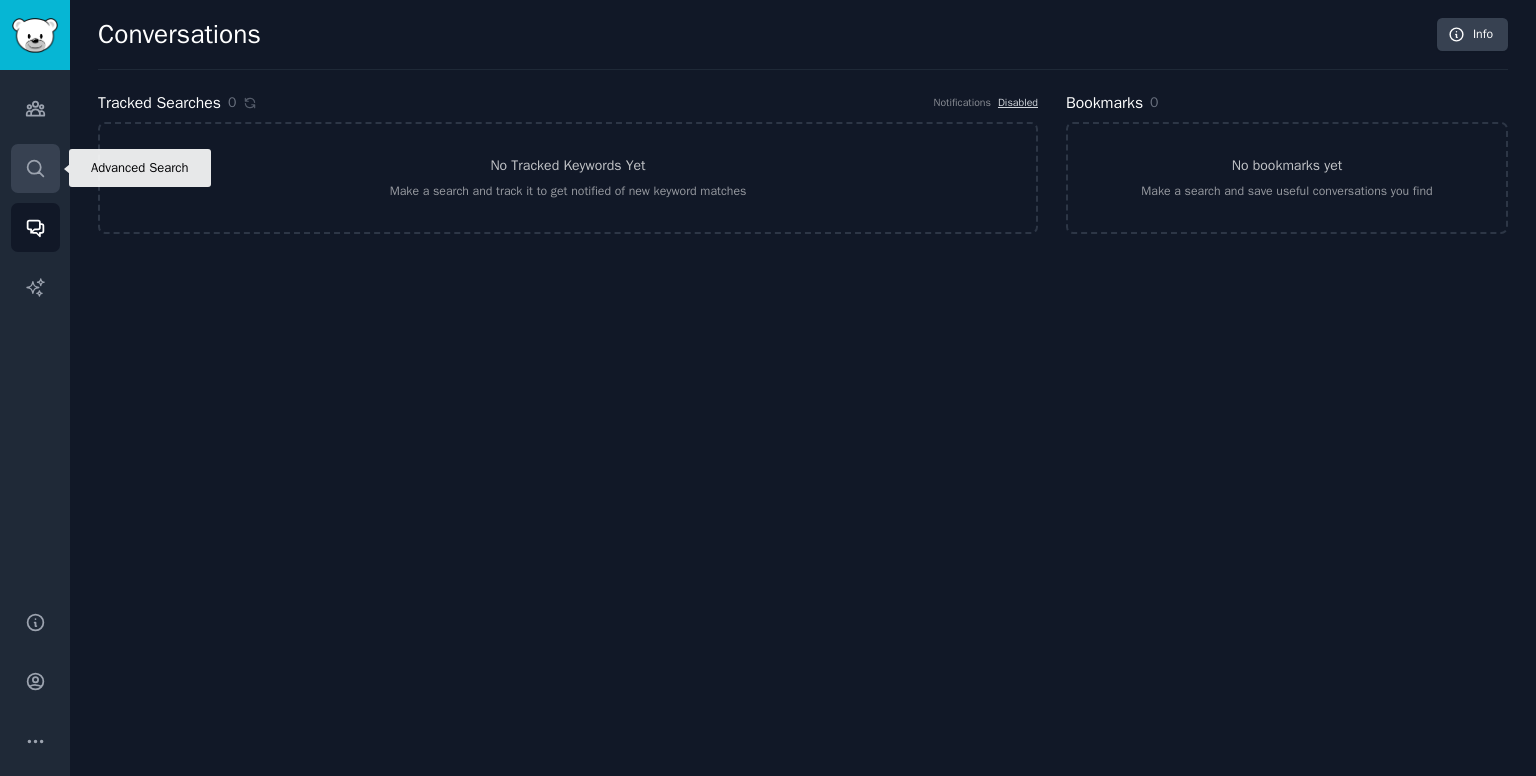 click on "Search" at bounding box center [35, 168] 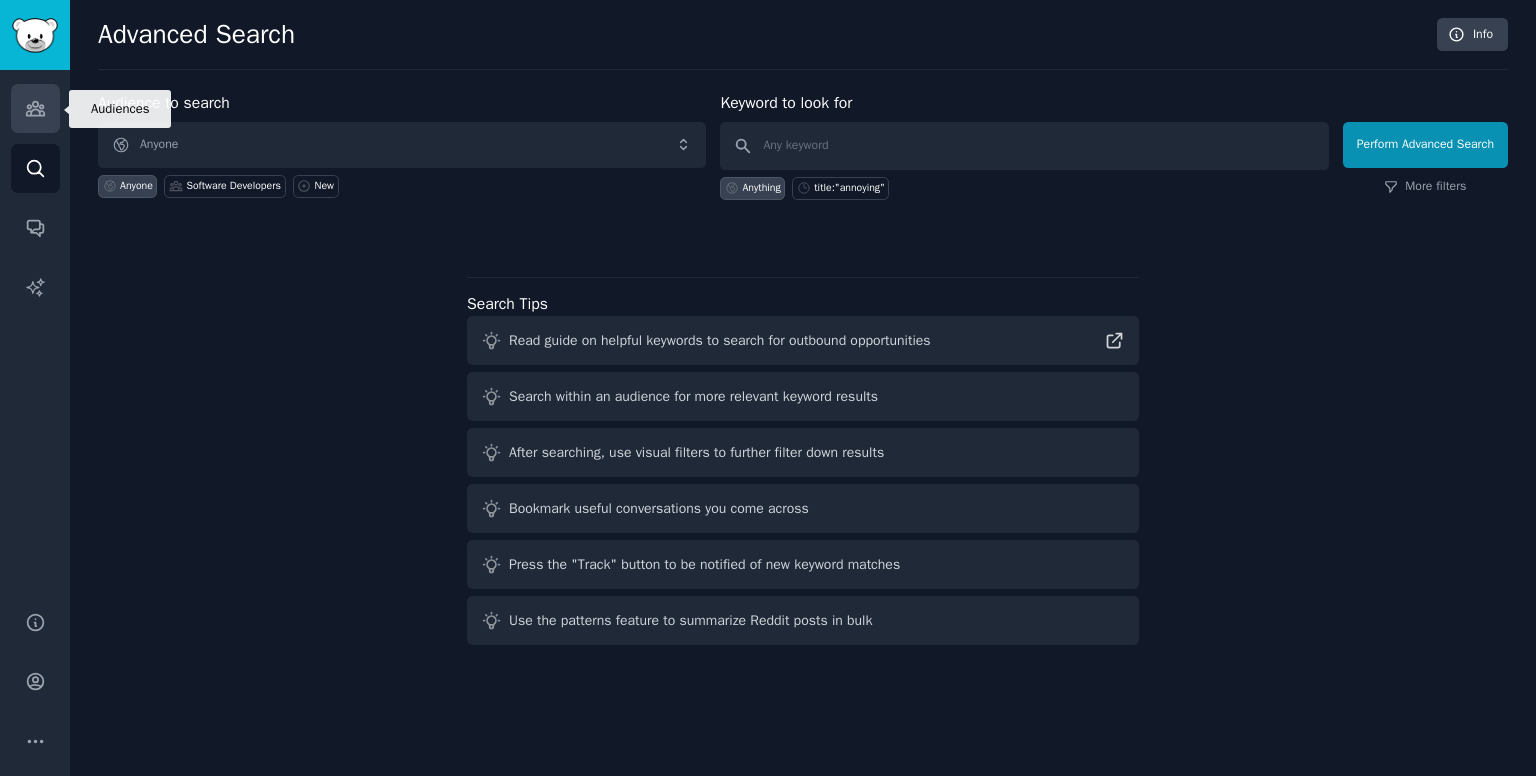 click on "Audiences" at bounding box center [35, 108] 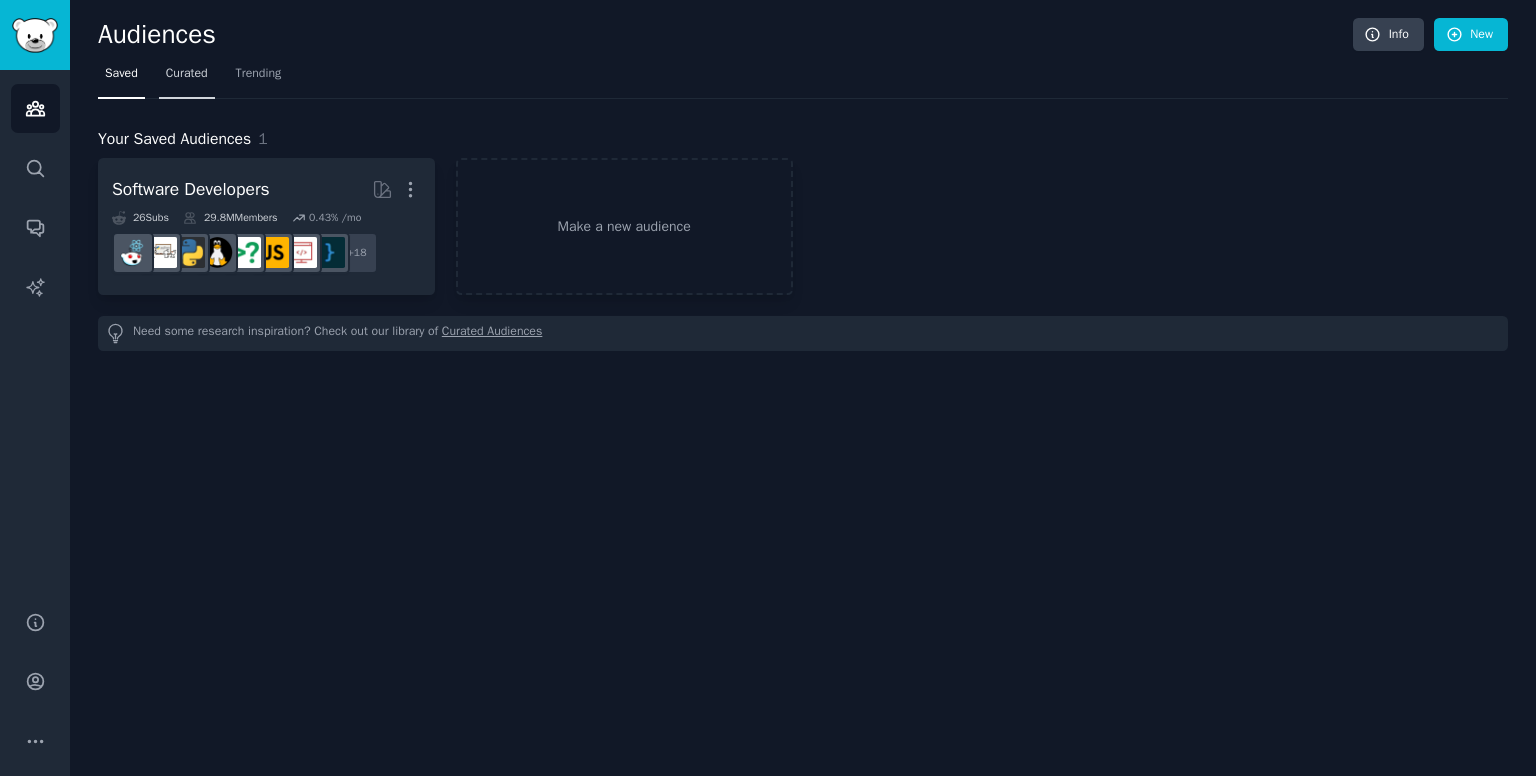 click on "Curated" at bounding box center (187, 74) 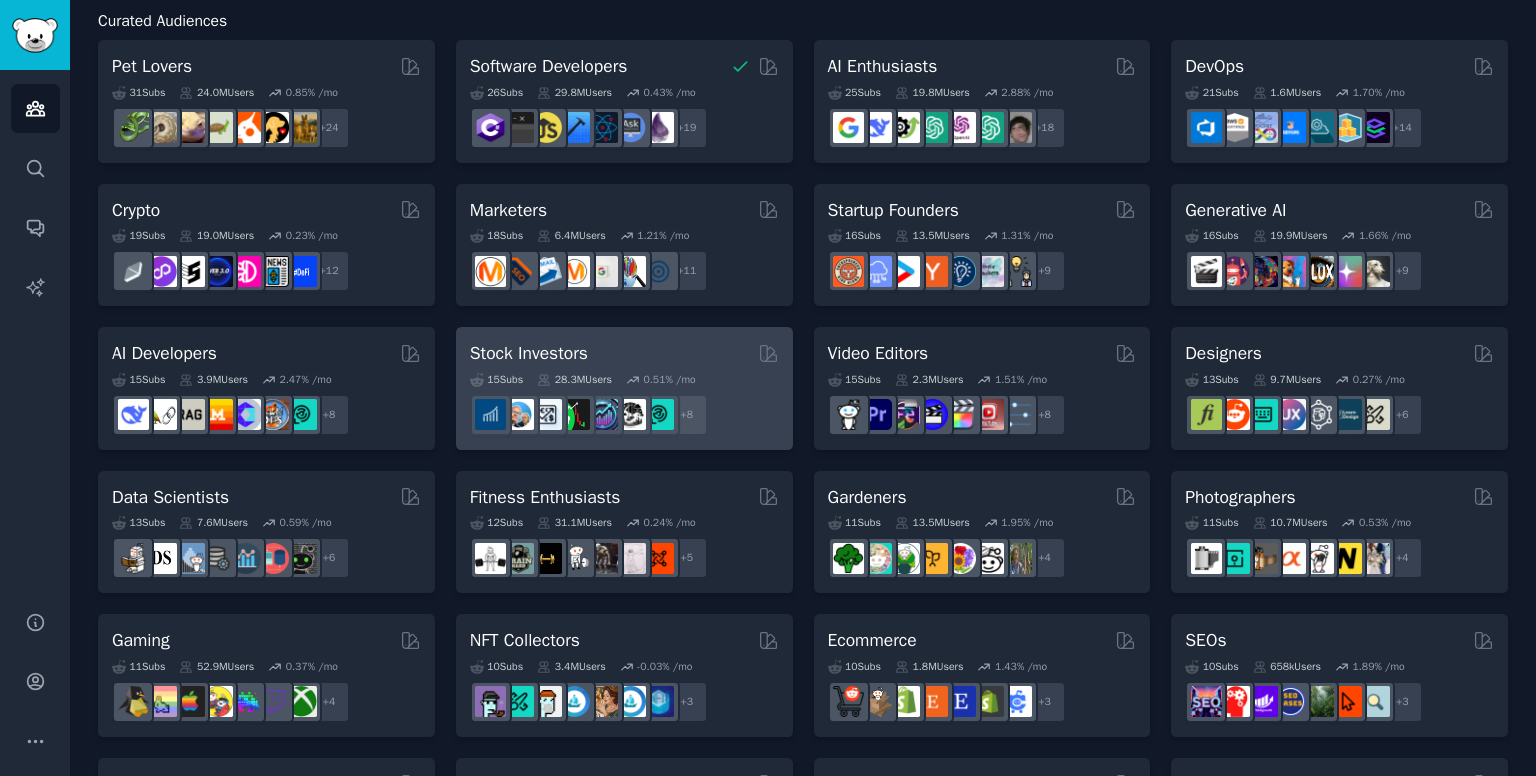 scroll, scrollTop: 0, scrollLeft: 0, axis: both 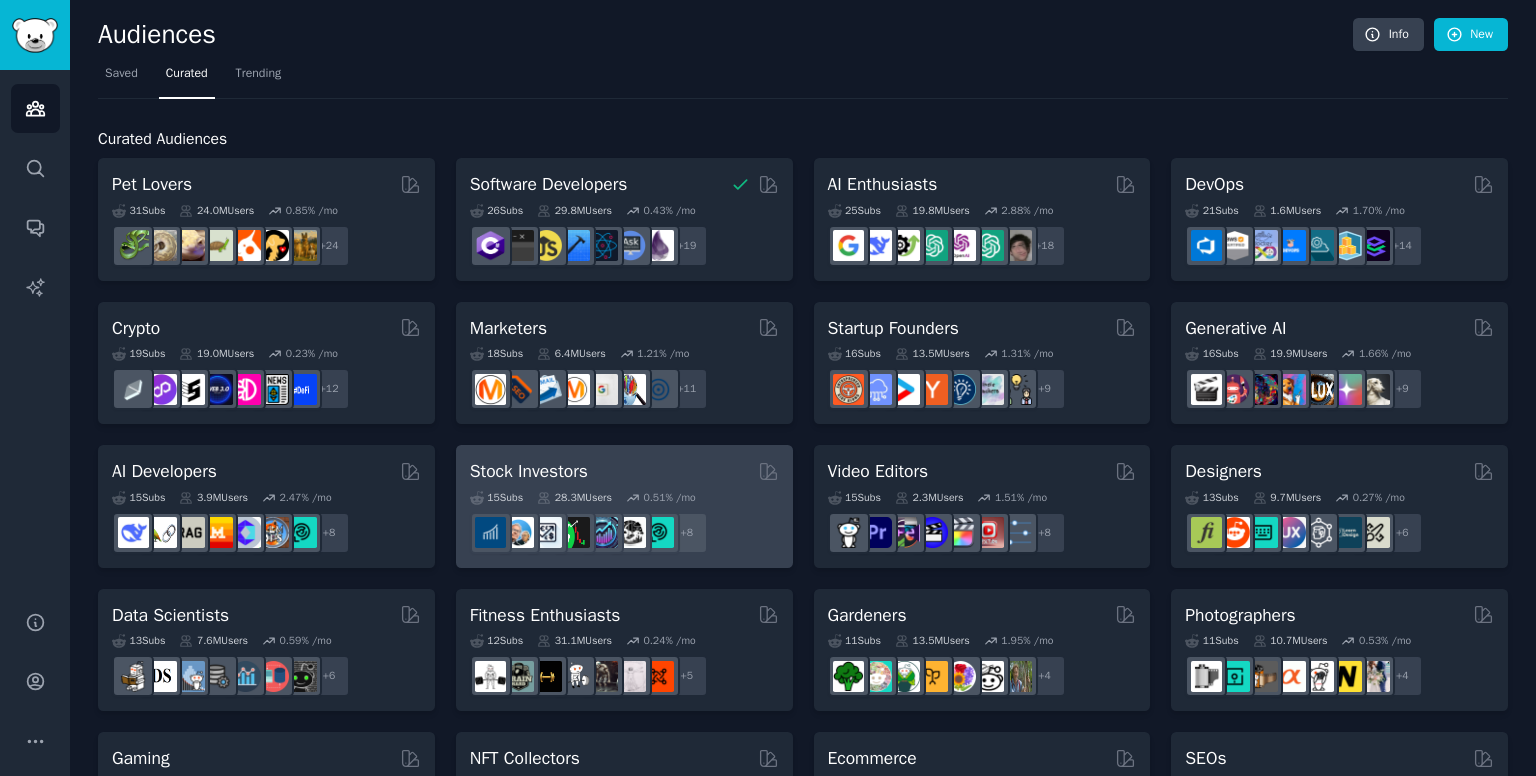 click on "28.3M  Users" at bounding box center [574, 498] 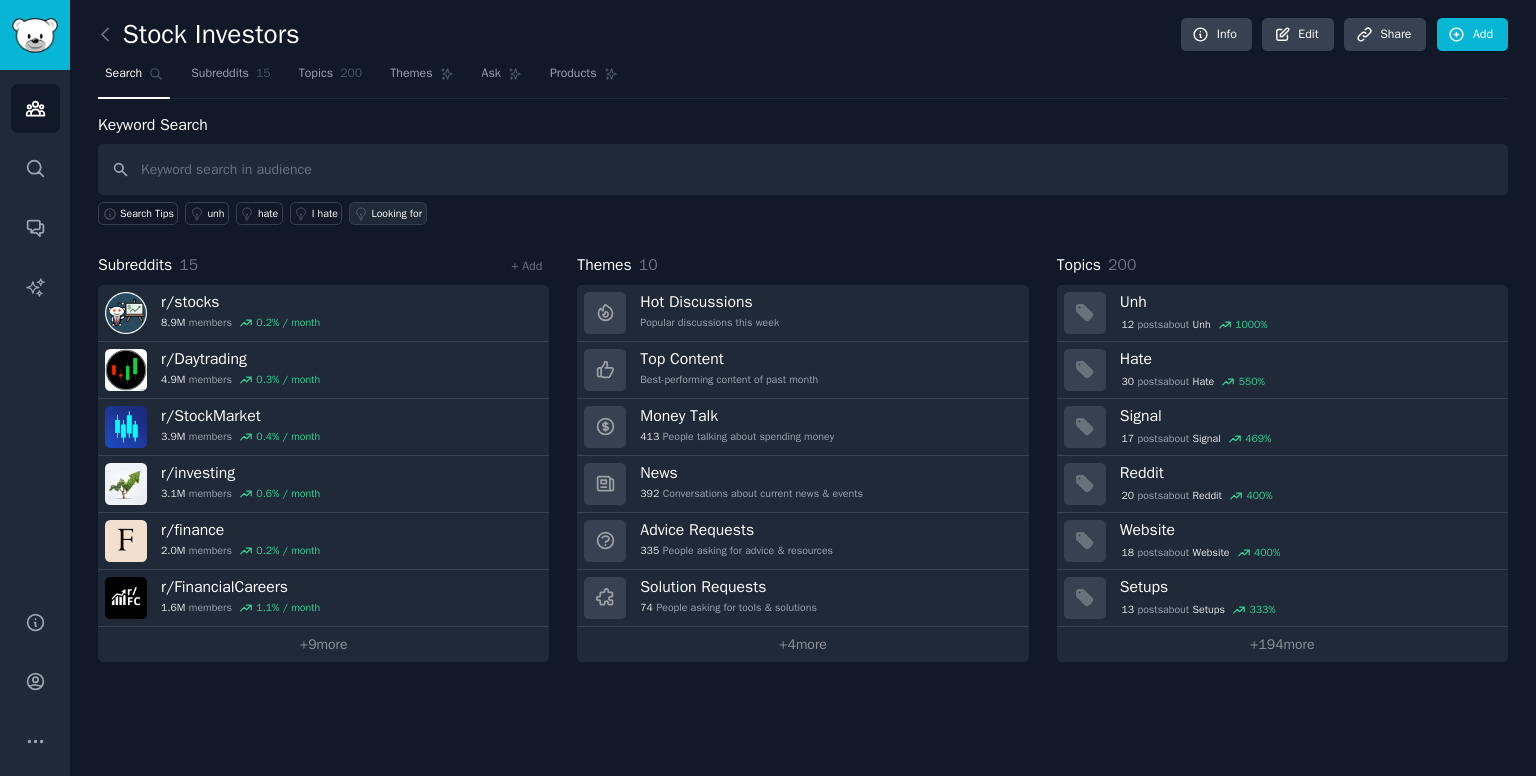 click on "Looking for" at bounding box center (396, 214) 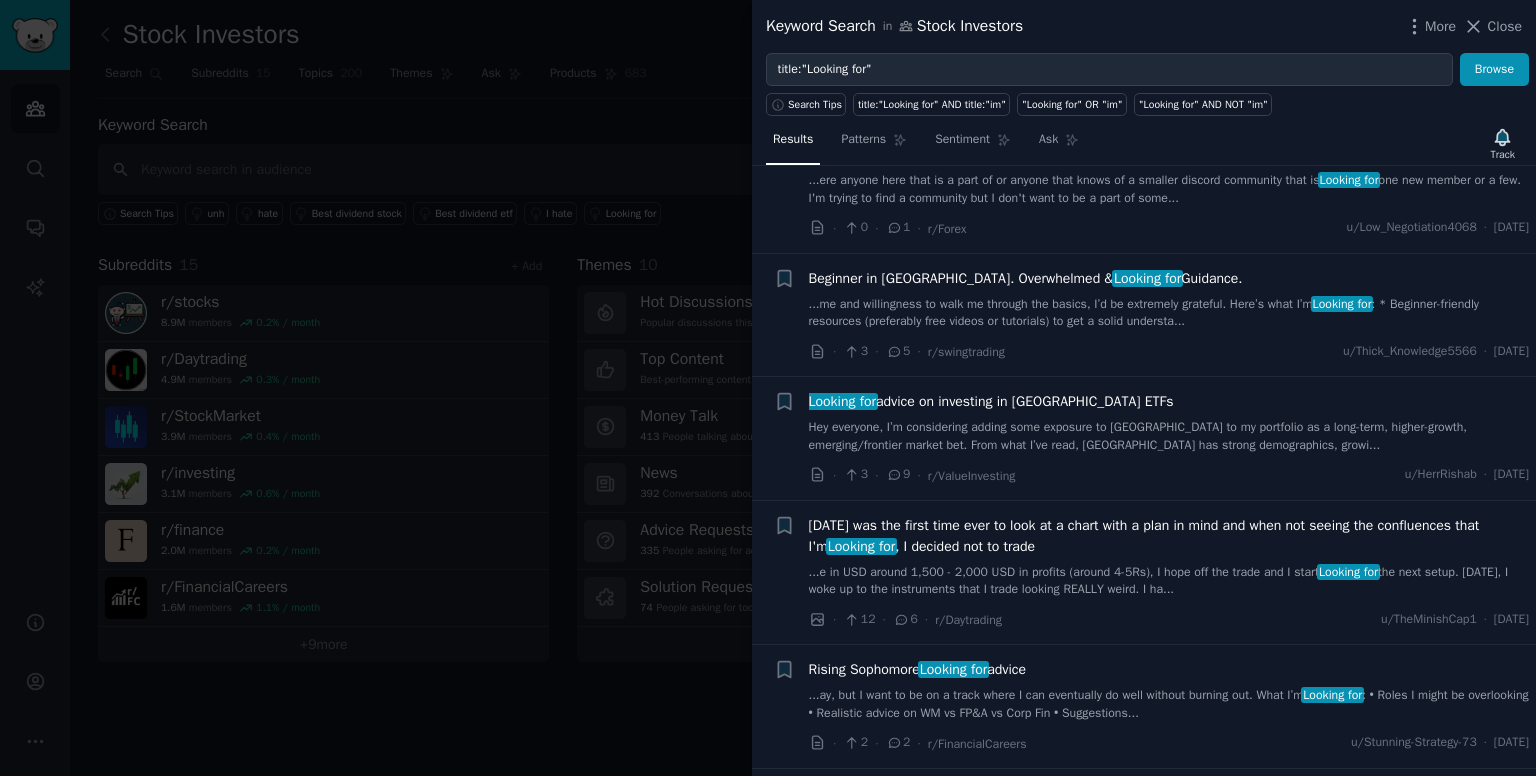 scroll, scrollTop: 488, scrollLeft: 0, axis: vertical 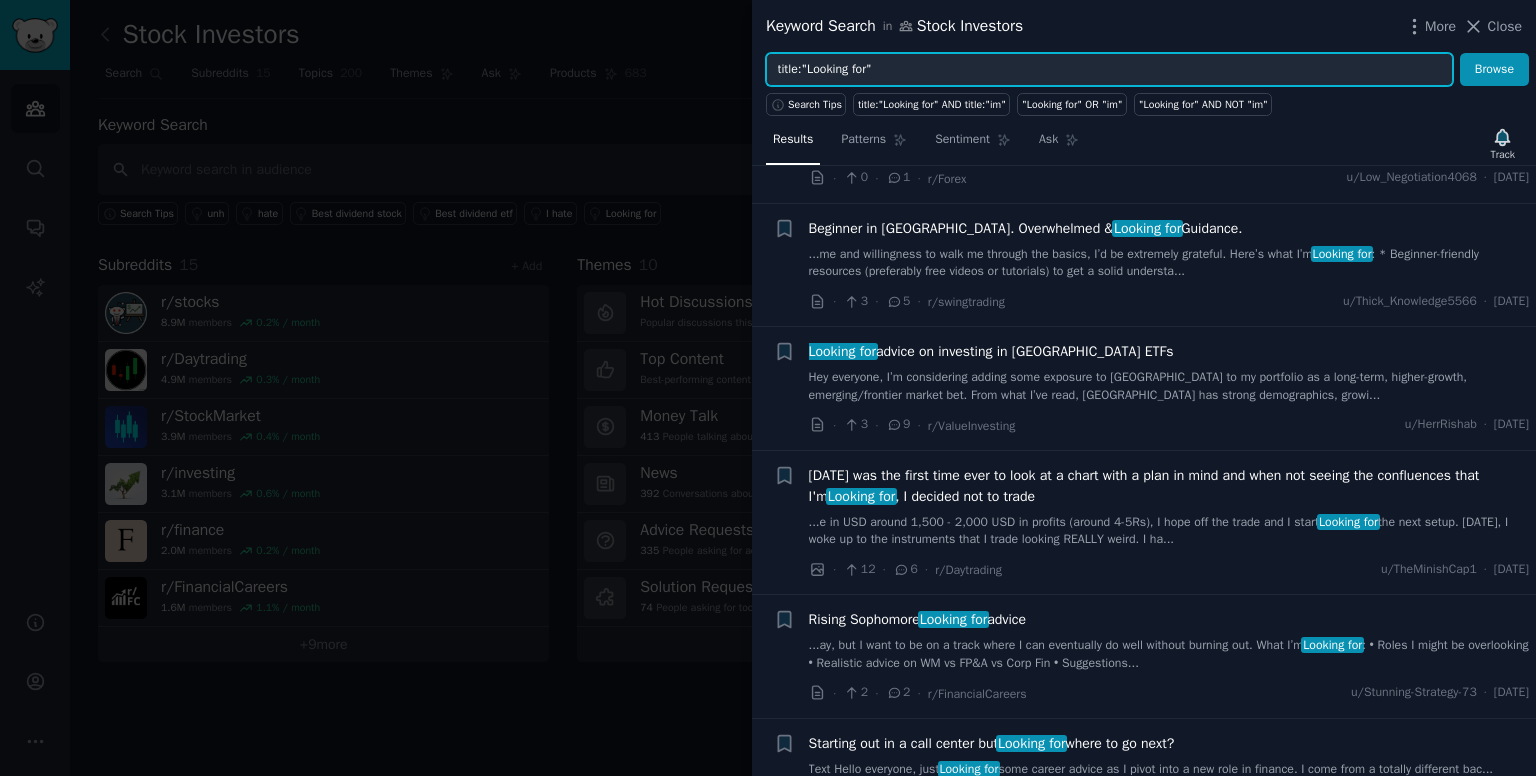 click on "title:"Looking for"" at bounding box center (1109, 70) 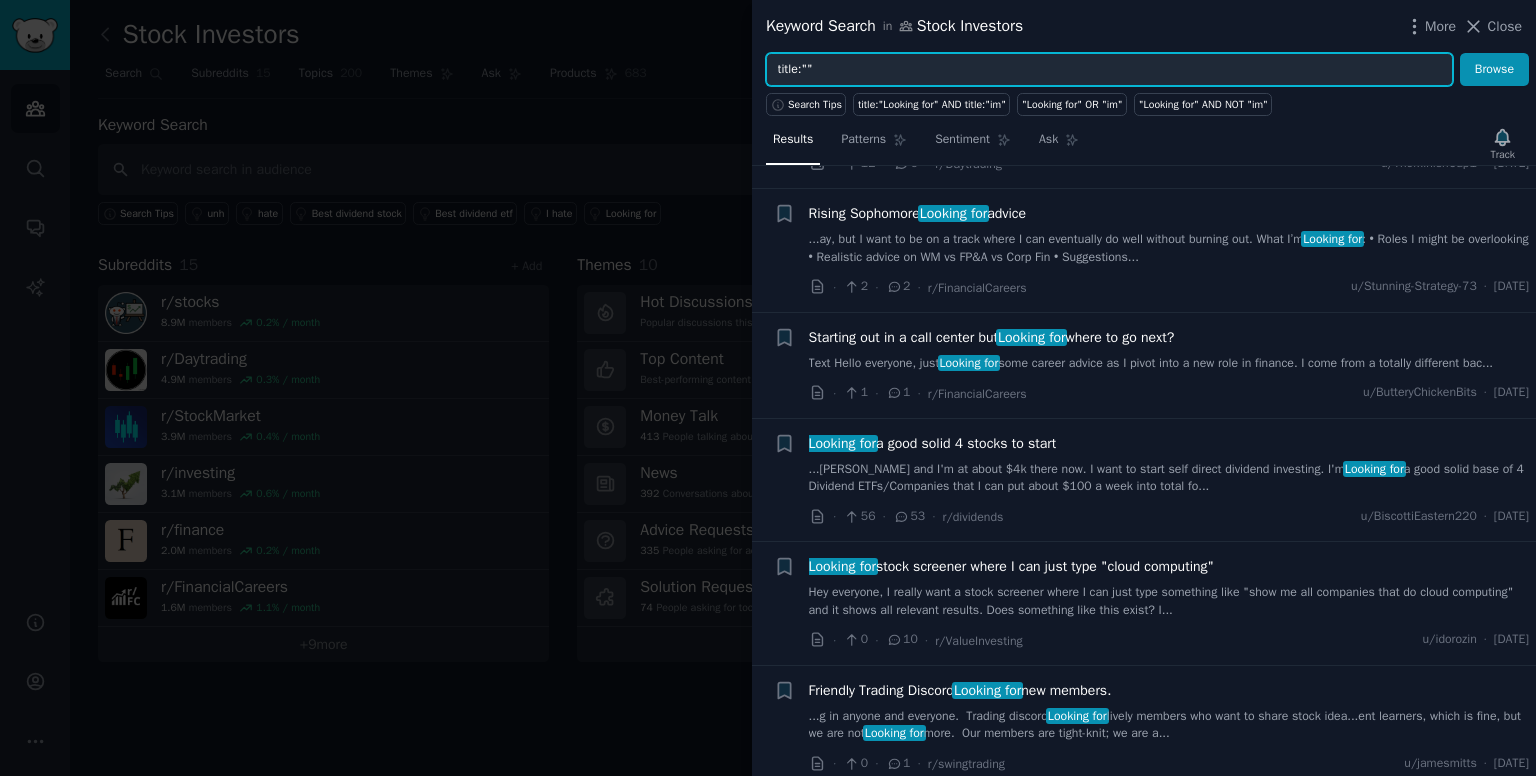 scroll, scrollTop: 963, scrollLeft: 0, axis: vertical 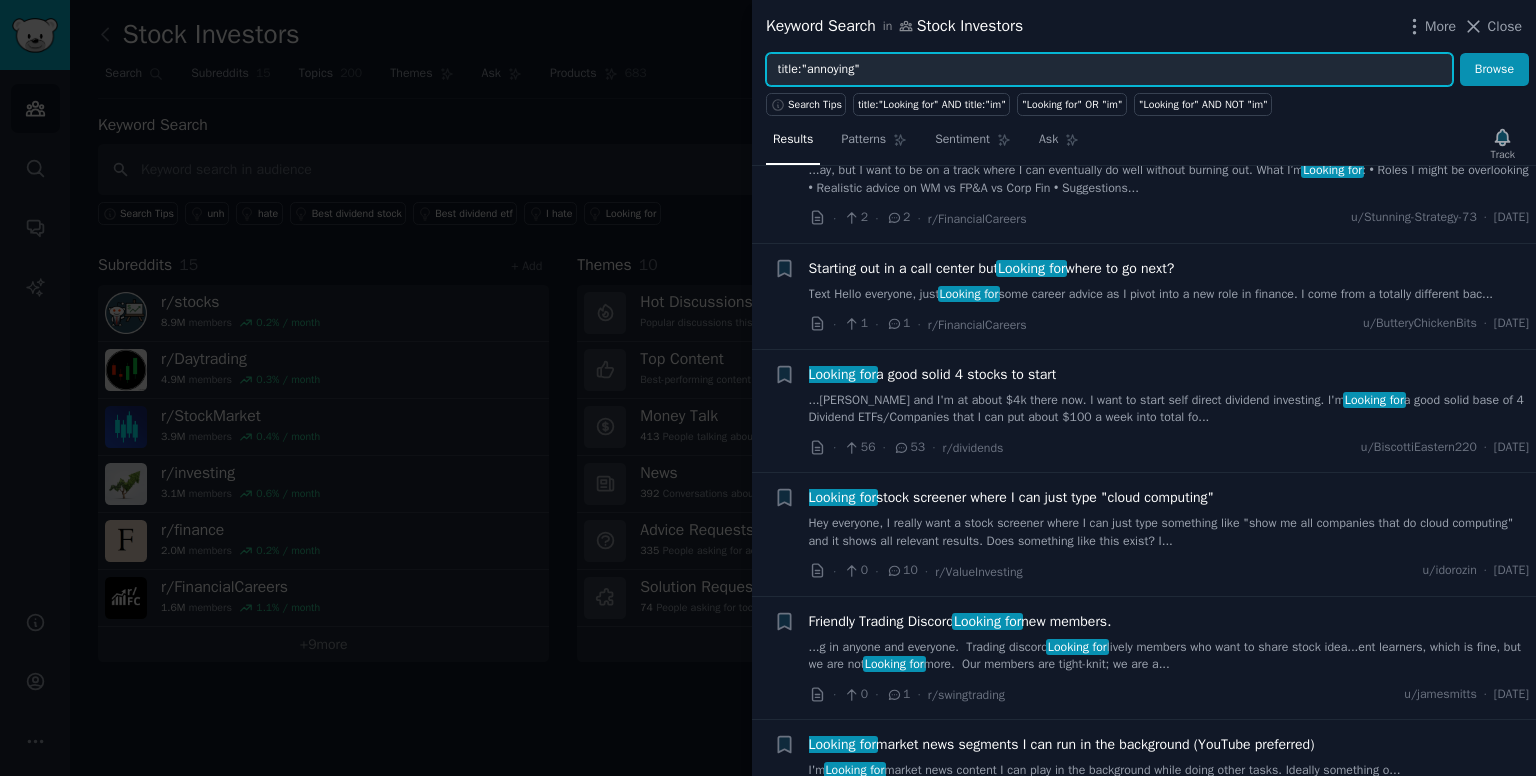 type on "title:"annoying"" 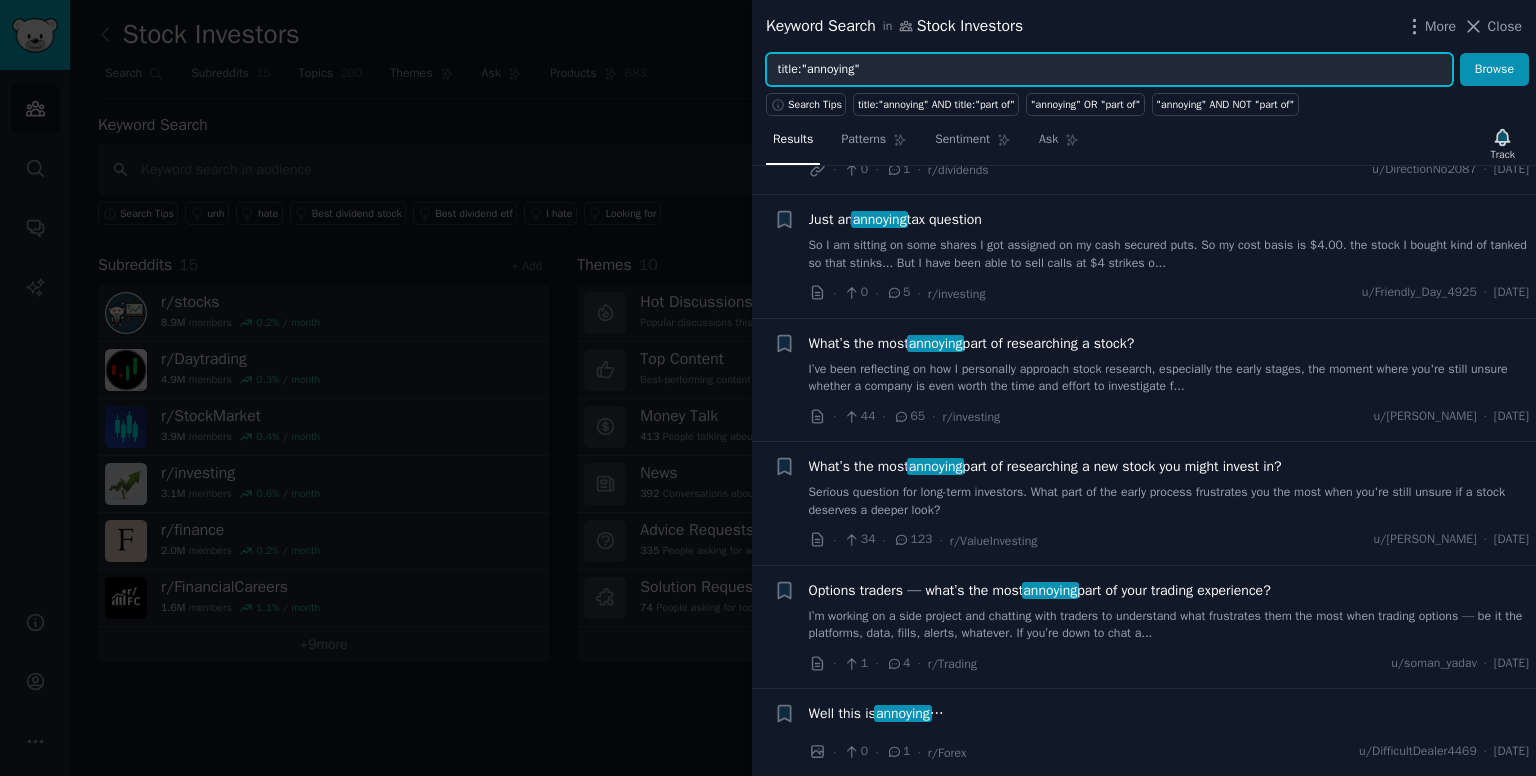 scroll, scrollTop: 115, scrollLeft: 0, axis: vertical 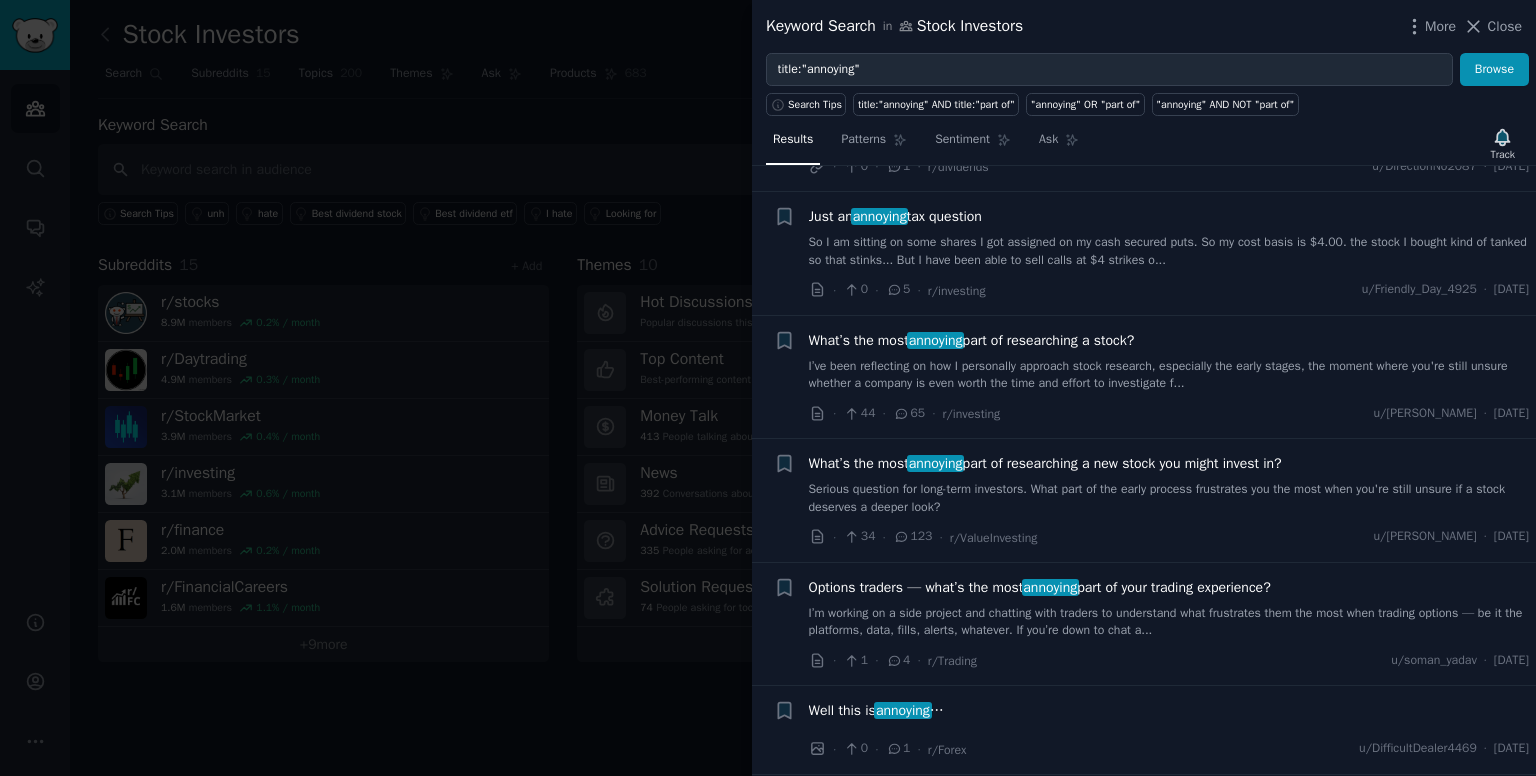 click on "What’s the most  annoying  part of researching a new stock you might invest in?" at bounding box center [1045, 463] 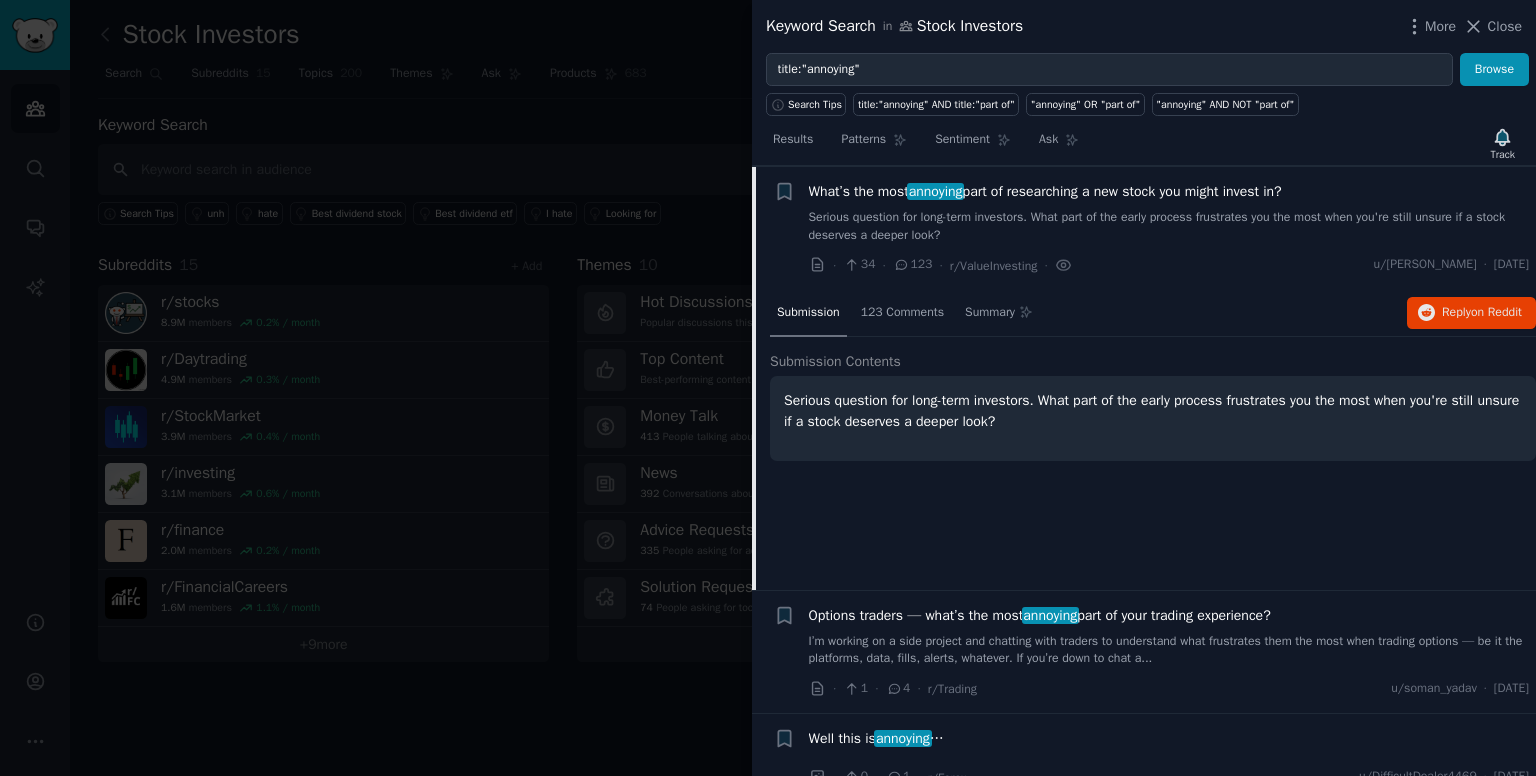 scroll, scrollTop: 431, scrollLeft: 0, axis: vertical 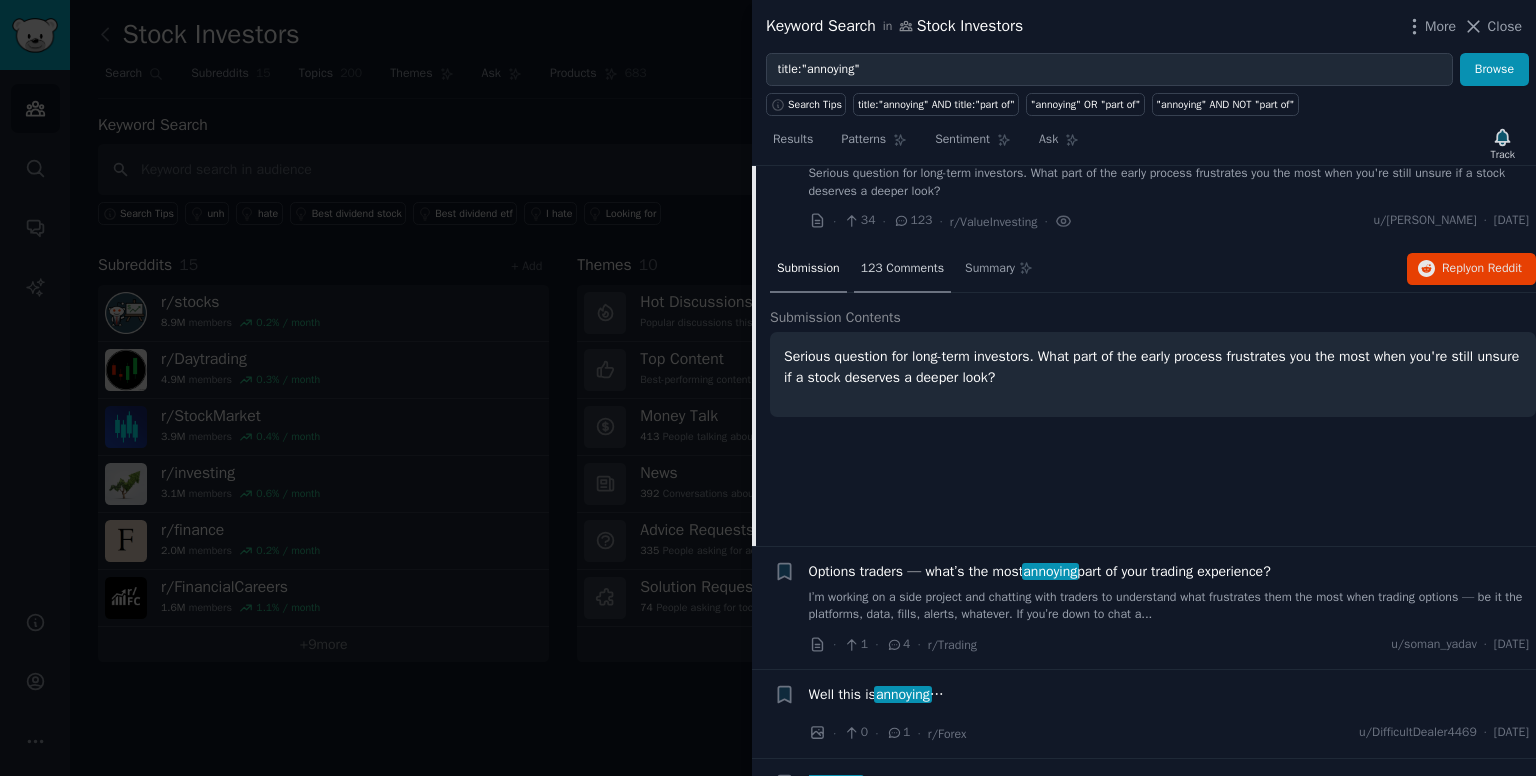 click on "123 Comments" at bounding box center [902, 269] 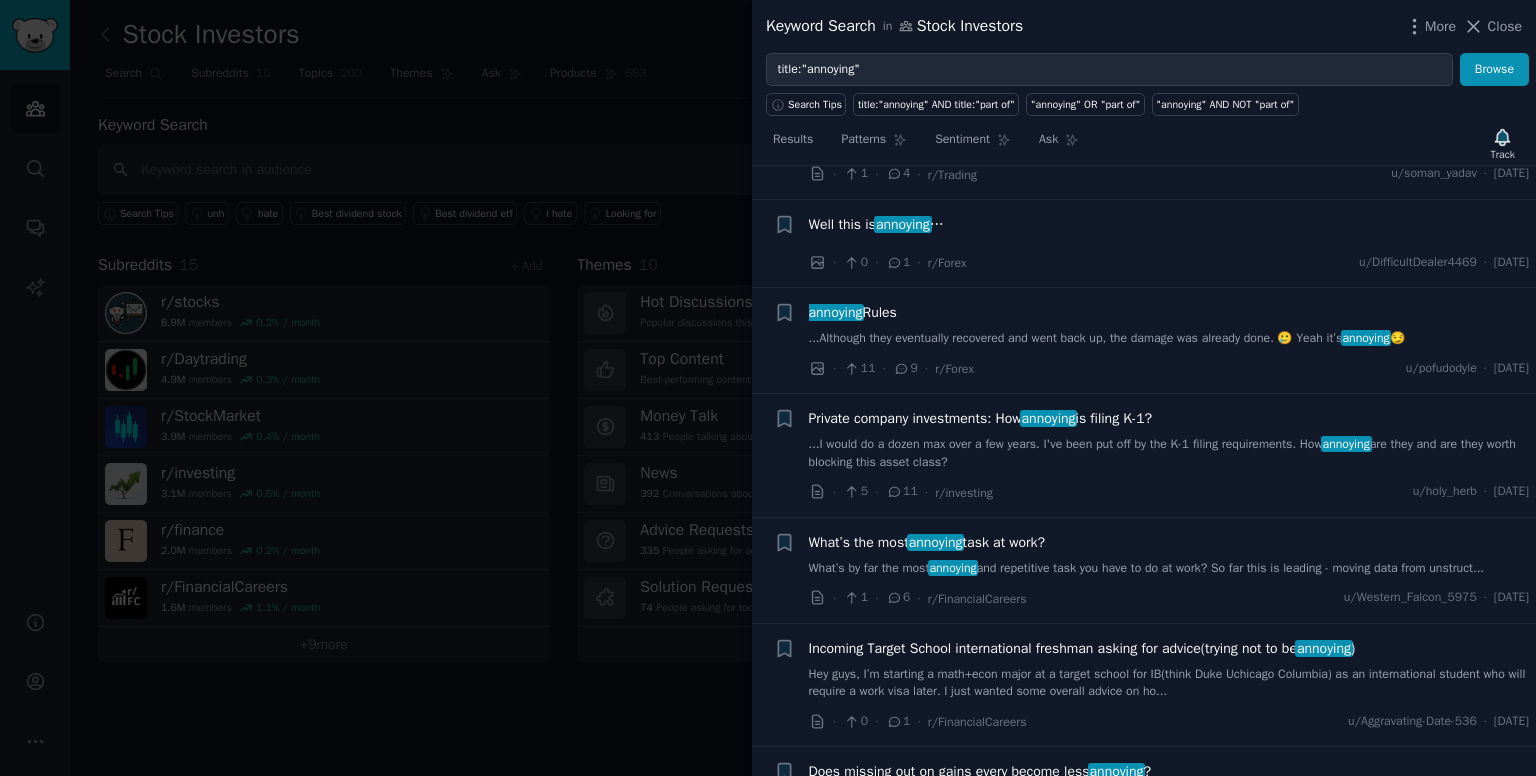 scroll, scrollTop: 2388, scrollLeft: 0, axis: vertical 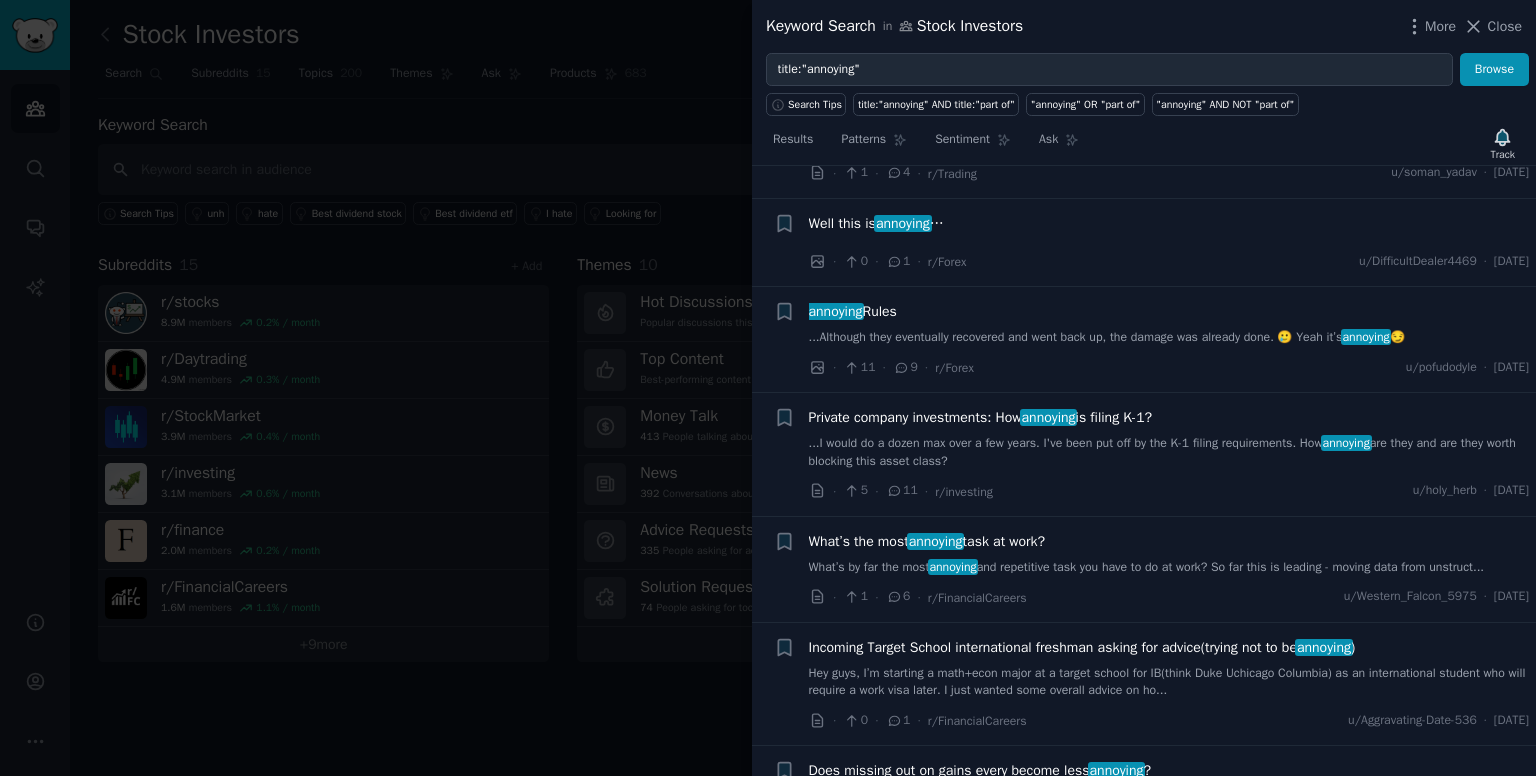 click on "What’s the most  annoying  task at work?" at bounding box center [927, 541] 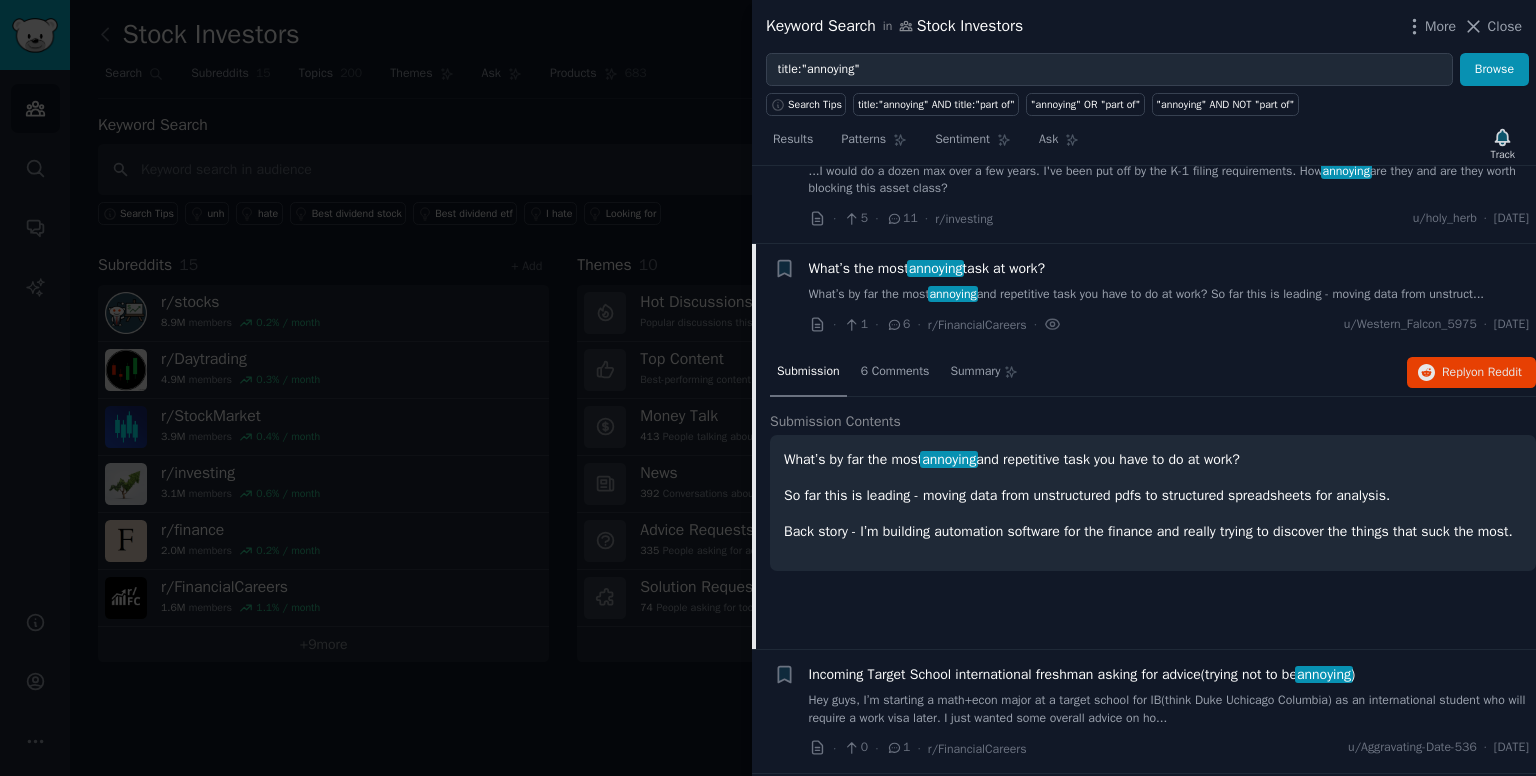 scroll, scrollTop: 951, scrollLeft: 0, axis: vertical 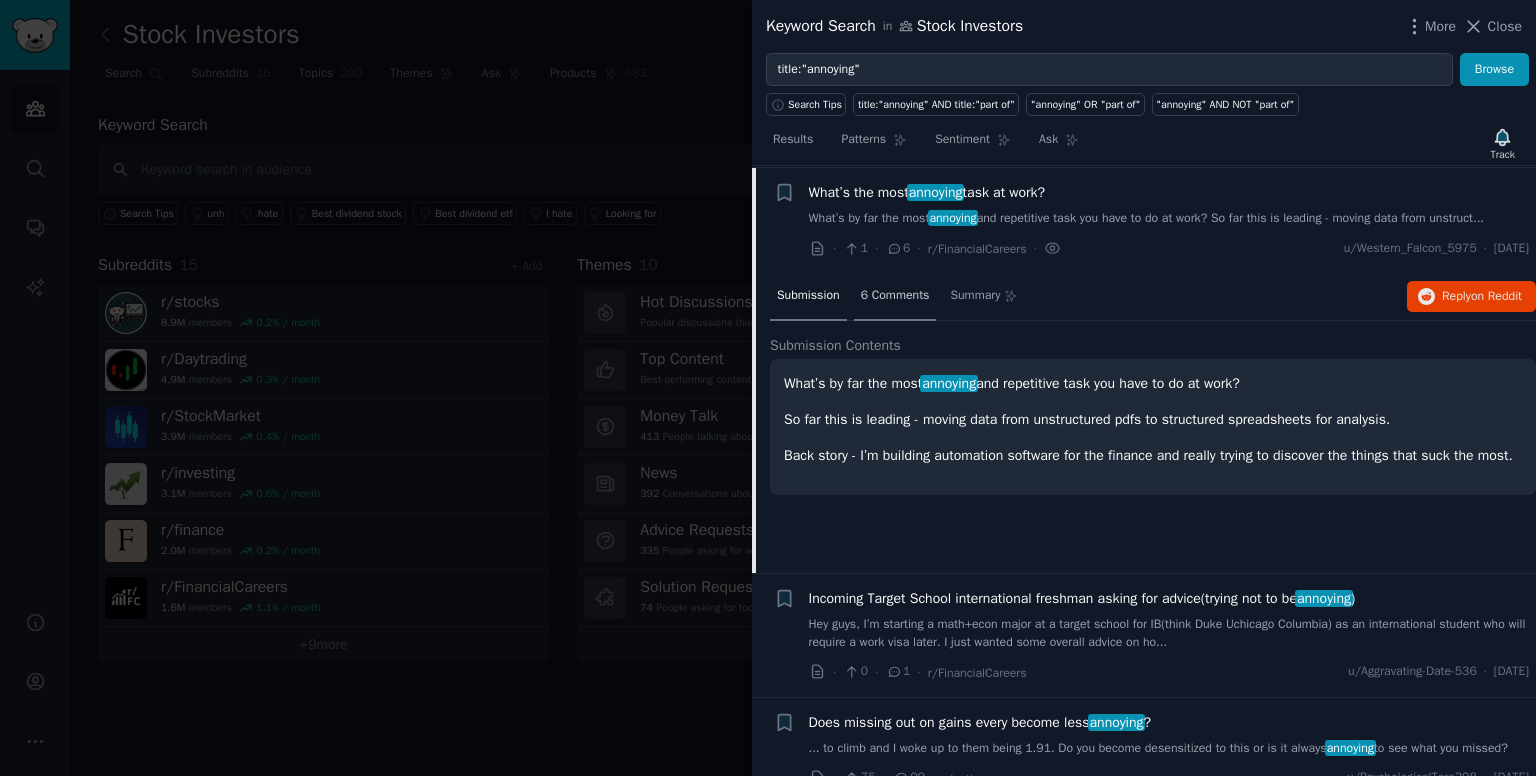 click on "6 Comments" at bounding box center [895, 296] 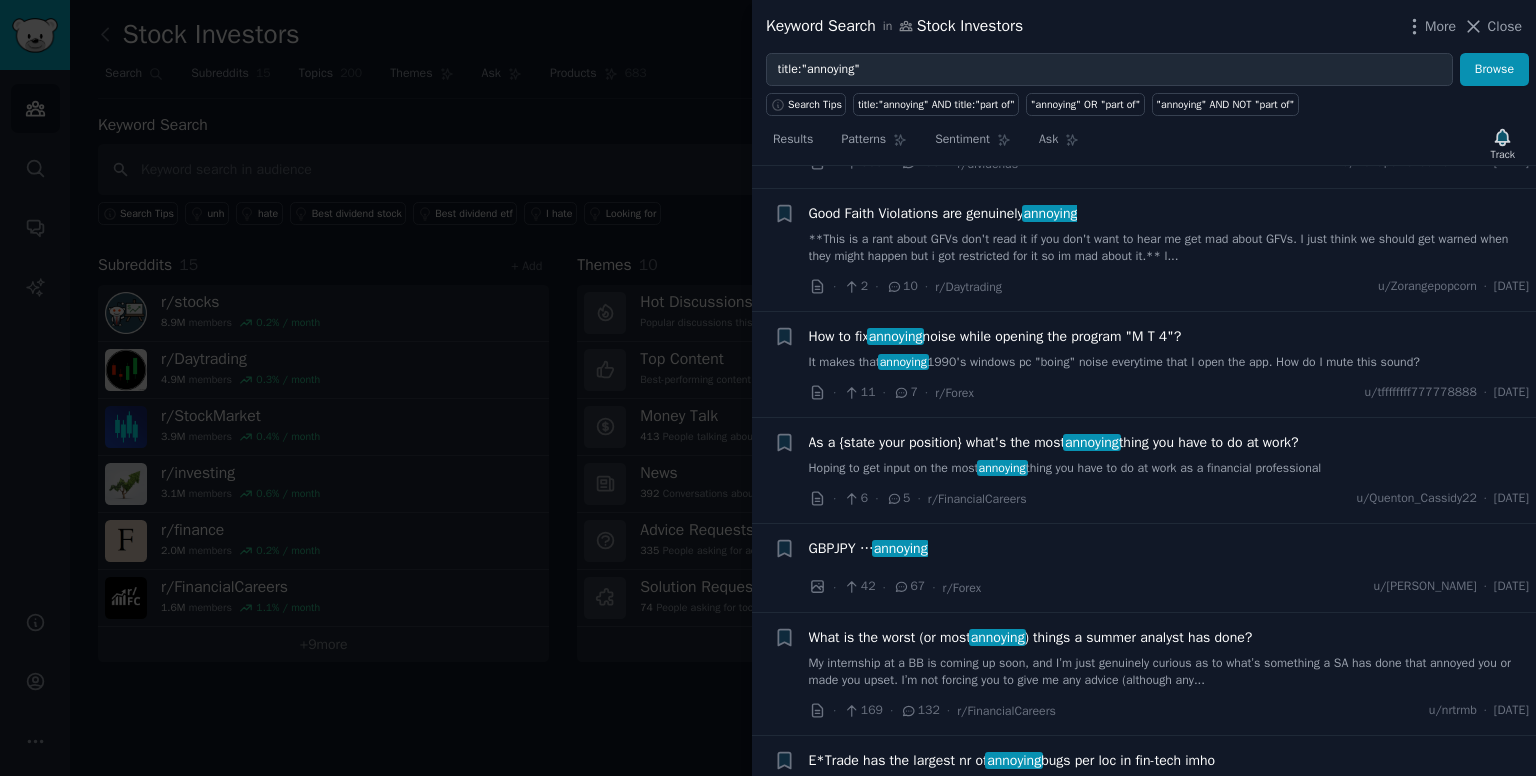 scroll, scrollTop: 2675, scrollLeft: 0, axis: vertical 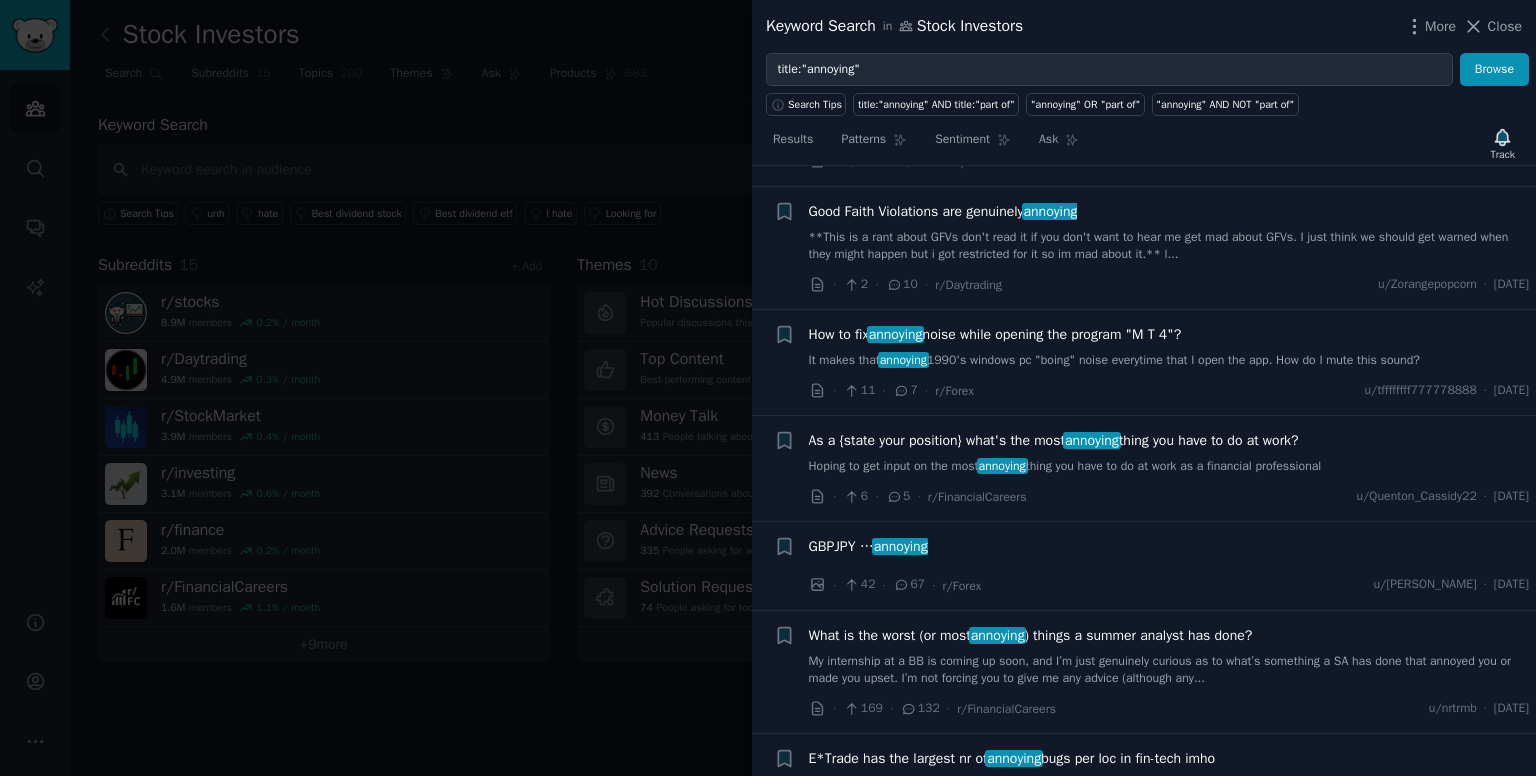 click on "As a {state your position} what's the most  annoying  thing you have to do at work?" at bounding box center [1054, 440] 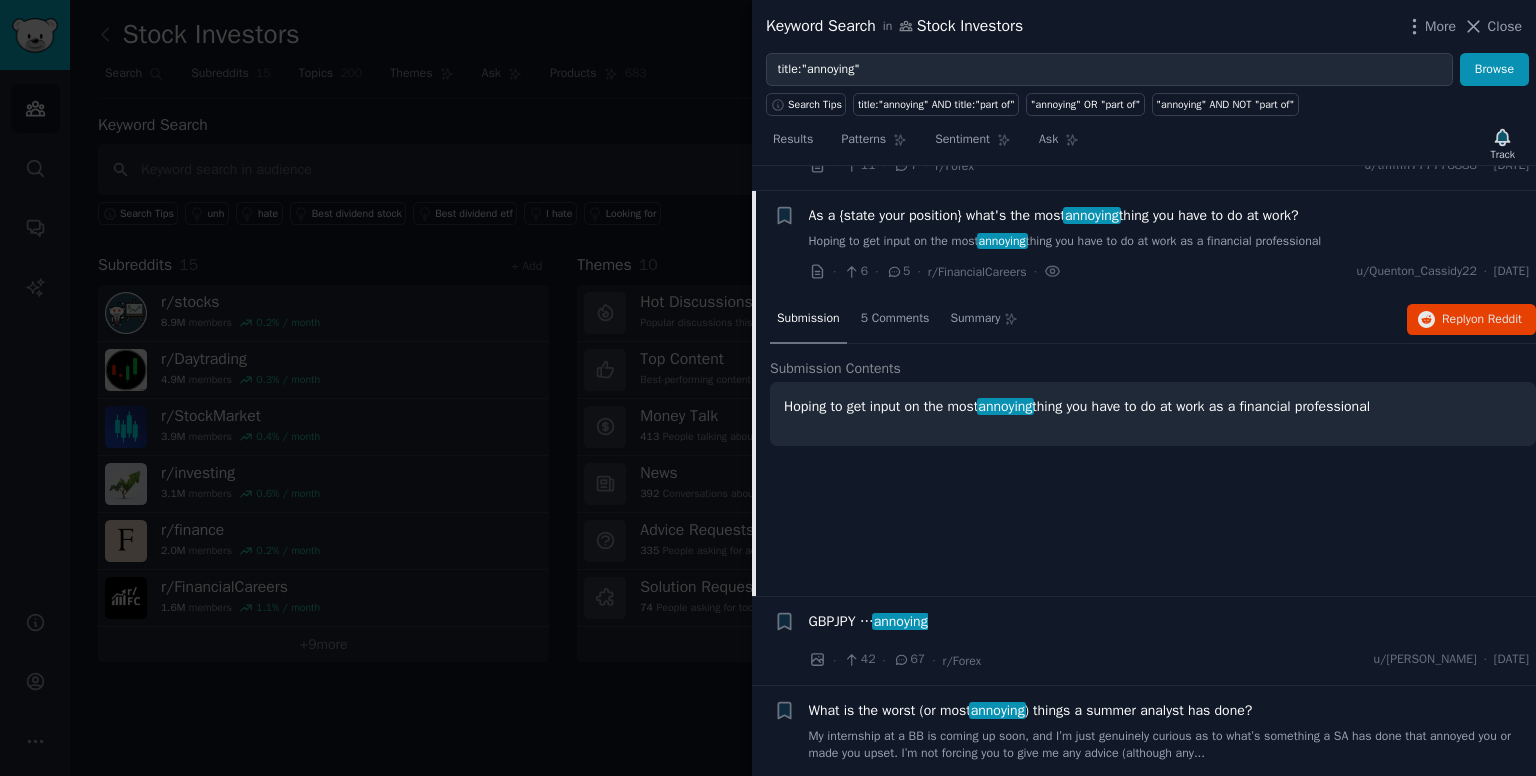scroll, scrollTop: 2544, scrollLeft: 0, axis: vertical 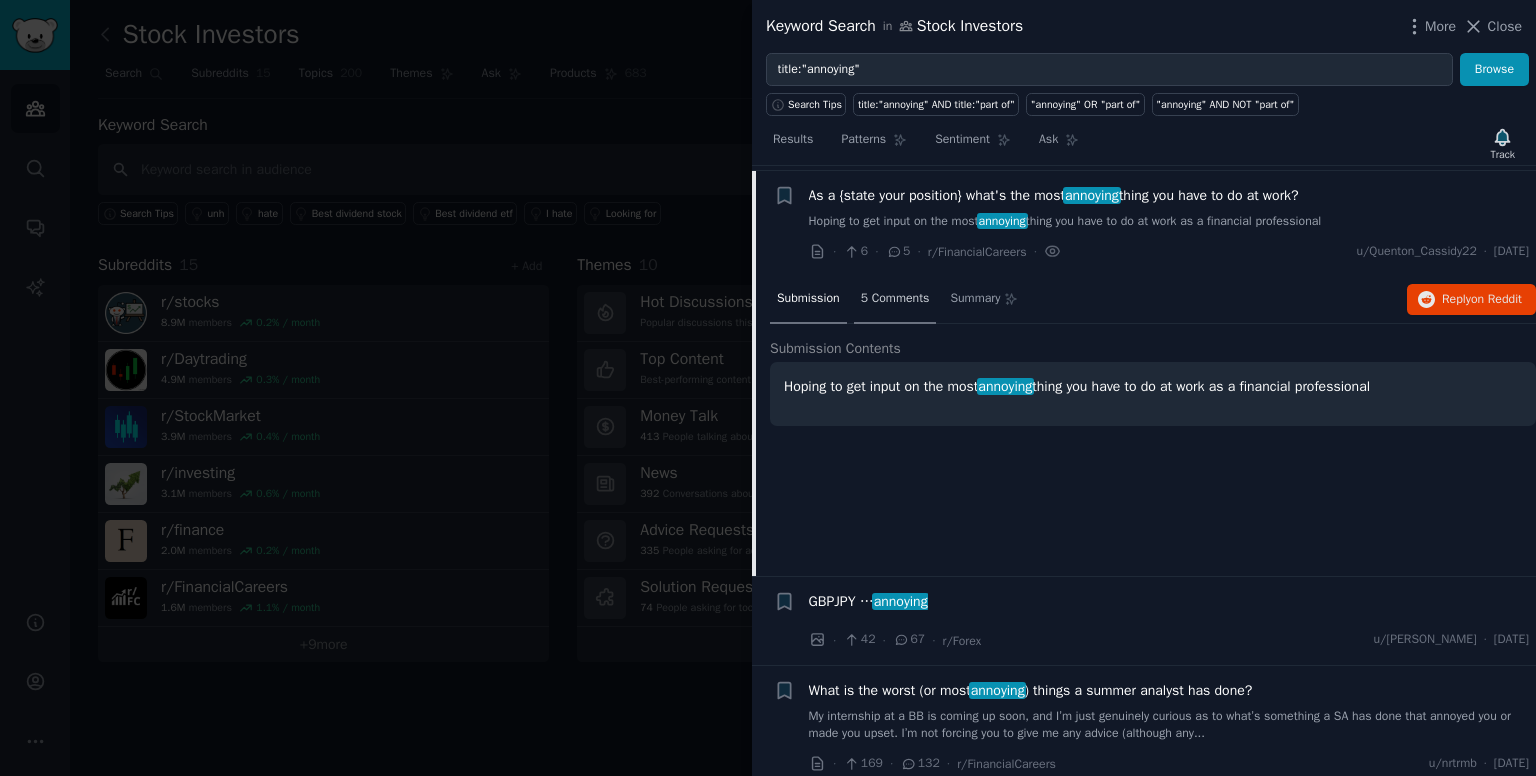 click on "5 Comments" at bounding box center (895, 299) 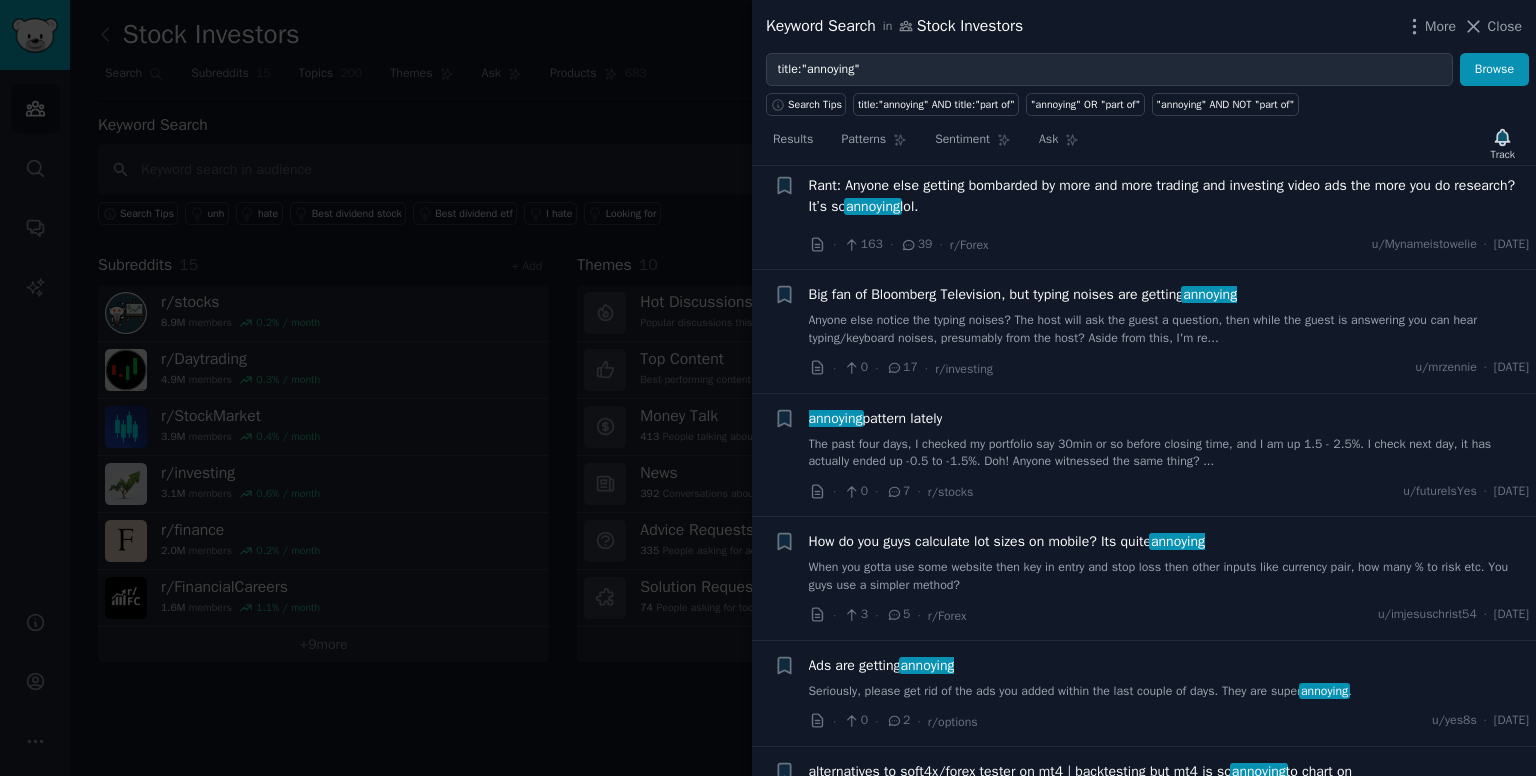 scroll, scrollTop: 4103, scrollLeft: 0, axis: vertical 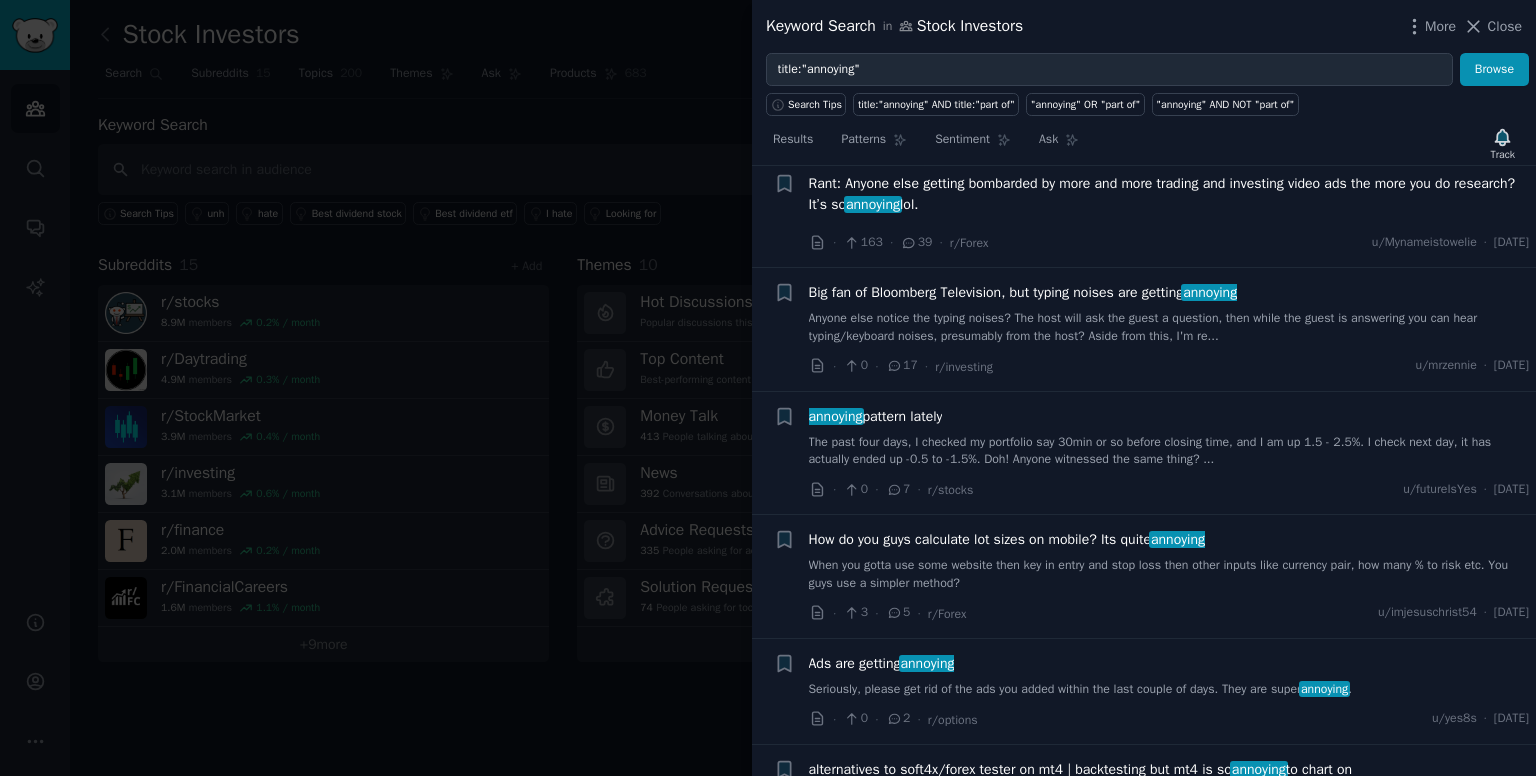 click on "How do you guys calculate lot sizes on mobile? Its quite  annoying" at bounding box center (1007, 539) 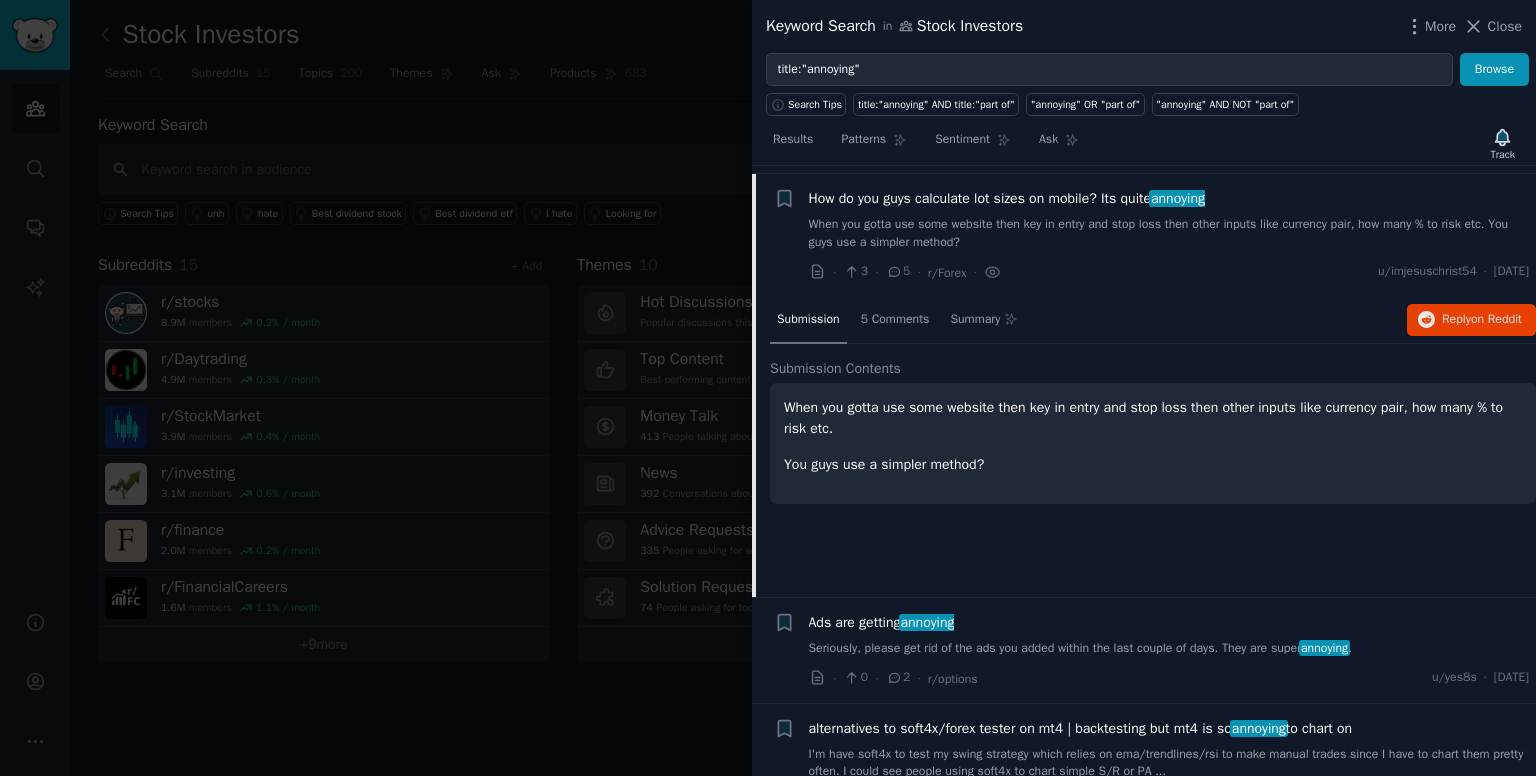 scroll, scrollTop: 4177, scrollLeft: 0, axis: vertical 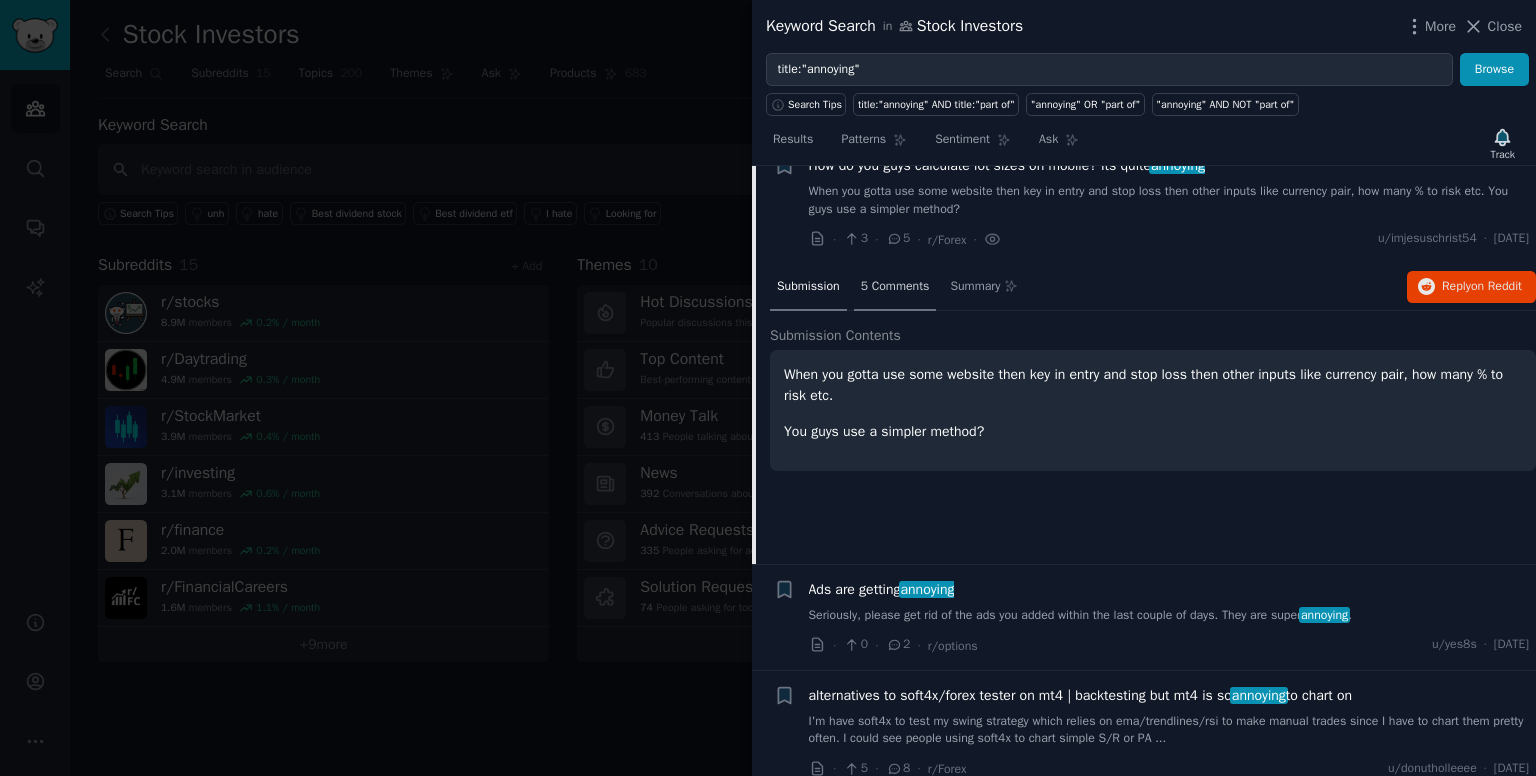 click on "5 Comments" at bounding box center (895, 287) 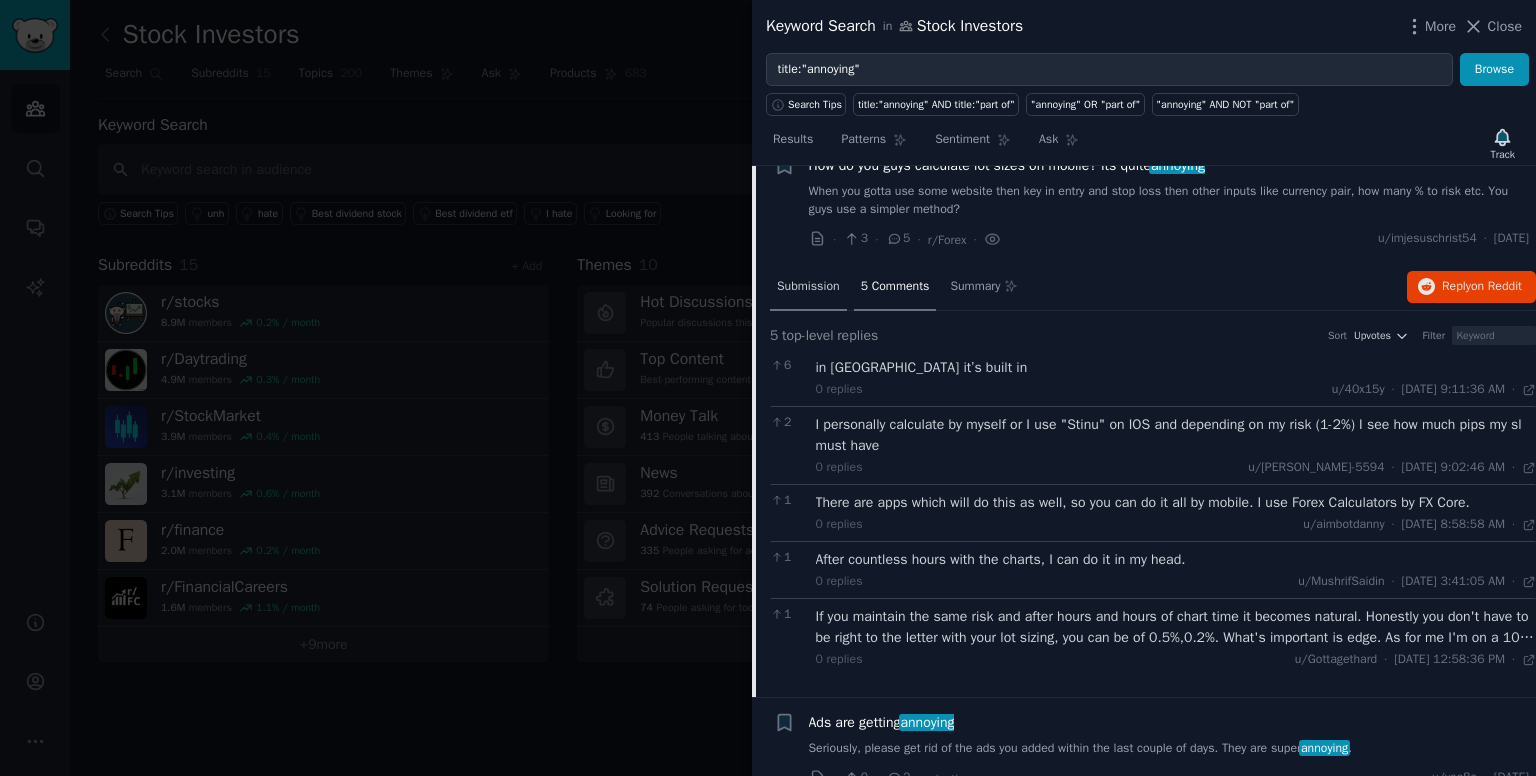 click on "Submission" at bounding box center (808, 287) 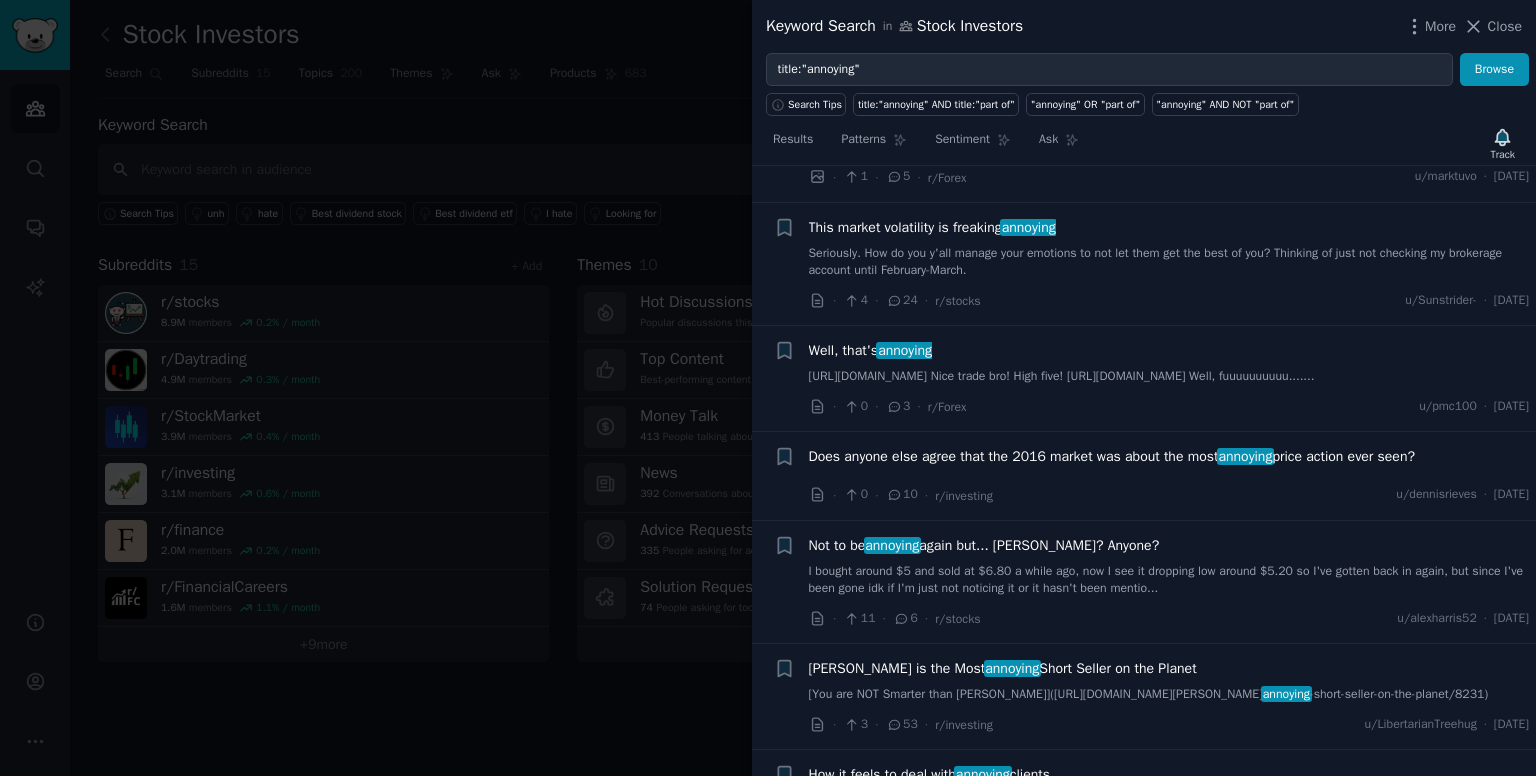 scroll, scrollTop: 4856, scrollLeft: 0, axis: vertical 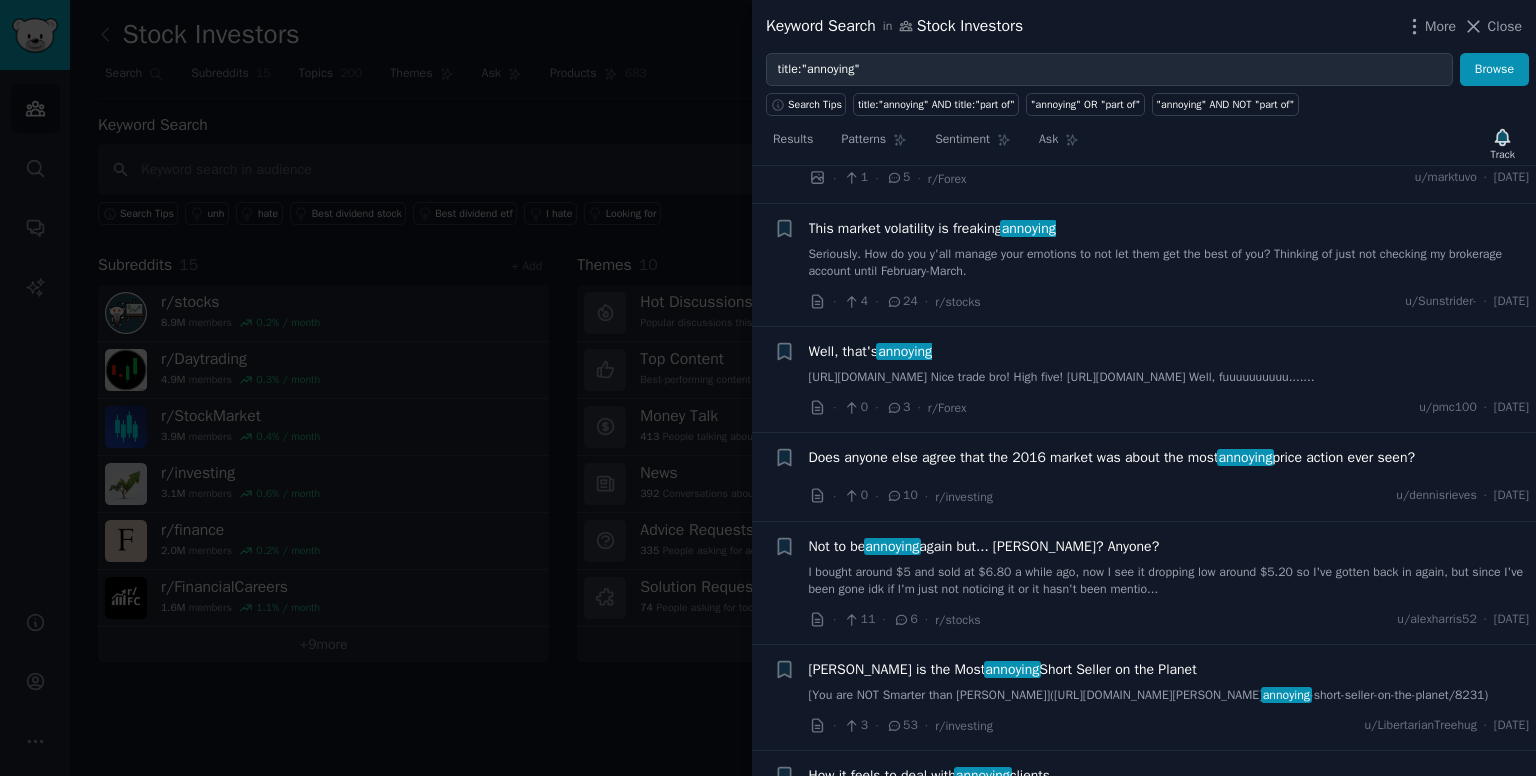 click at bounding box center [768, 388] 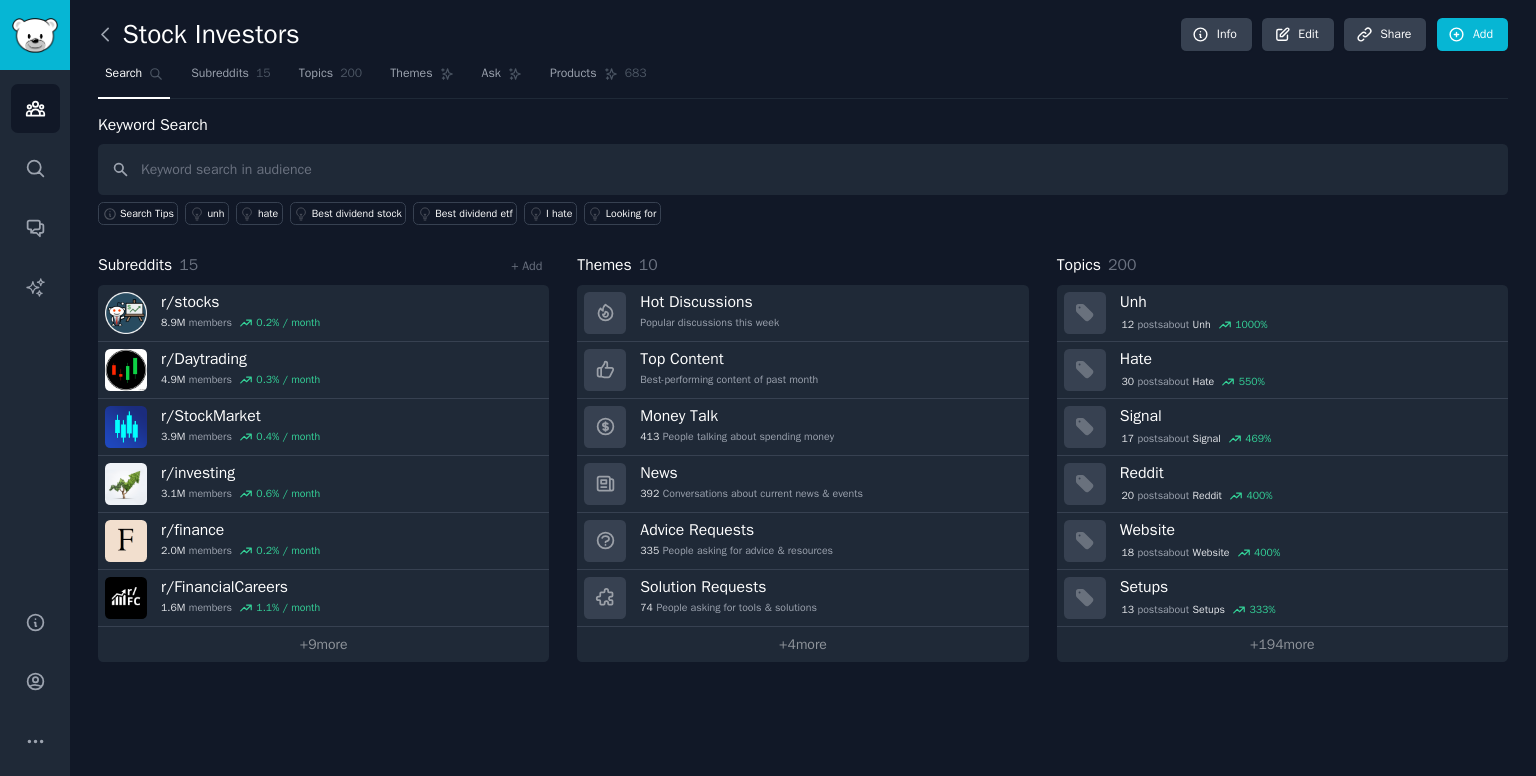 click 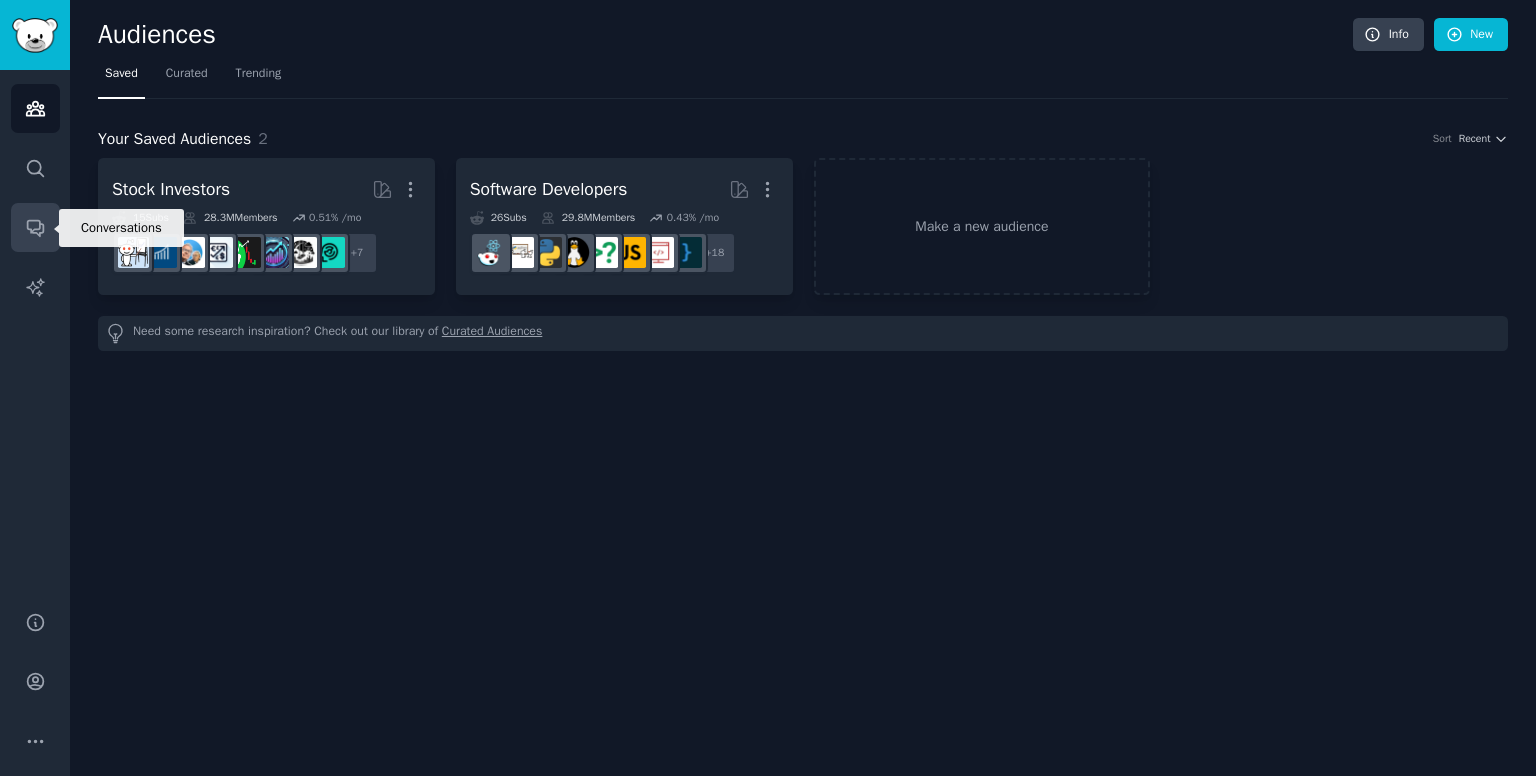 click 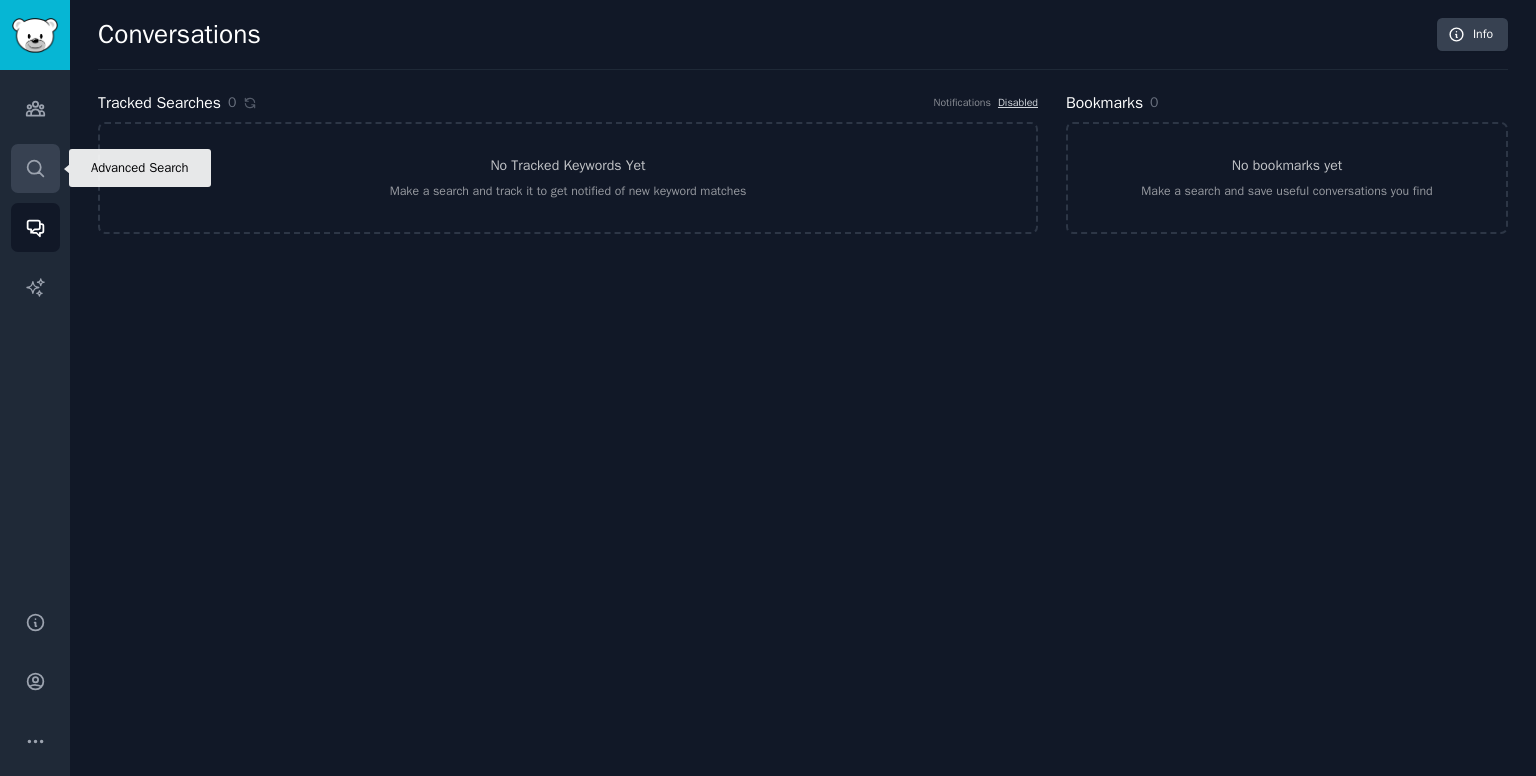 click on "Search" at bounding box center [35, 168] 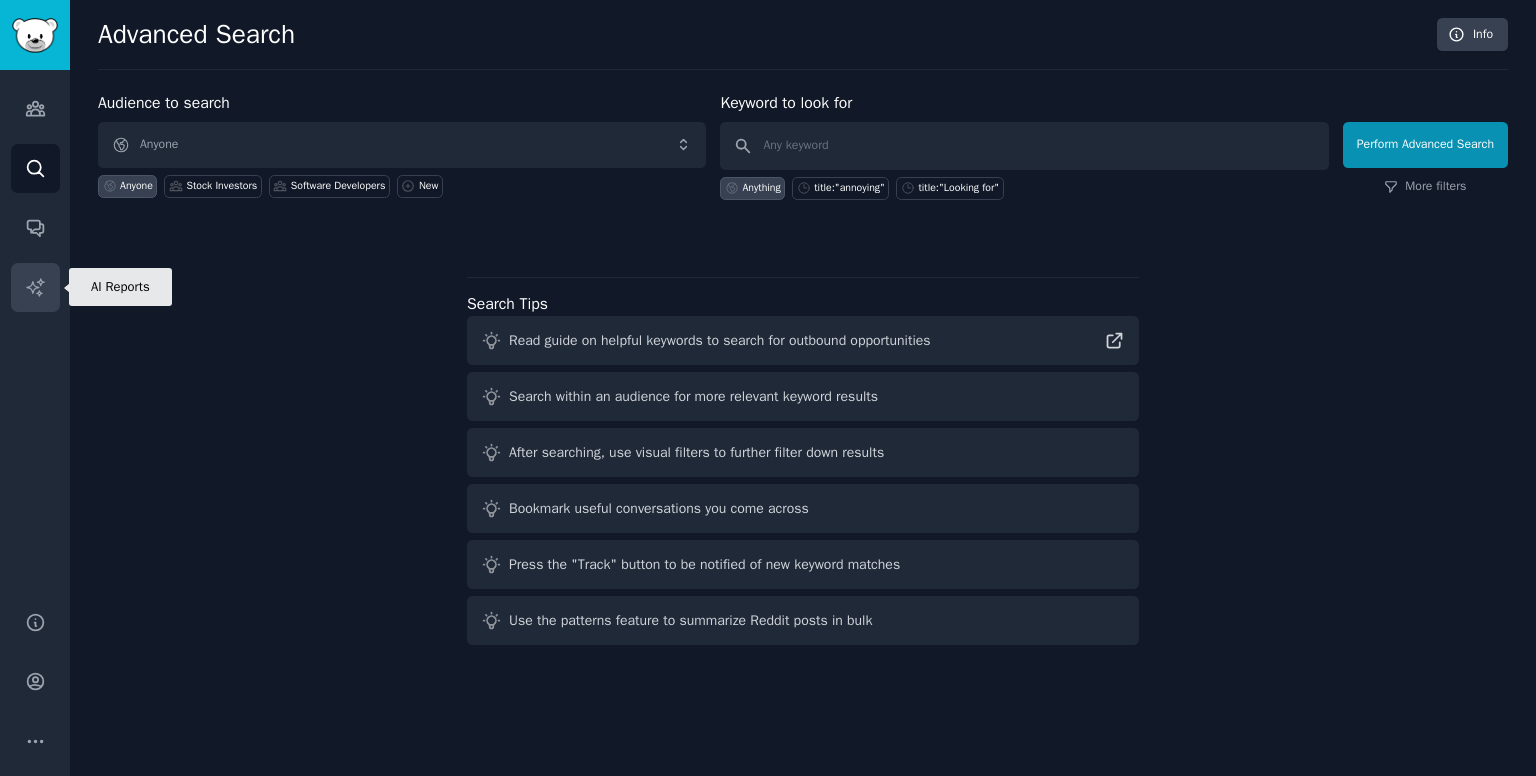 click on "AI Reports" at bounding box center [35, 287] 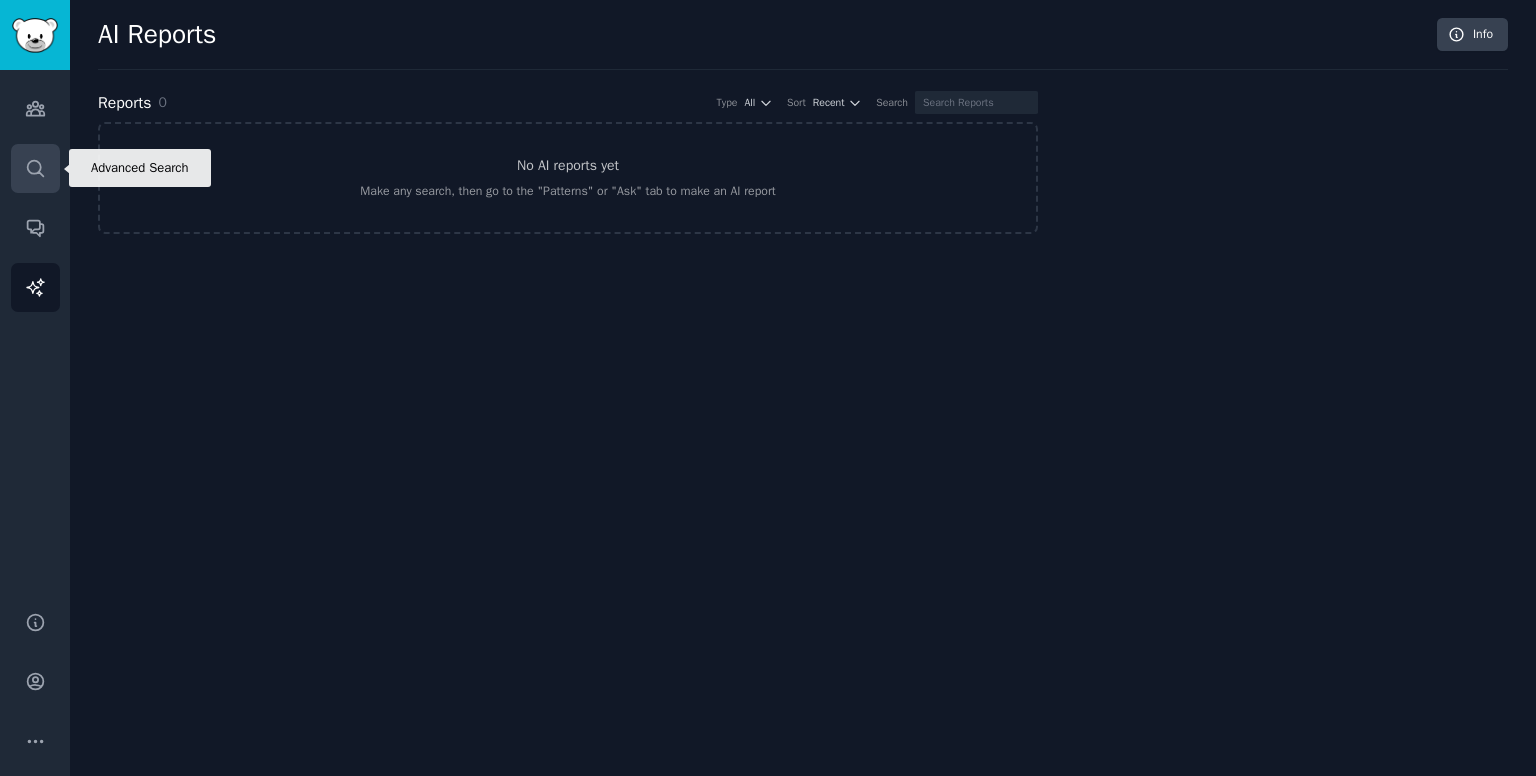 click on "Search" at bounding box center (35, 168) 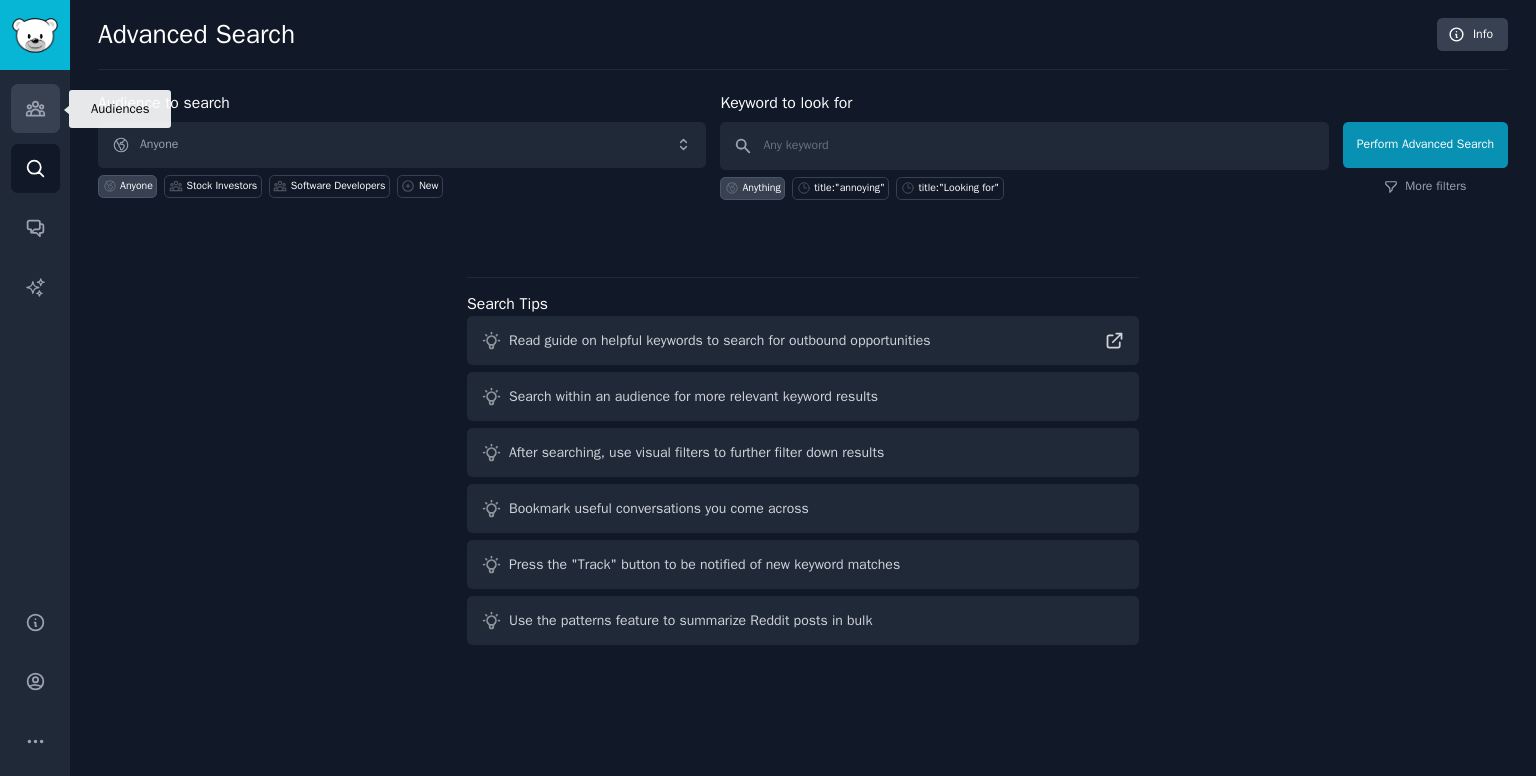 click on "Audiences" at bounding box center (35, 108) 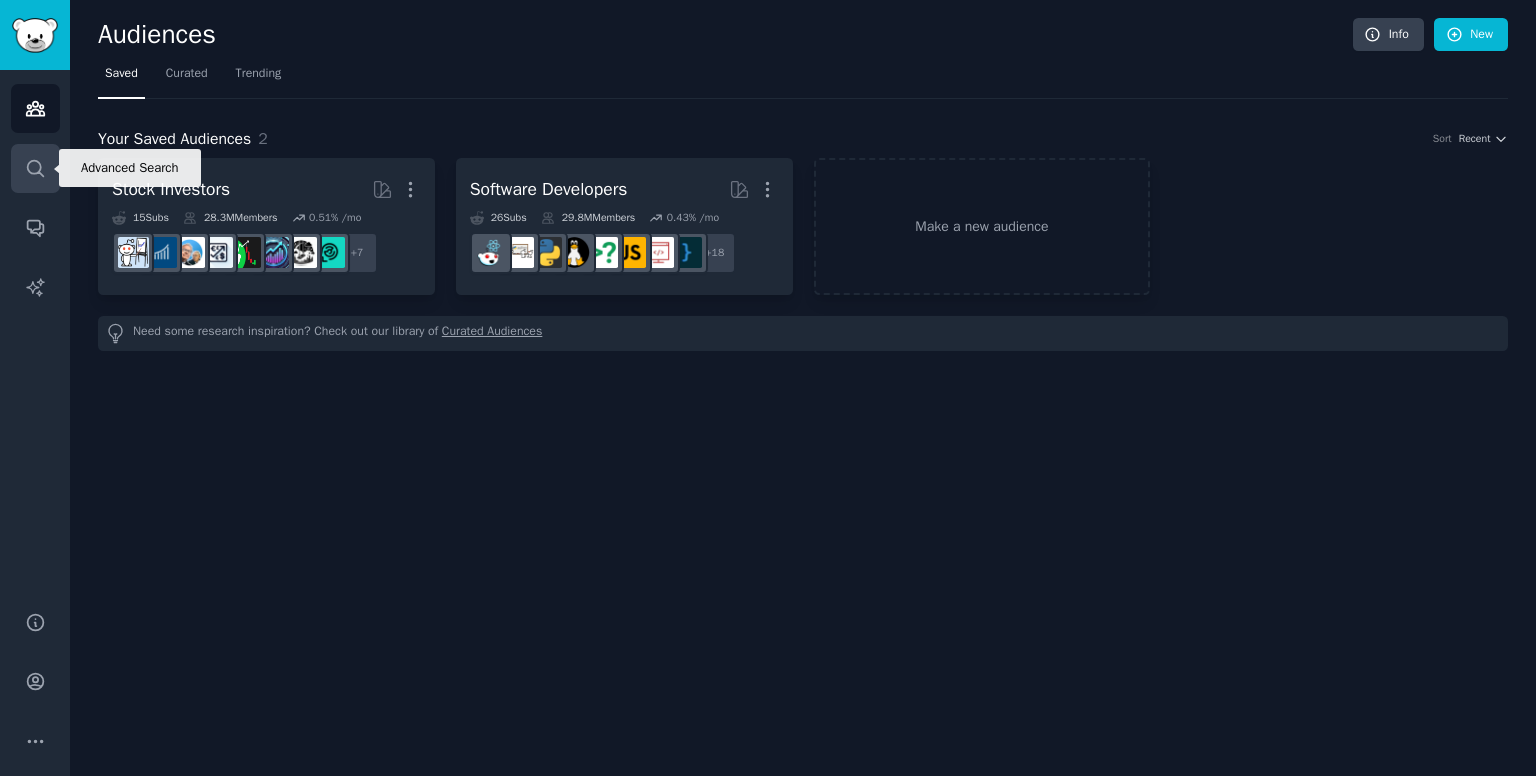 click on "Search" at bounding box center (35, 168) 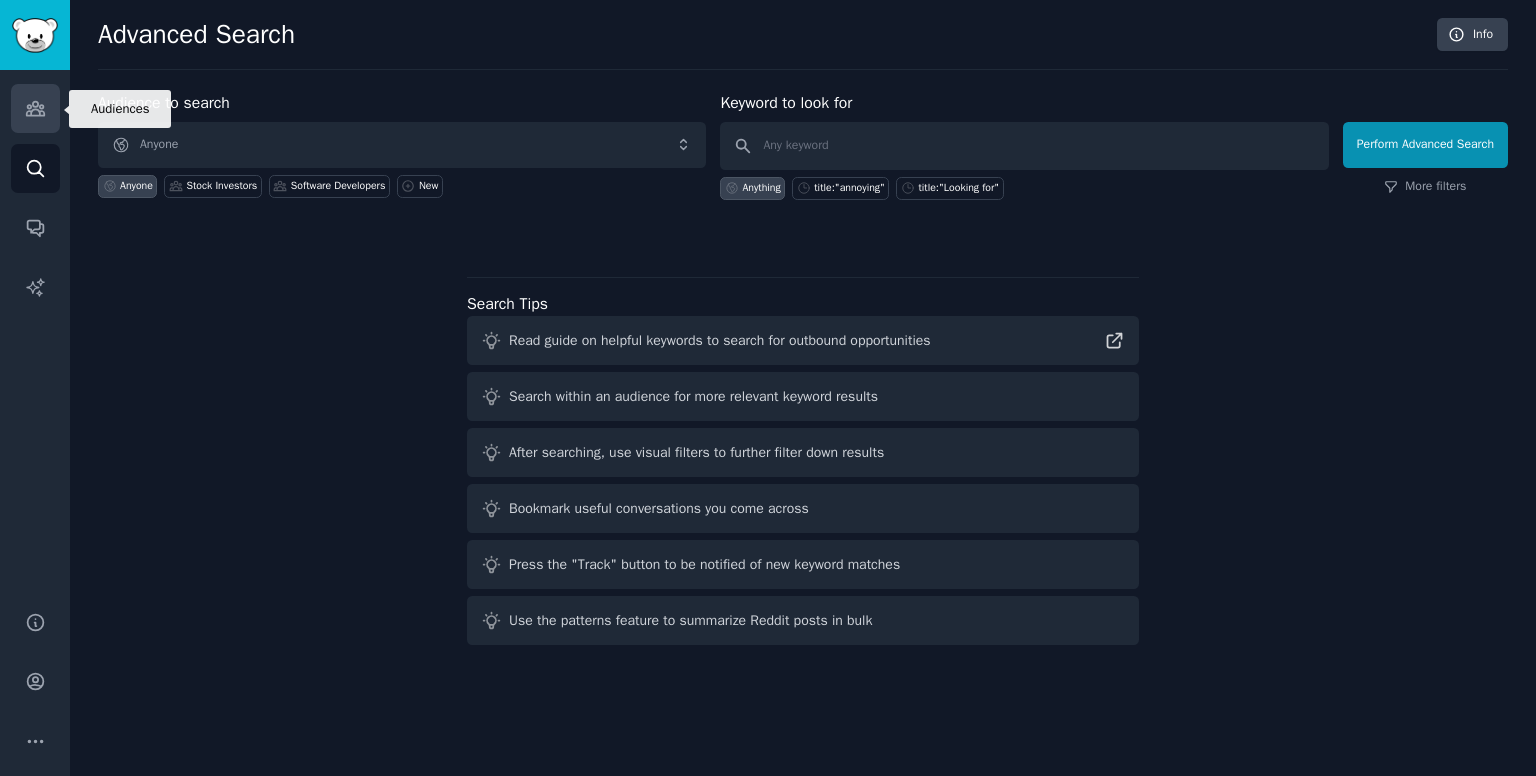 click on "Audiences" at bounding box center [35, 108] 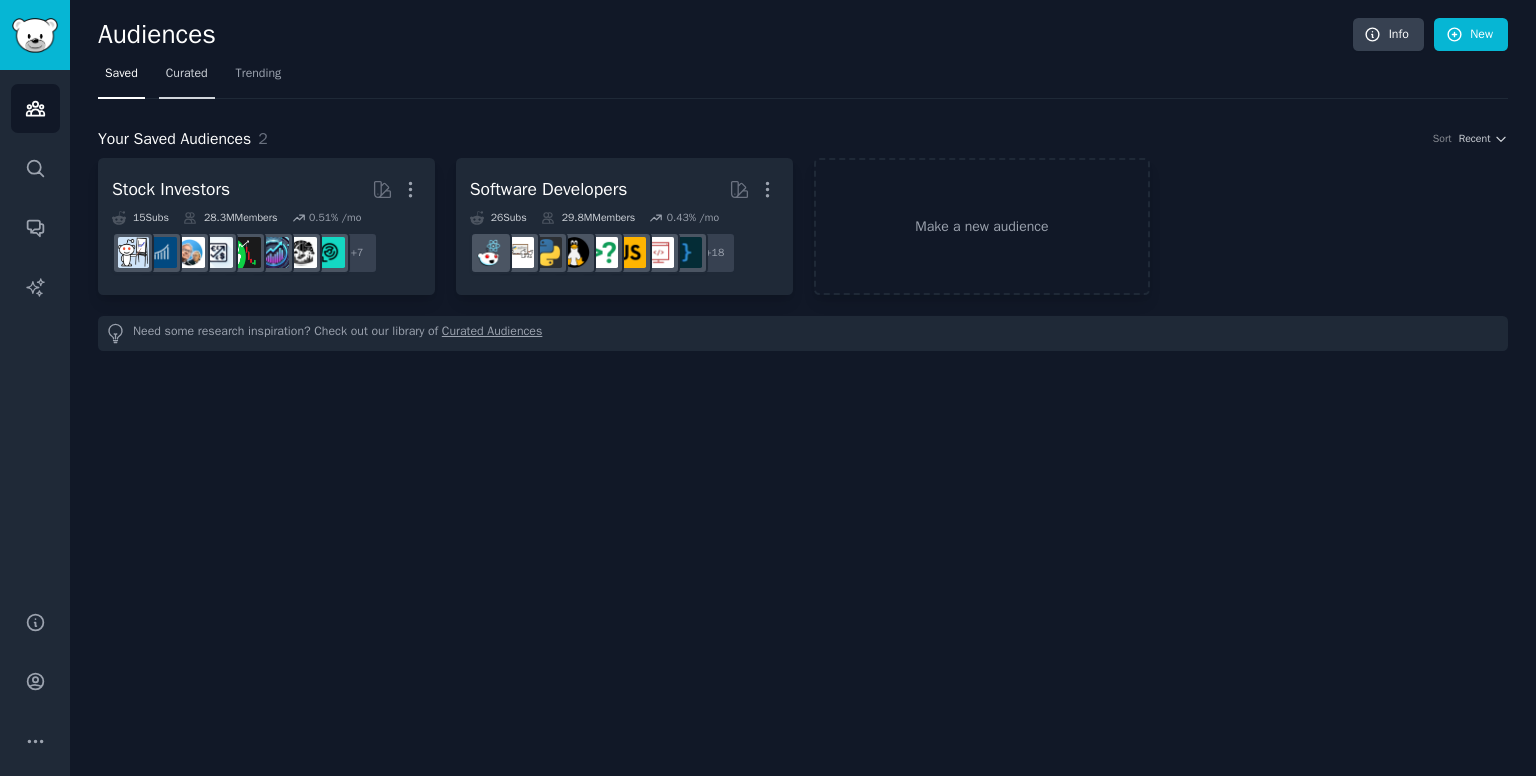 click on "Curated" at bounding box center (187, 78) 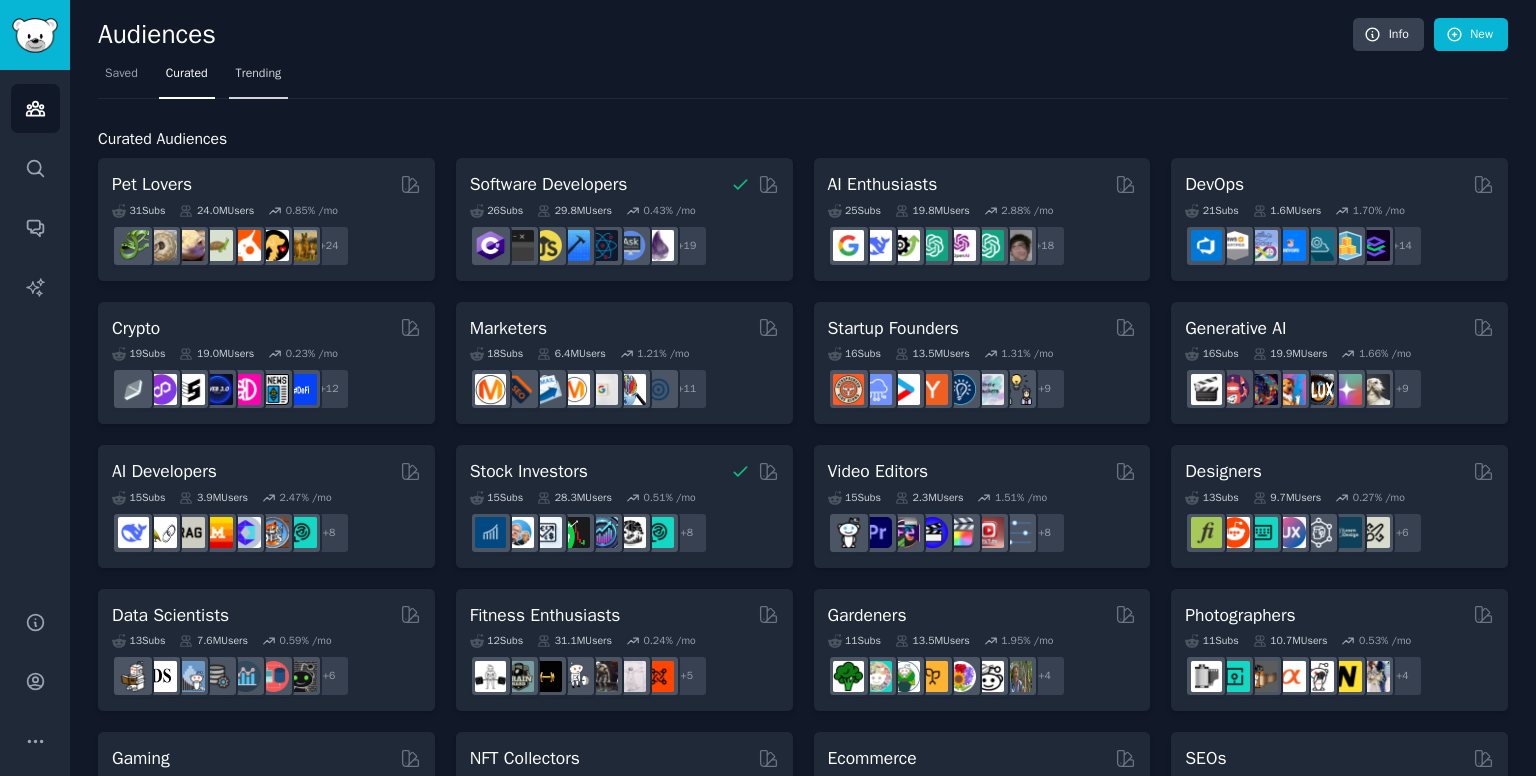 click on "Trending" at bounding box center (259, 78) 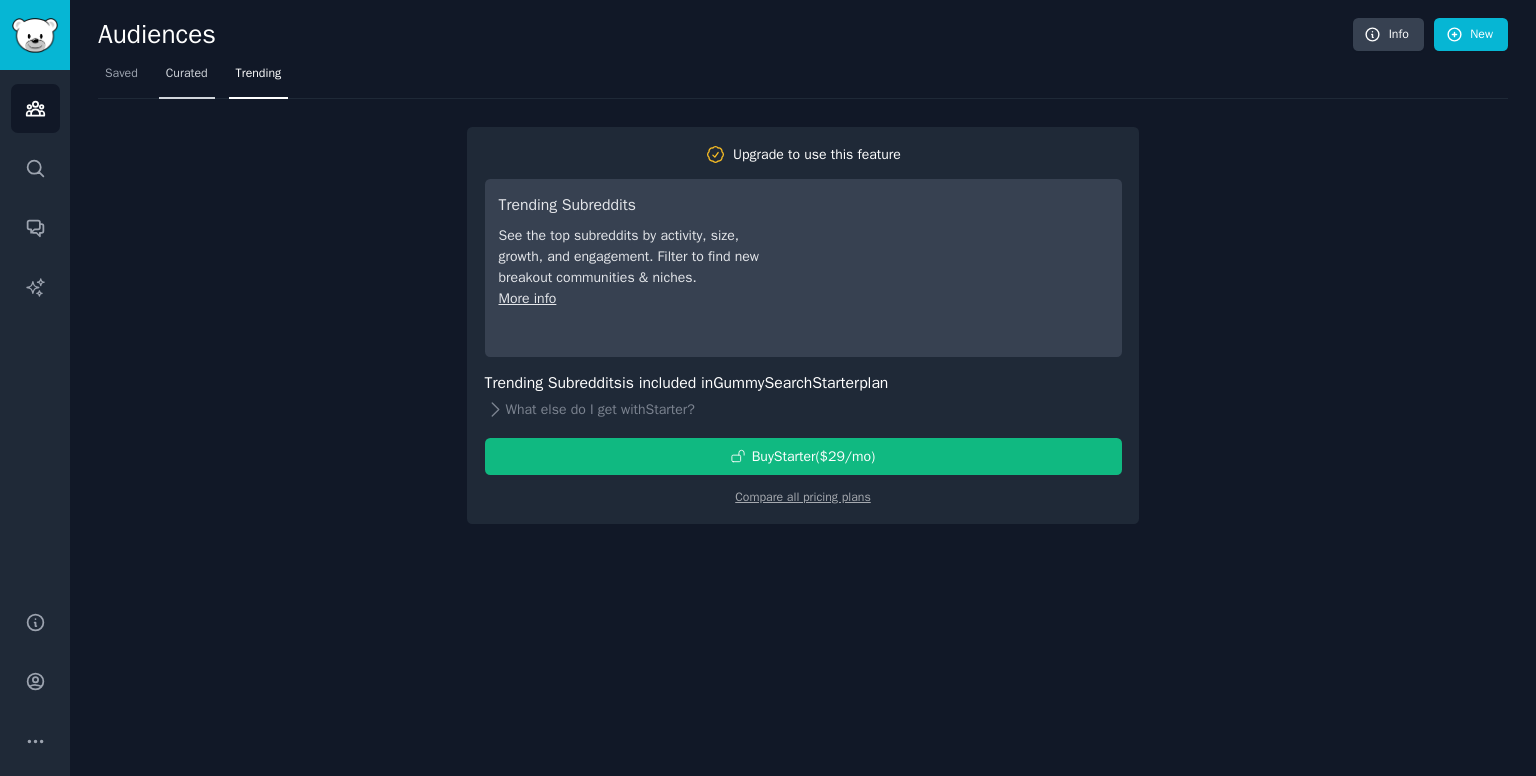 click on "Curated" at bounding box center (187, 78) 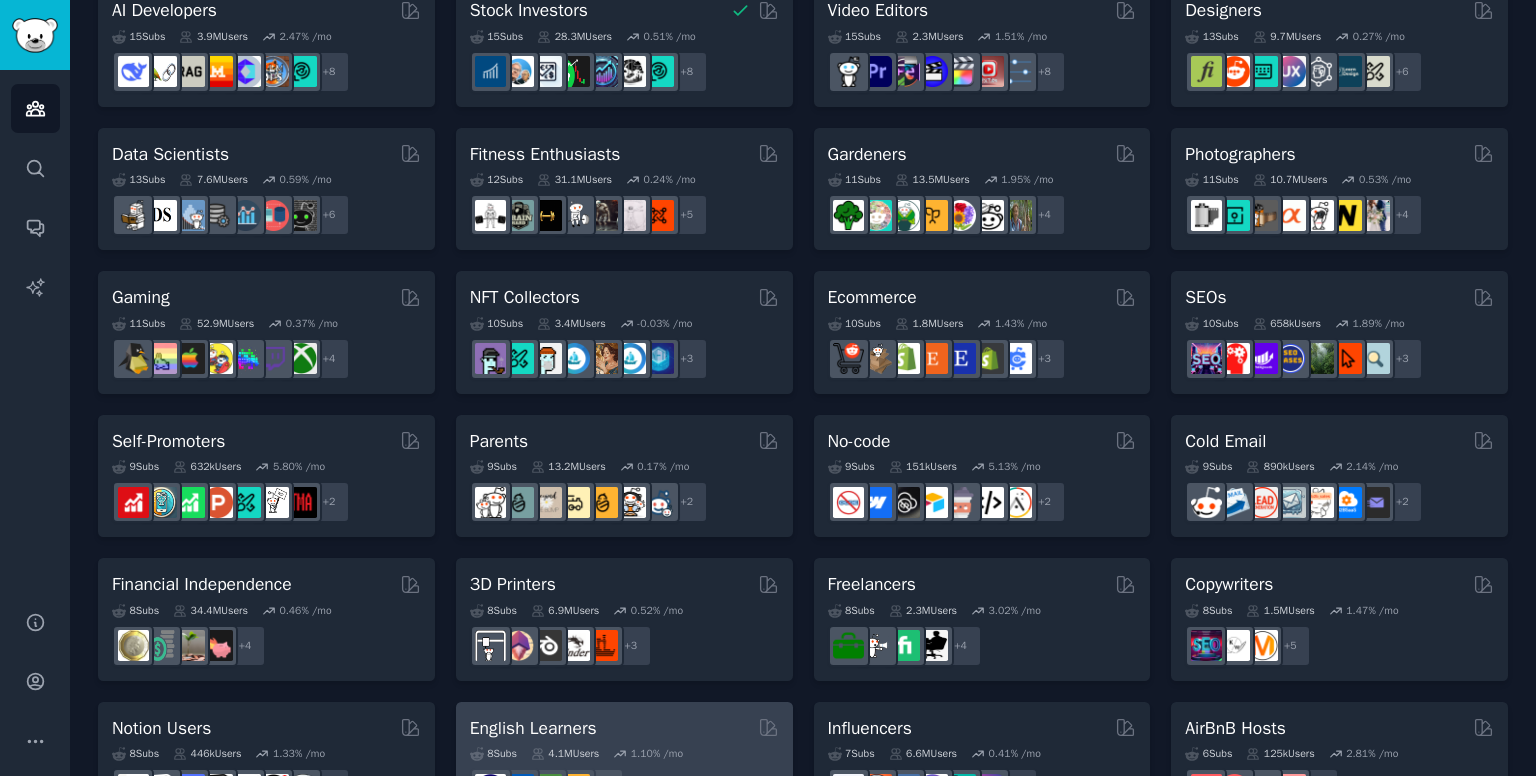 scroll, scrollTop: 270, scrollLeft: 0, axis: vertical 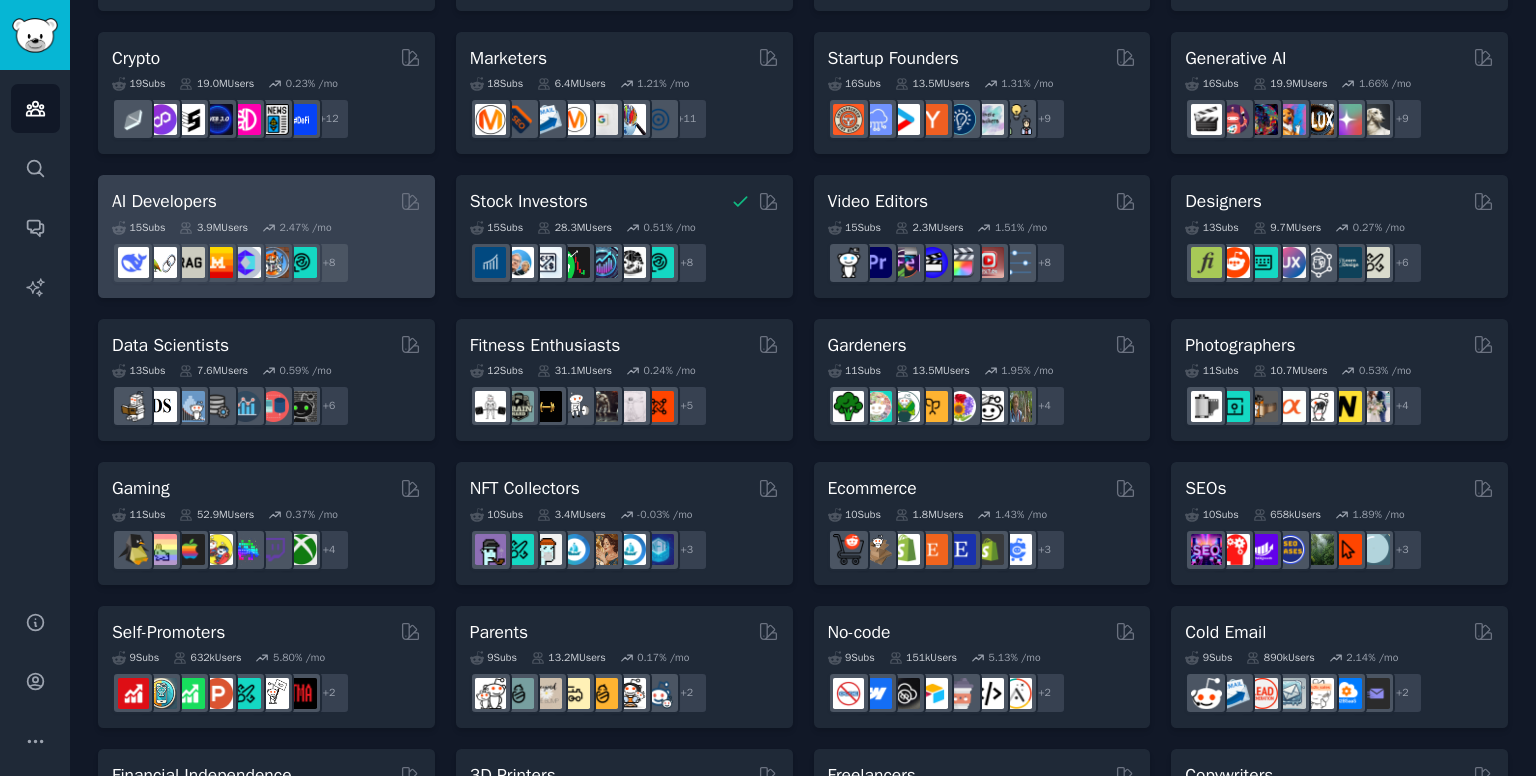 click on "AI Developers" at bounding box center [164, 201] 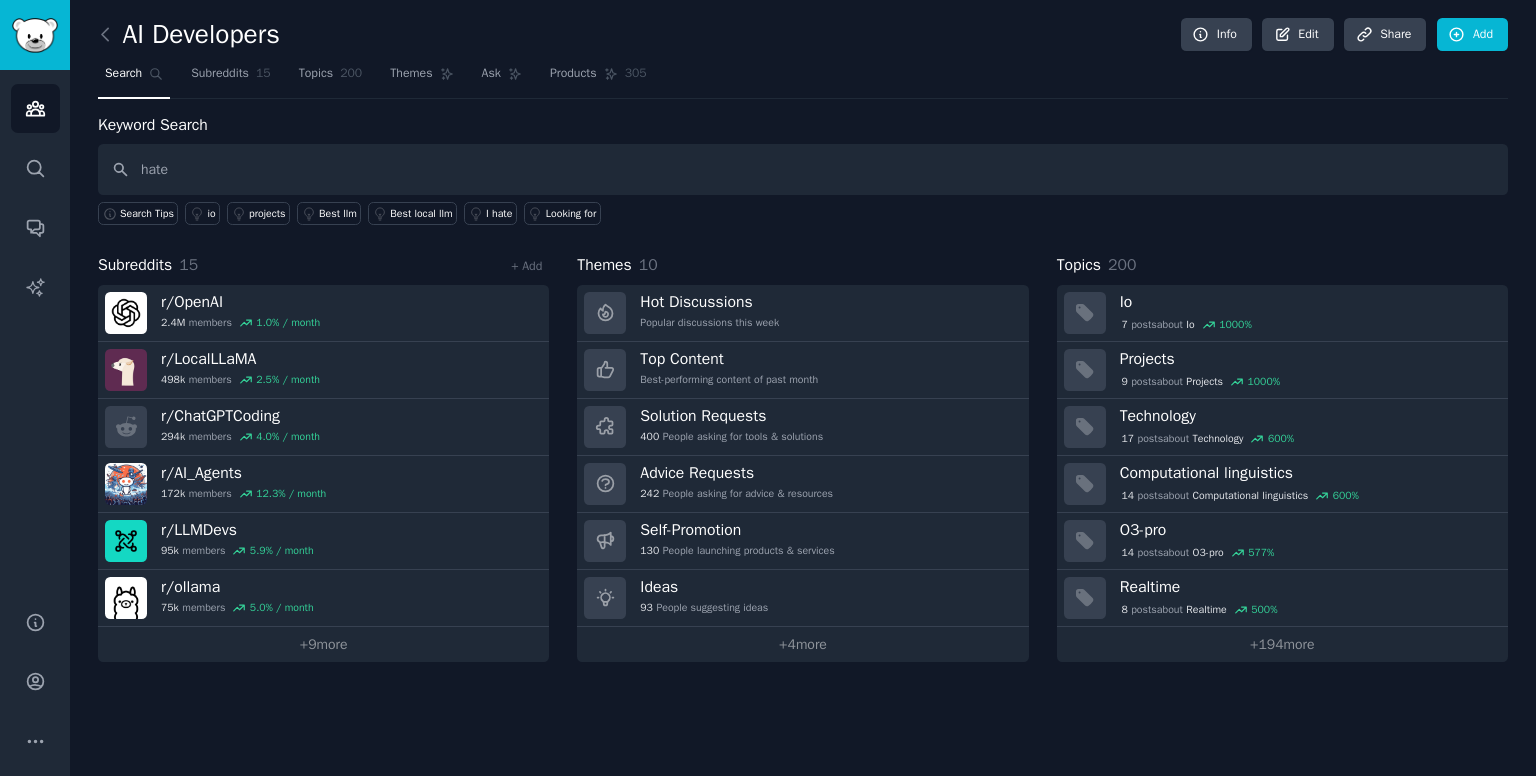 type on "hate" 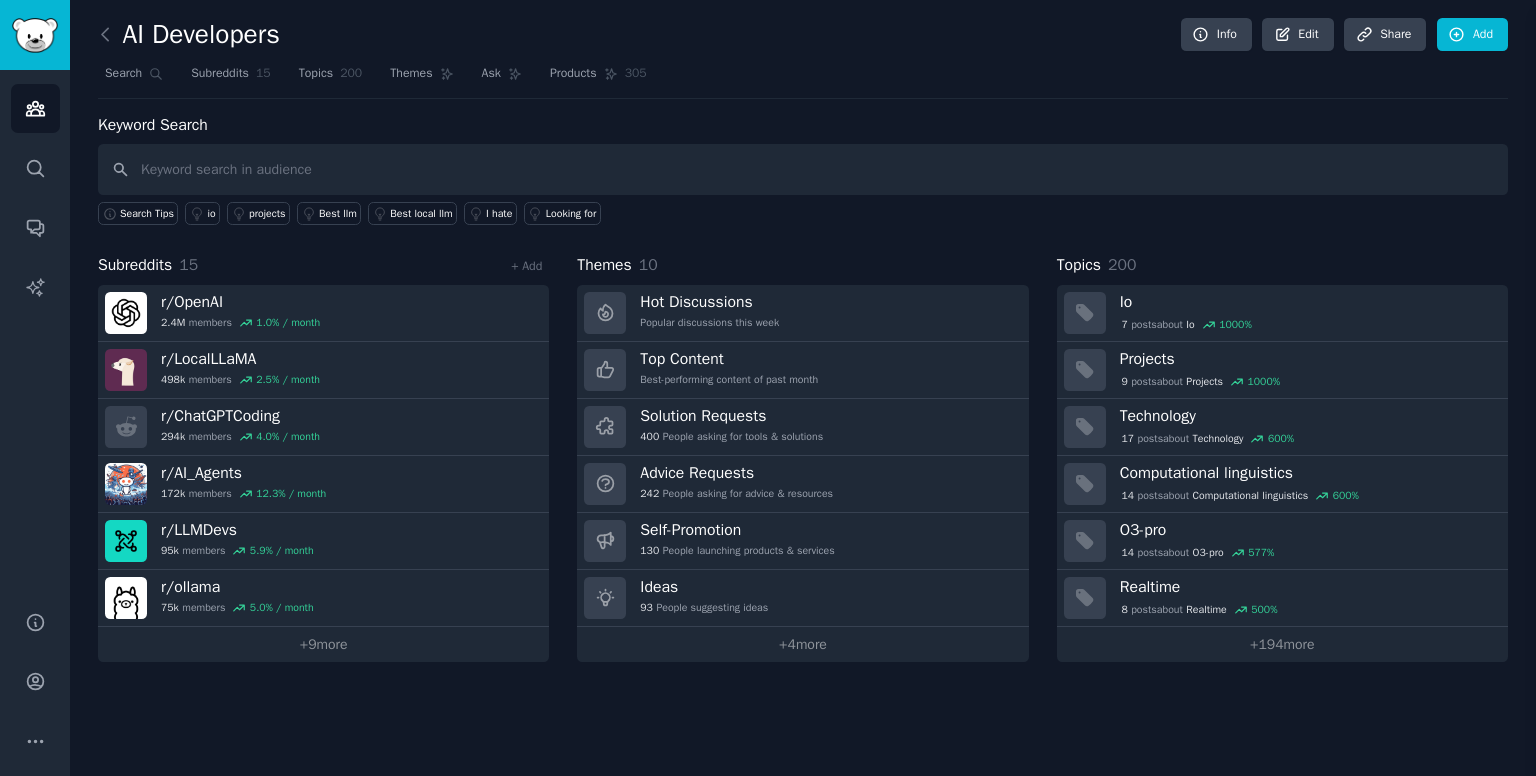 type 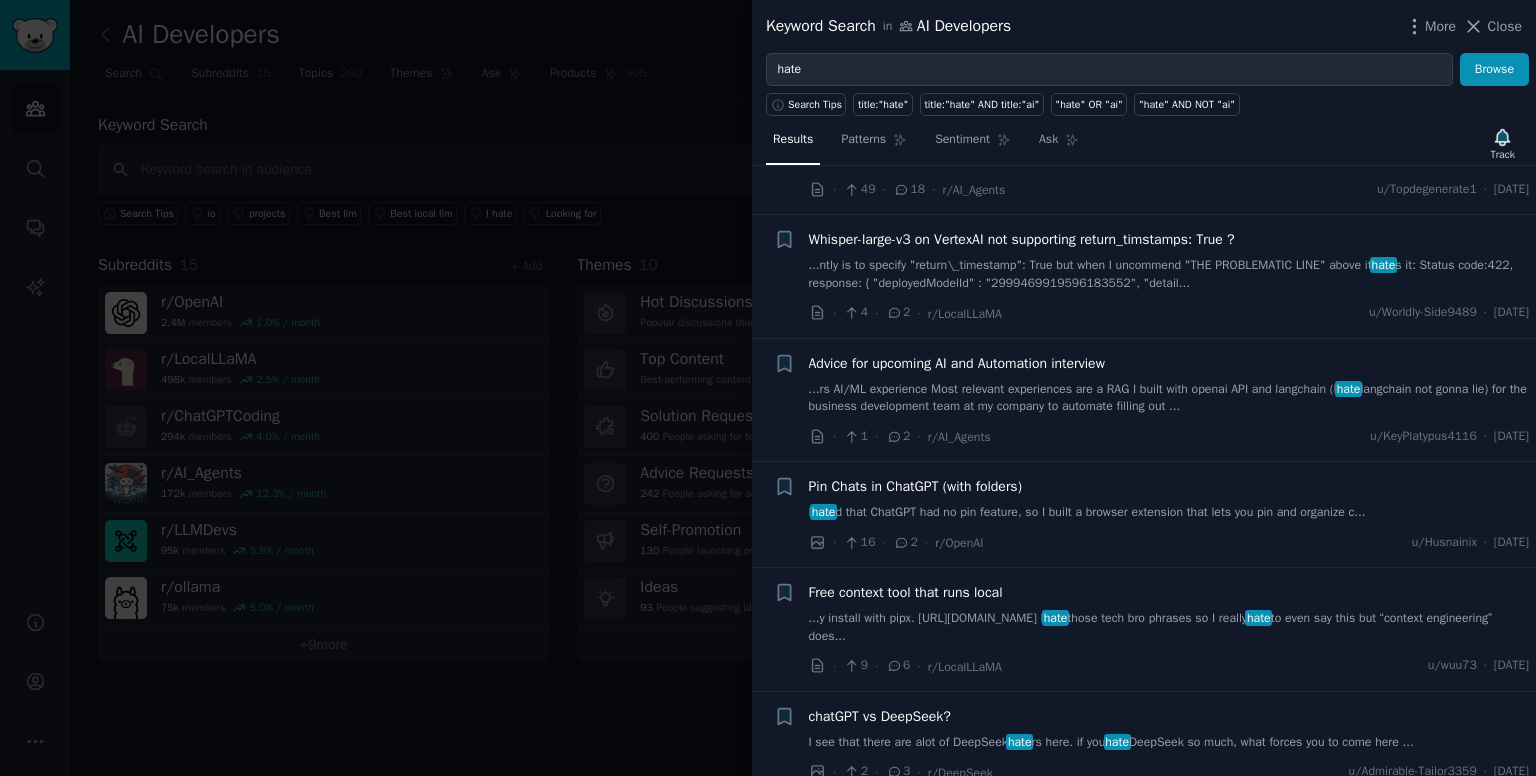 scroll, scrollTop: 703, scrollLeft: 0, axis: vertical 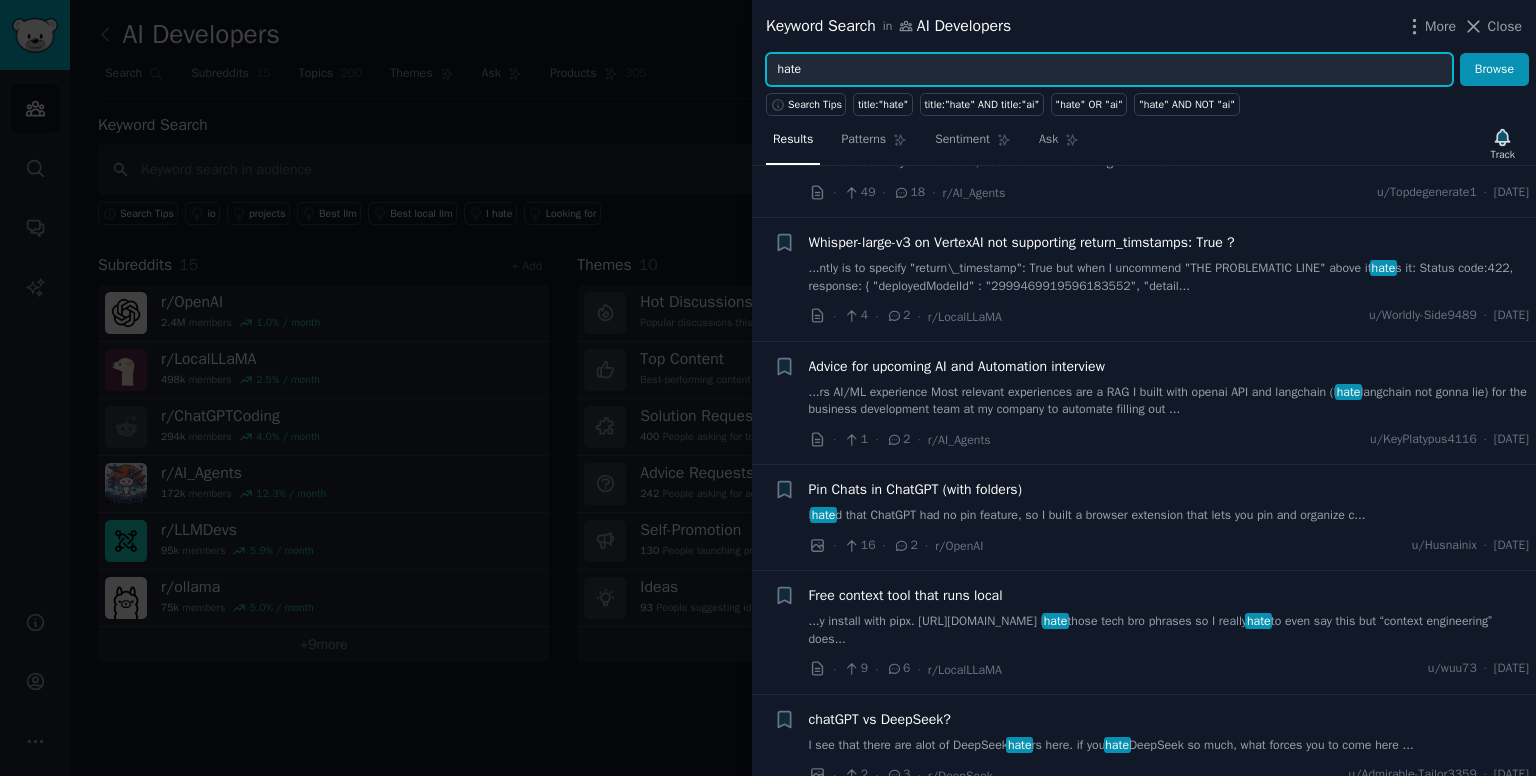click on "hate" at bounding box center [1109, 70] 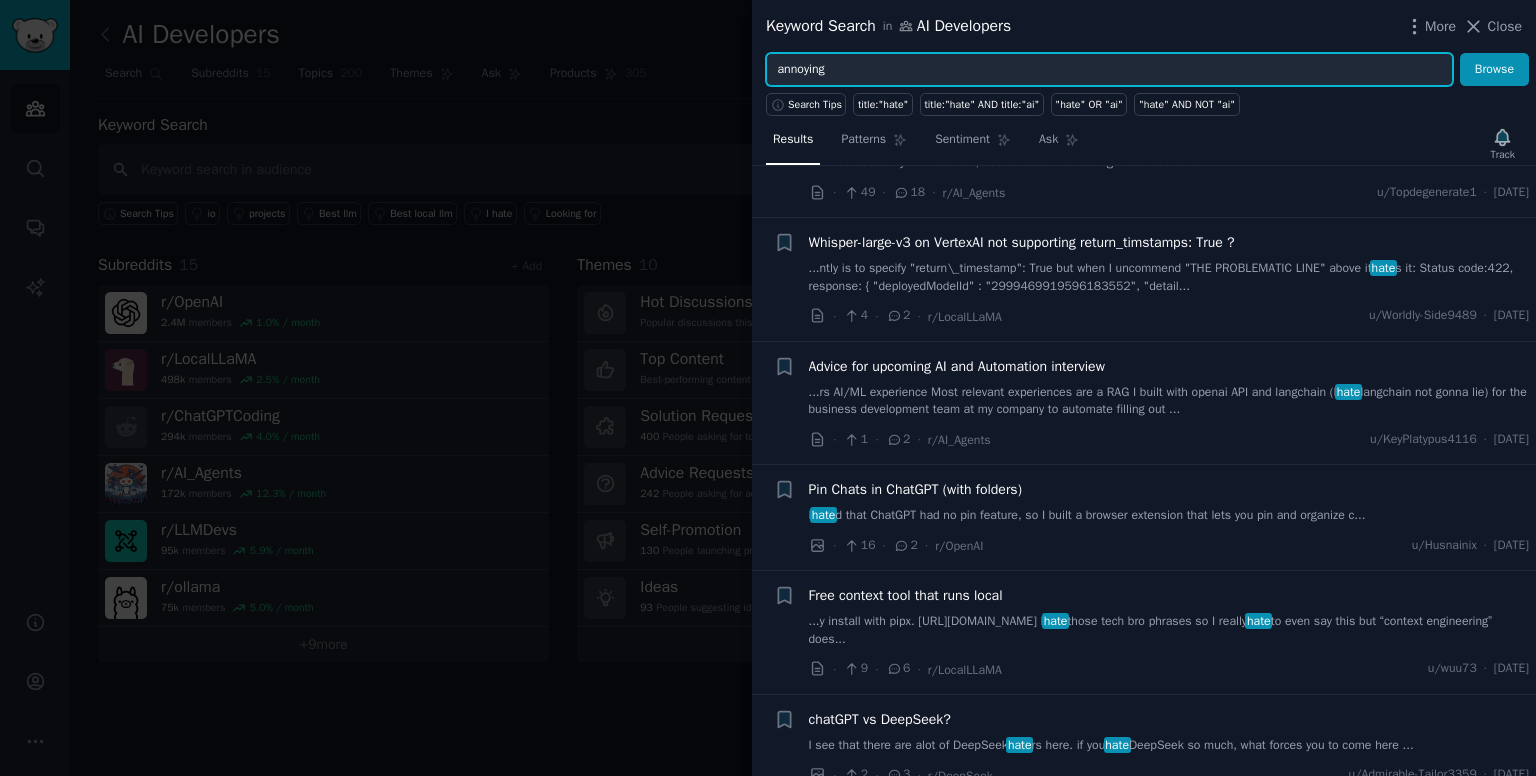 type on "annoying" 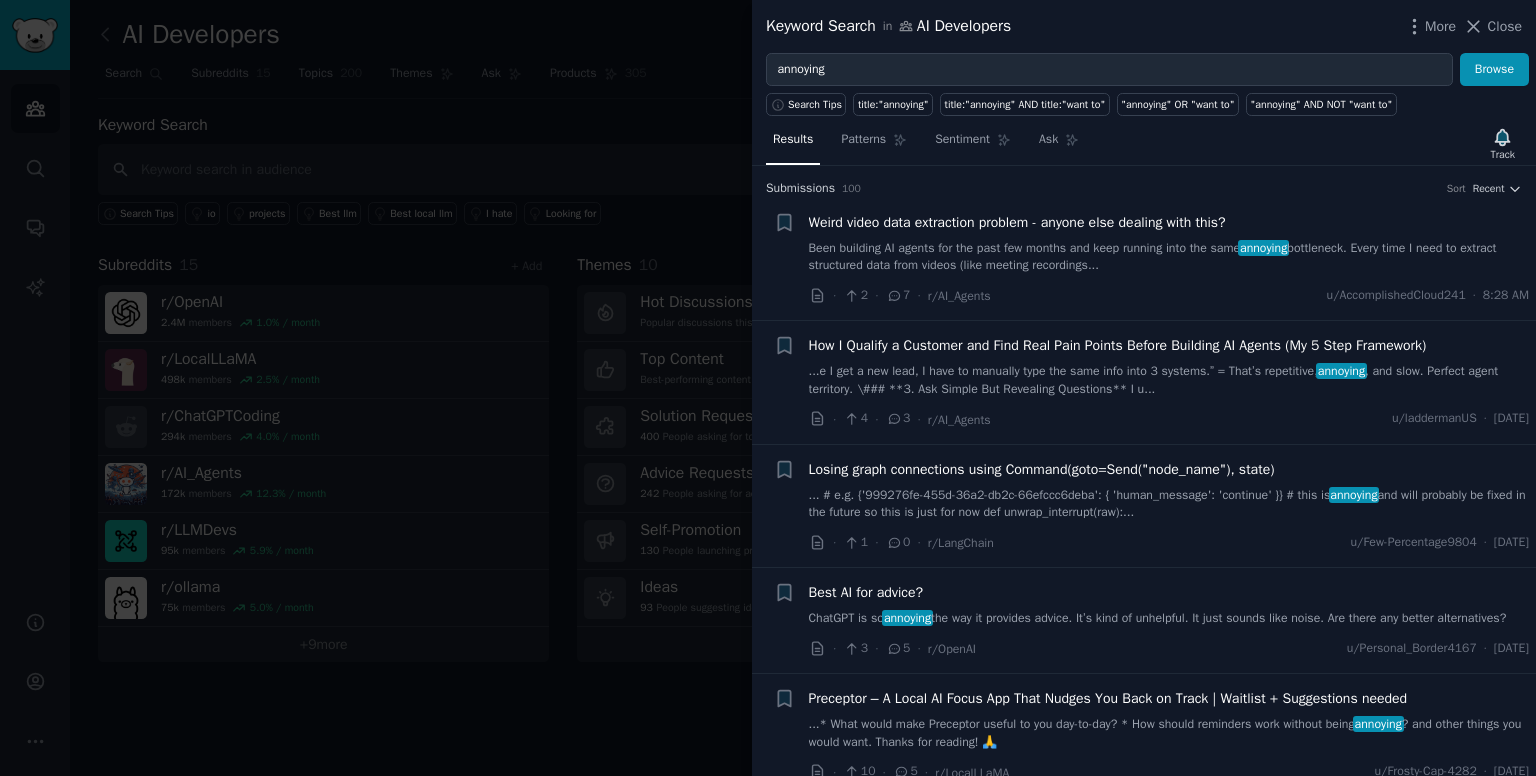 click on "Weird video data extraction problem - anyone else dealing with this?" at bounding box center (1017, 222) 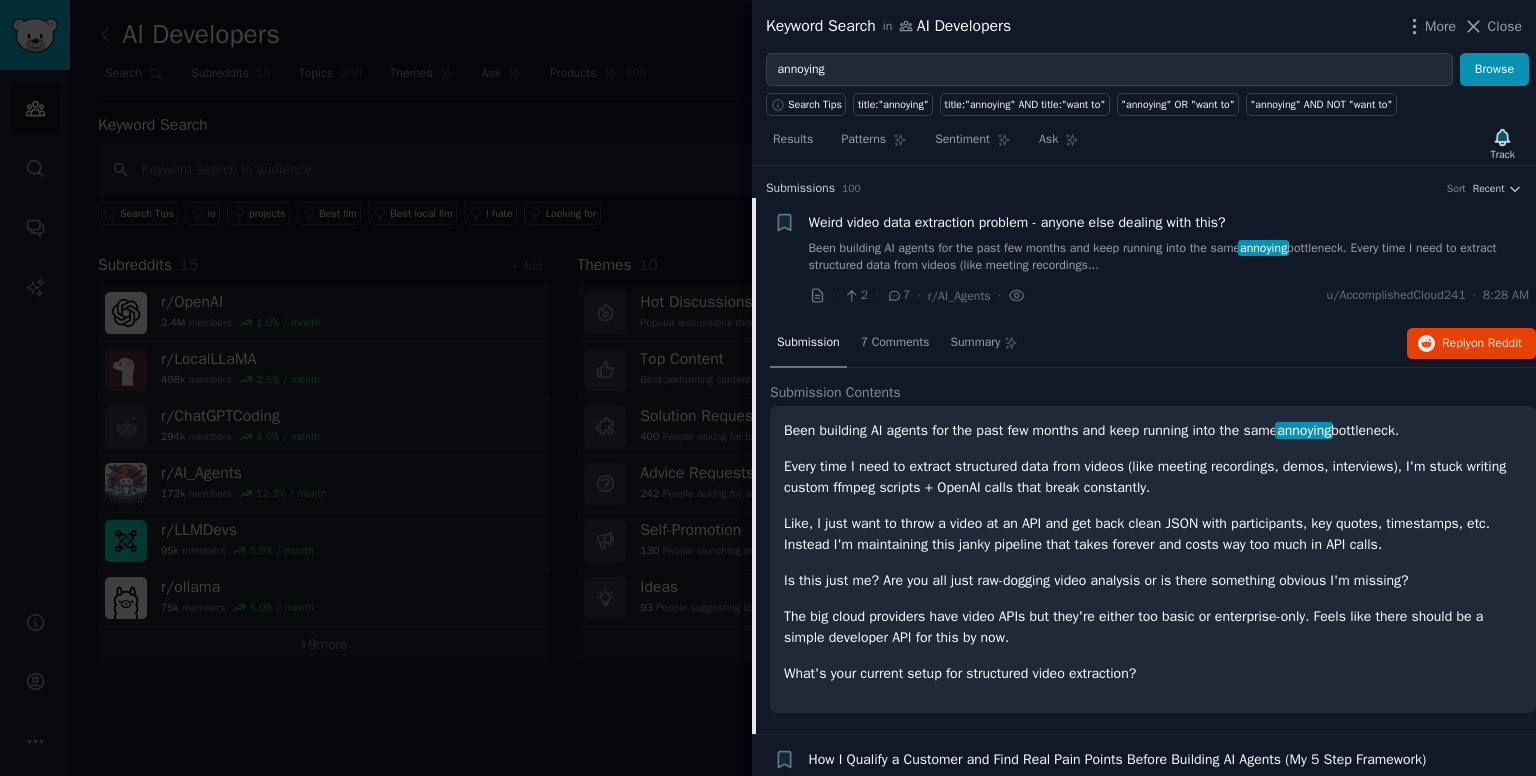 scroll, scrollTop: 31, scrollLeft: 0, axis: vertical 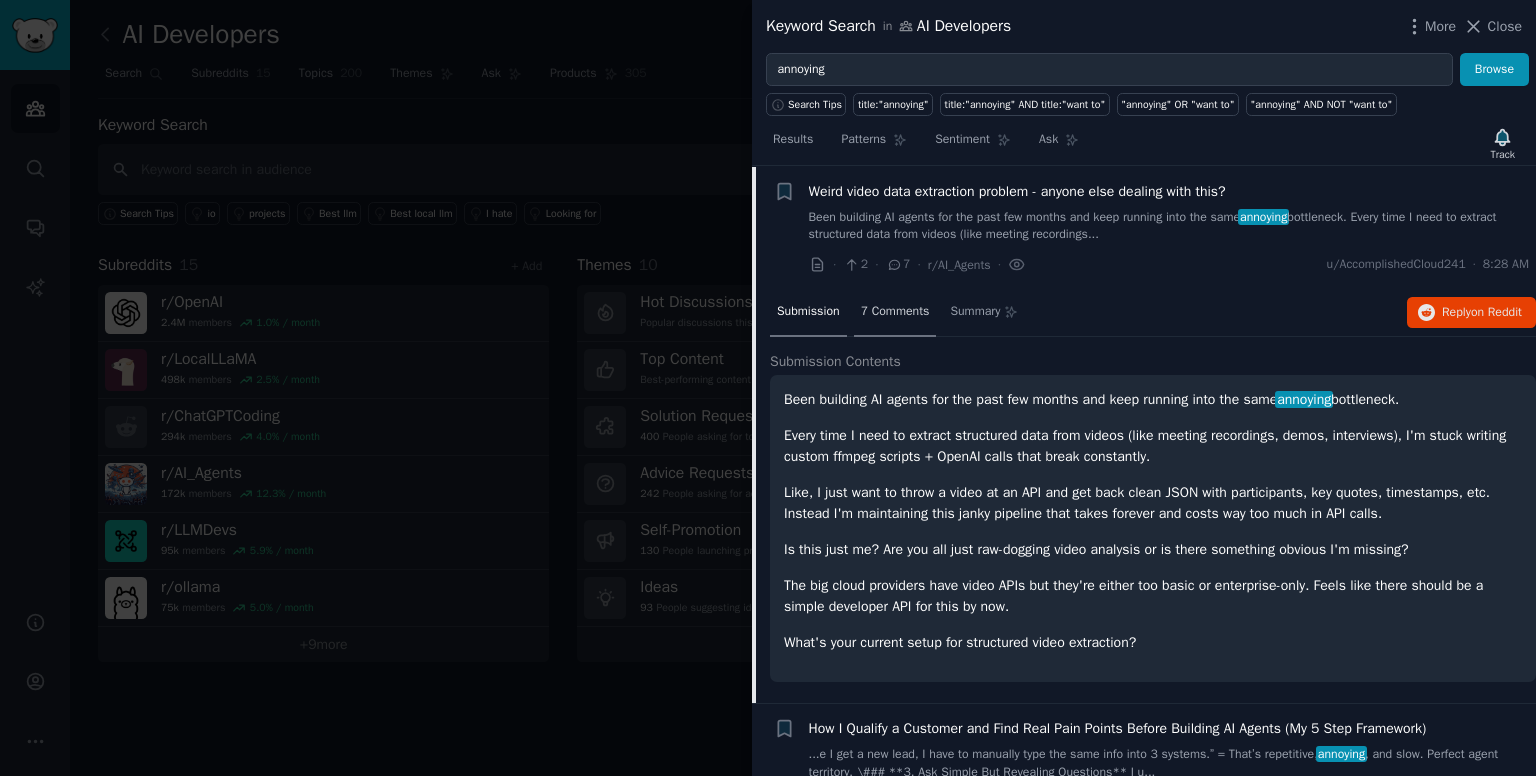 click on "7 Comments" at bounding box center (895, 313) 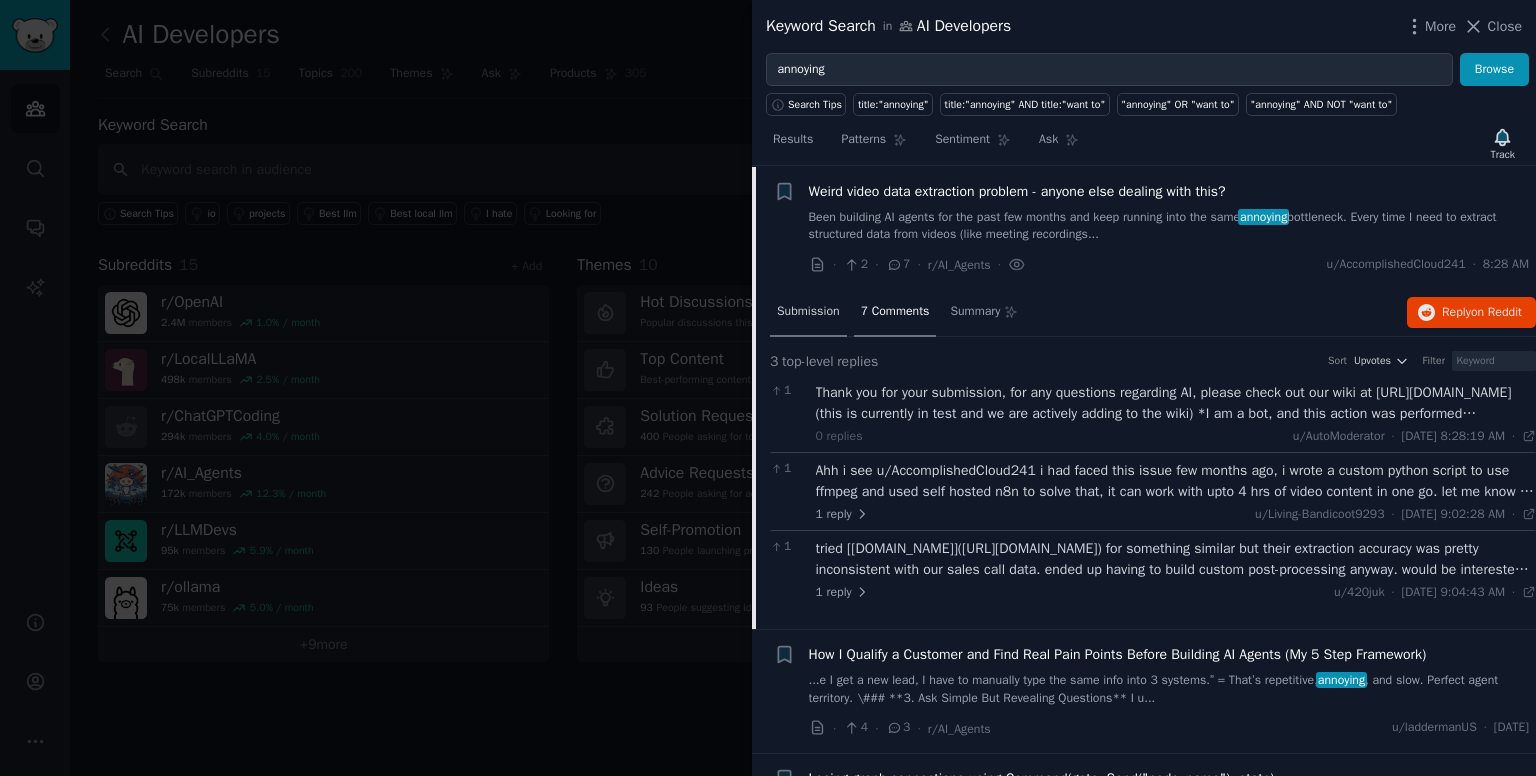 click on "Submission" at bounding box center (808, 313) 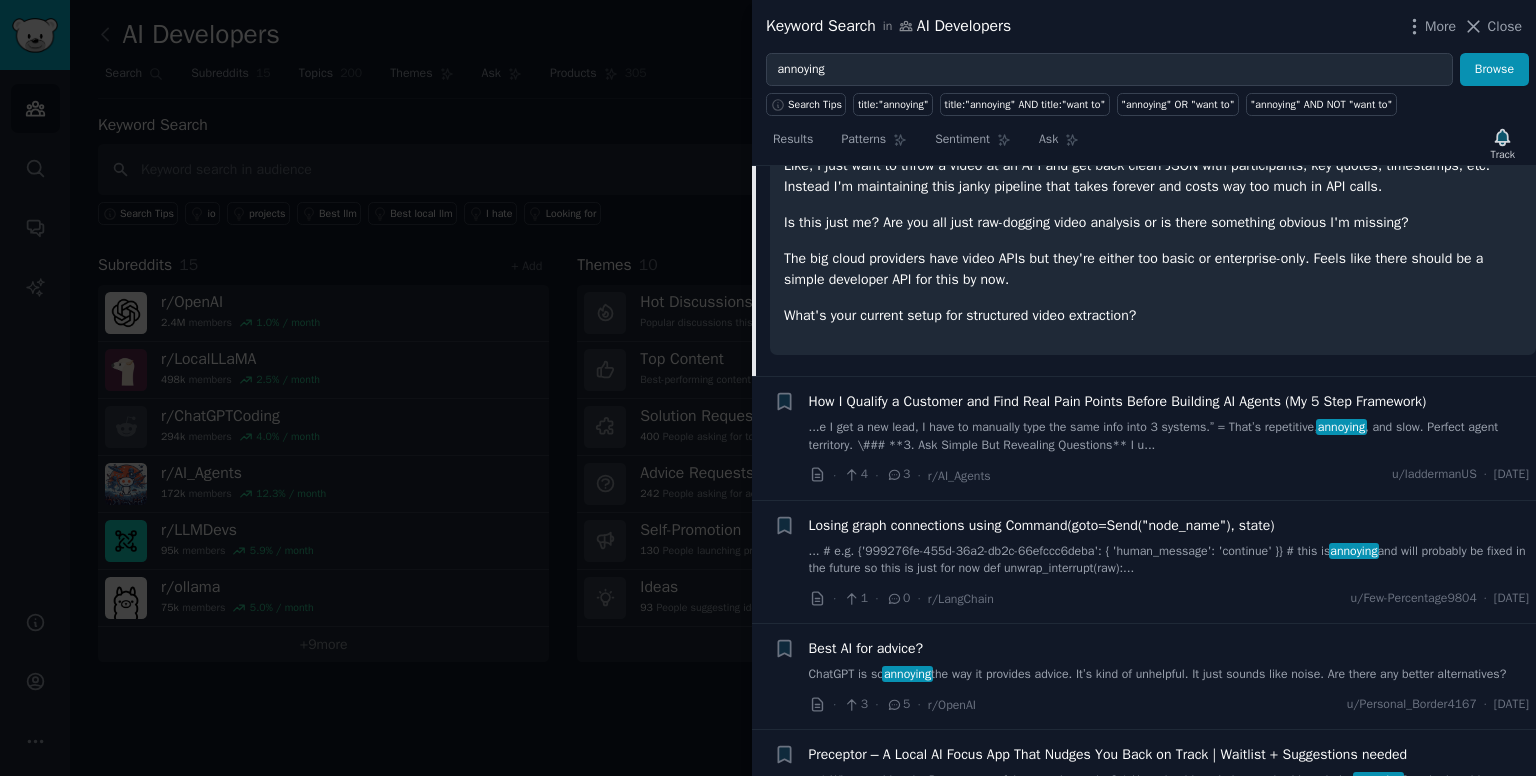 scroll, scrollTop: 359, scrollLeft: 0, axis: vertical 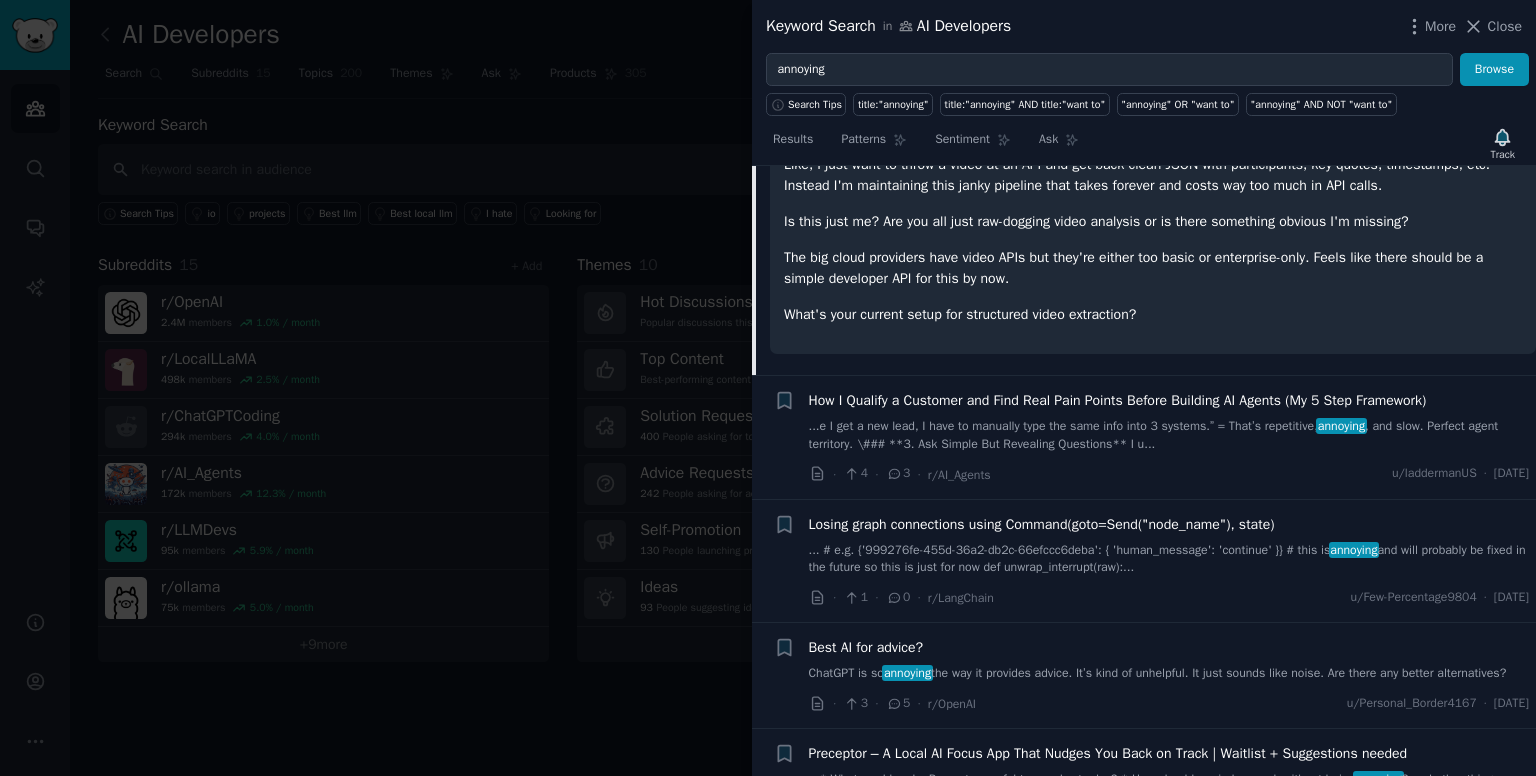 click on "...e I get a new lead, I have to manually type the same info into 3 systems.” = That’s repetitive,  annoying , and slow. Perfect agent territory.
\###
**3. Ask Simple But Revealing Questions**
I u..." at bounding box center [1169, 435] 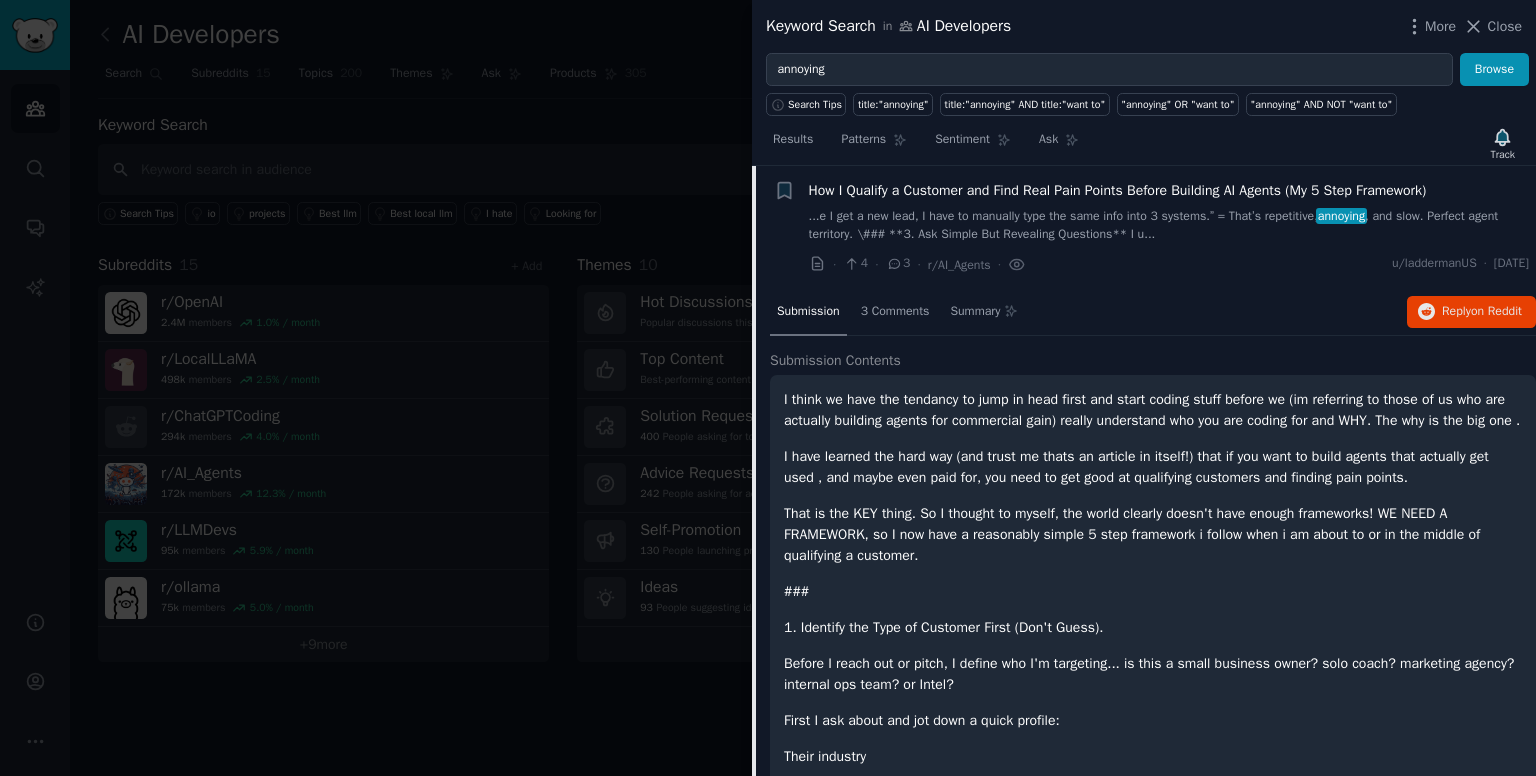 scroll, scrollTop: 187, scrollLeft: 0, axis: vertical 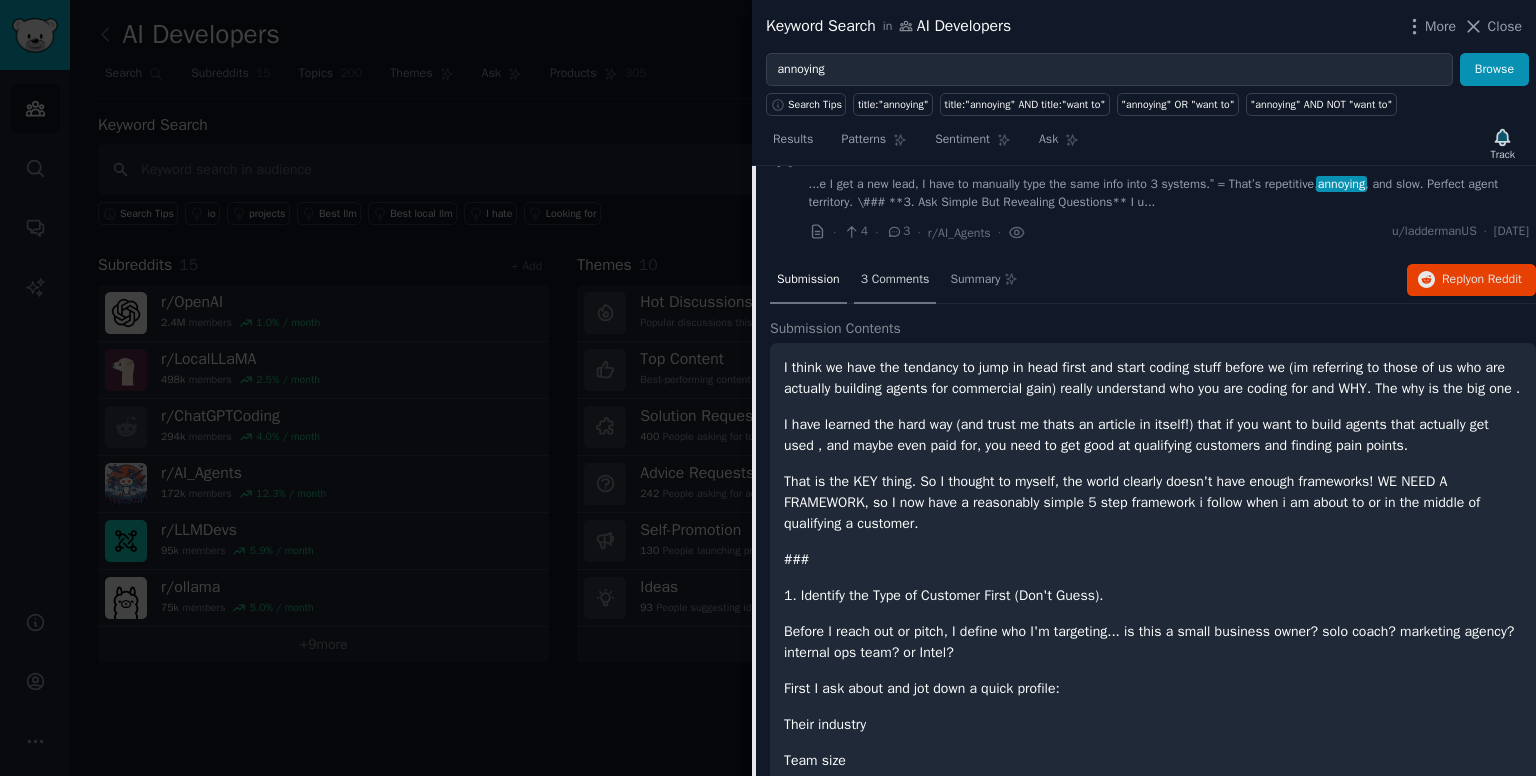 click on "3 Comments" at bounding box center [895, 280] 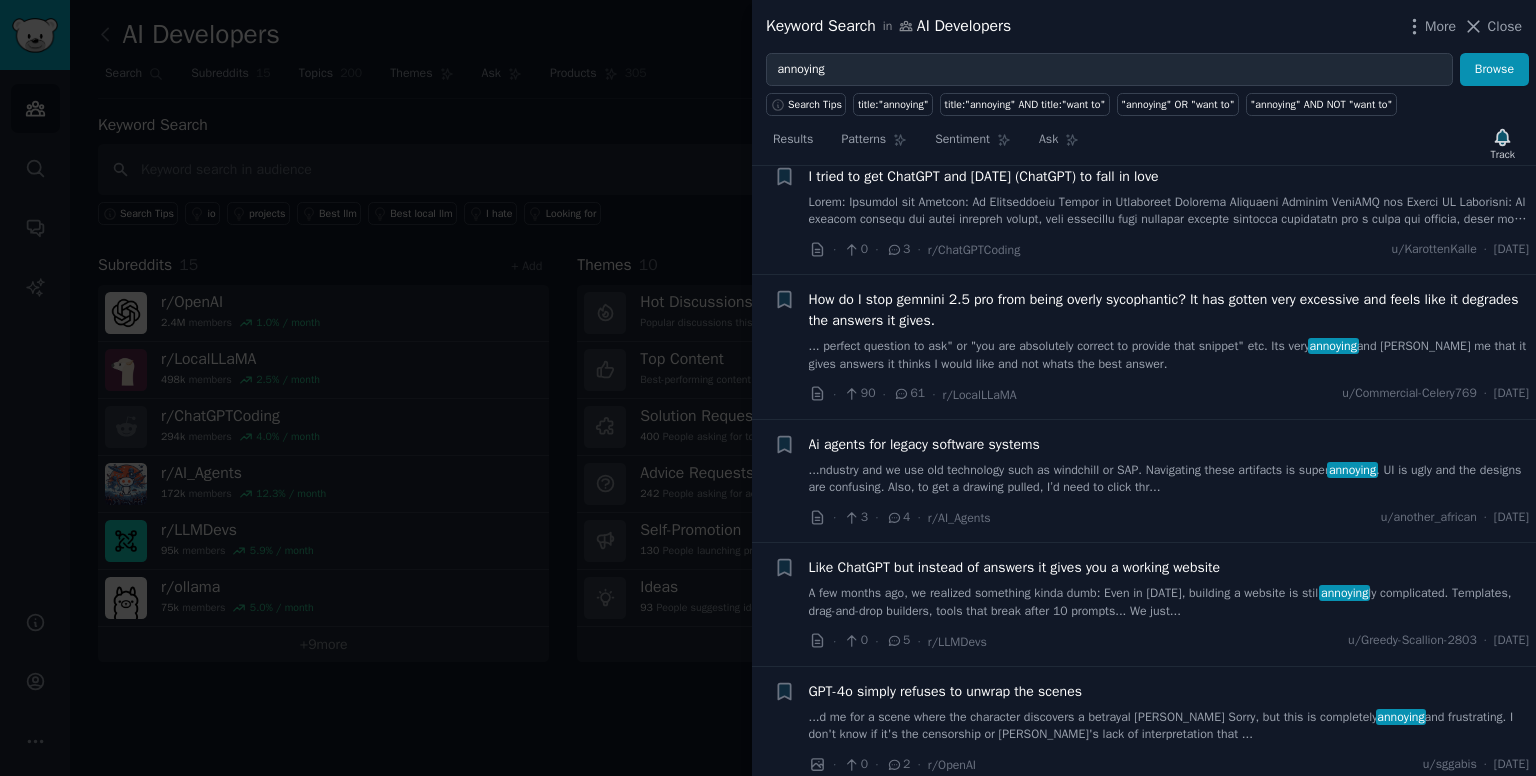 scroll, scrollTop: 2887, scrollLeft: 0, axis: vertical 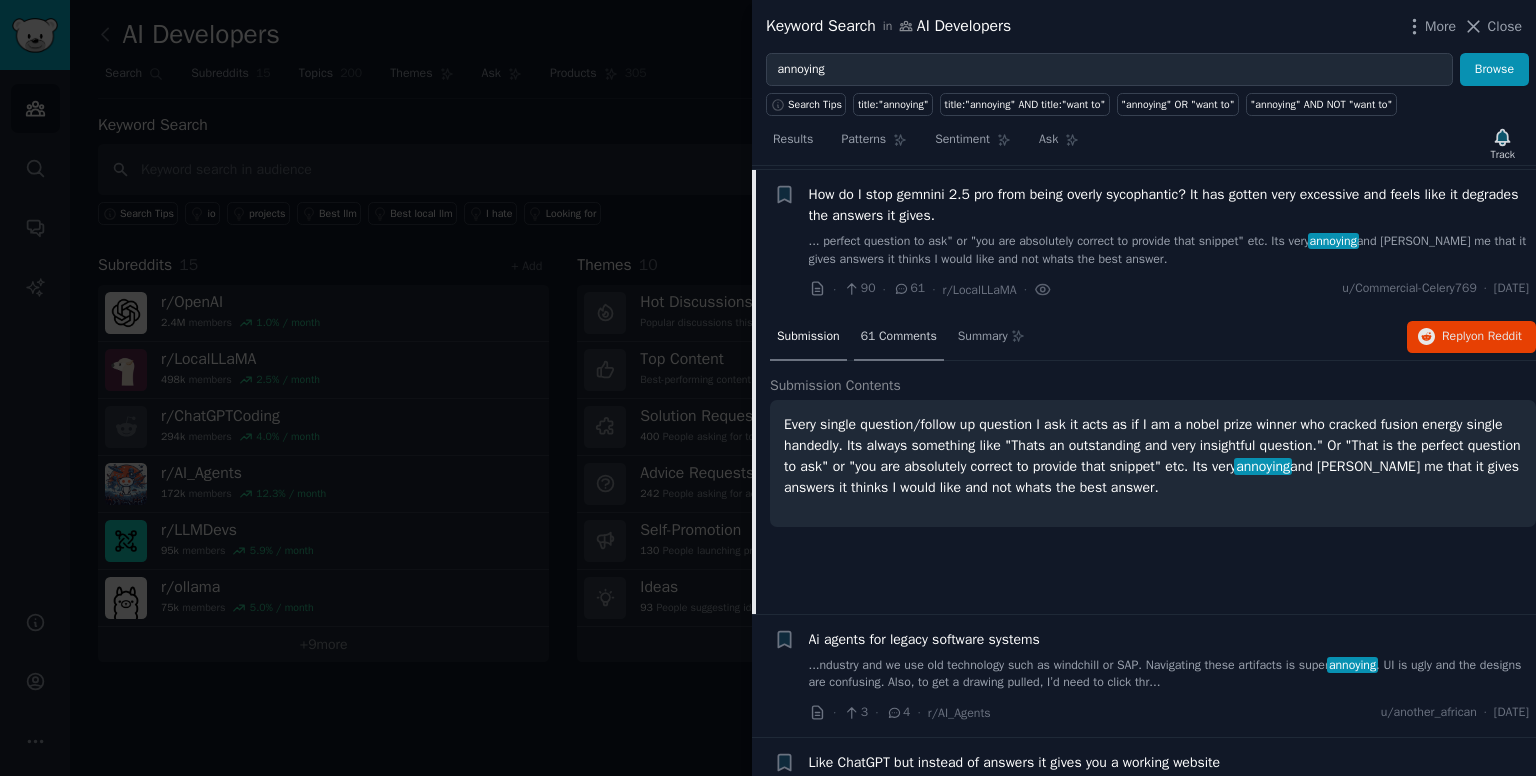 click on "61 Comments" at bounding box center (899, 337) 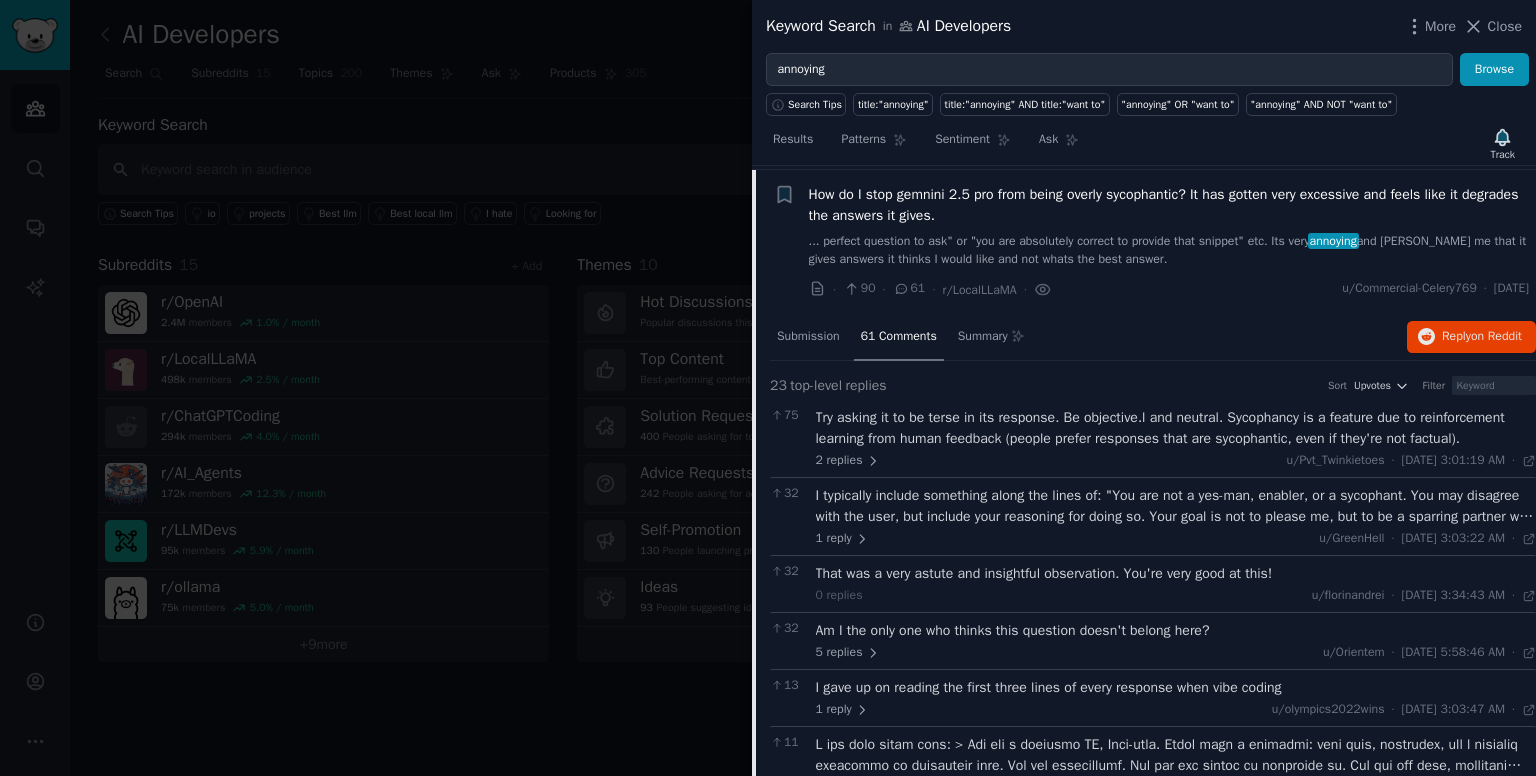 click on "I typically include something along the lines of: "You are not a yes-man, enabler, or a sycophant. You may disagree with the user, but include your reasoning for doing so. Your goal is not to please me, but to be a sparring partner who keeps the user honest."
That and the instruction to be concise and to the point, sometimes even blunt, helps drive my point home." at bounding box center (1176, 506) 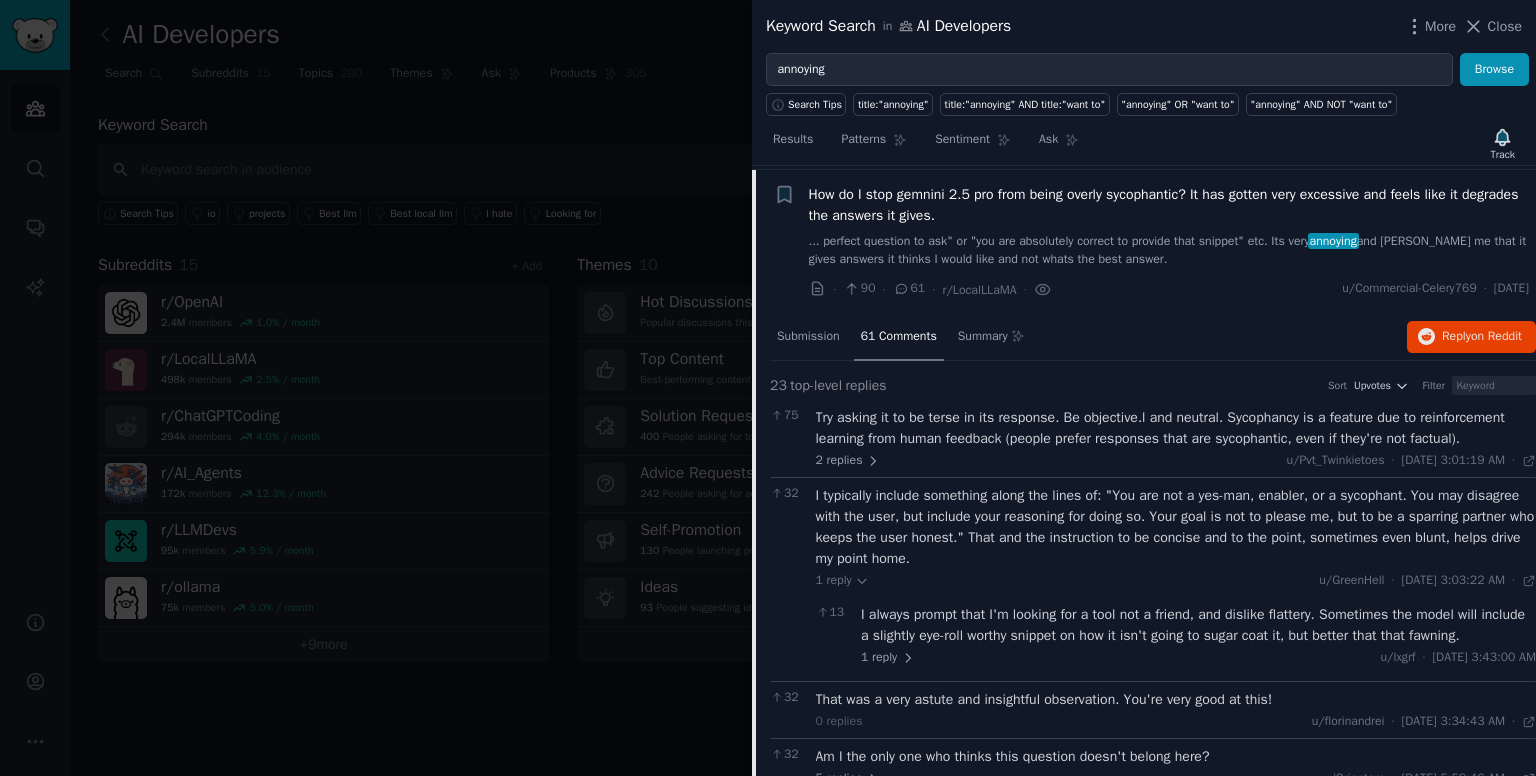 click on "I typically include something along the lines of: "You are not a yes-man, enabler, or a sycophant. You may disagree with the user, but include your reasoning for doing so. Your goal is not to please me, but to be a sparring partner who keeps the user honest."
That and the instruction to be concise and to the point, sometimes even blunt, helps drive my point home." at bounding box center (1176, 527) 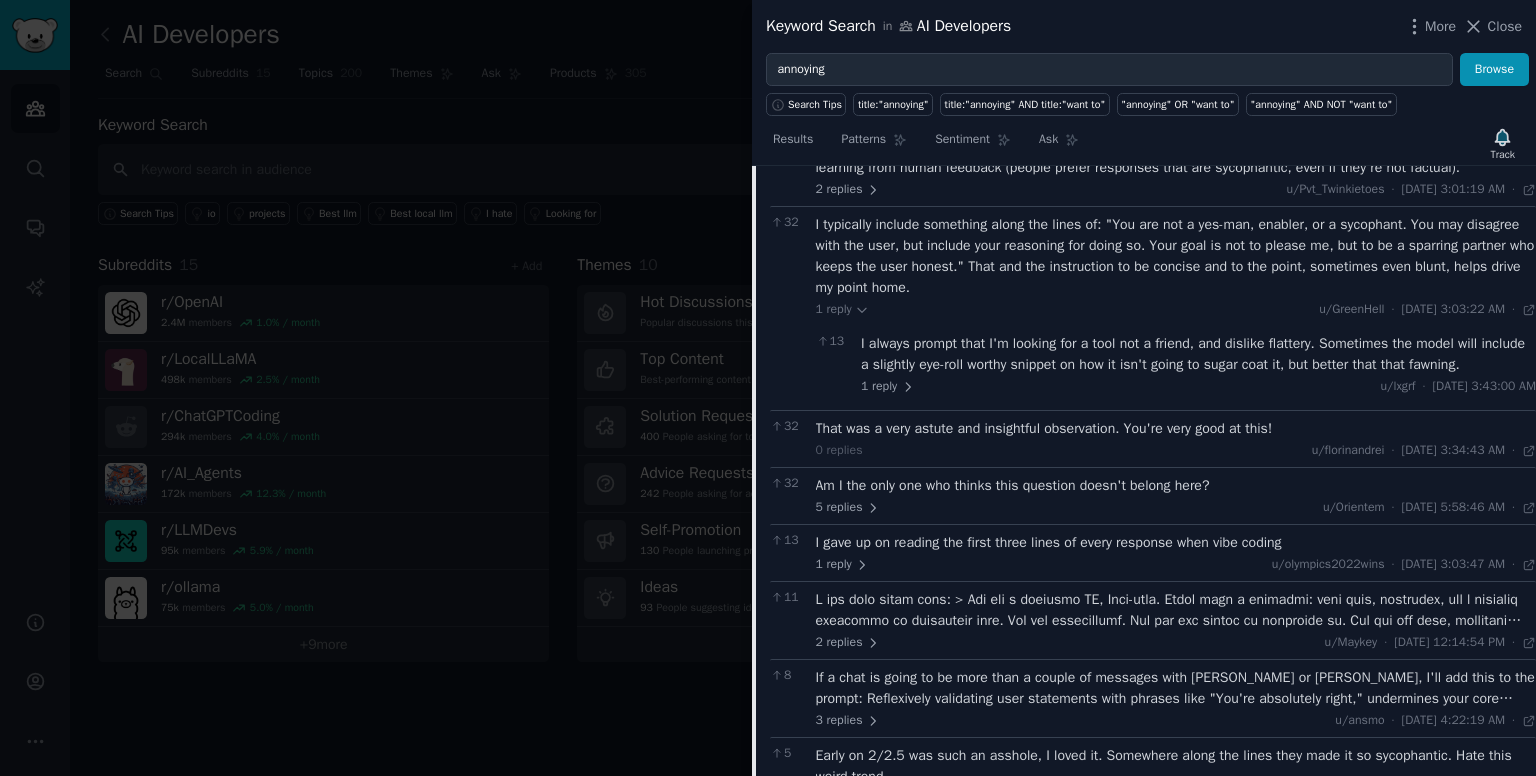 click at bounding box center (768, 388) 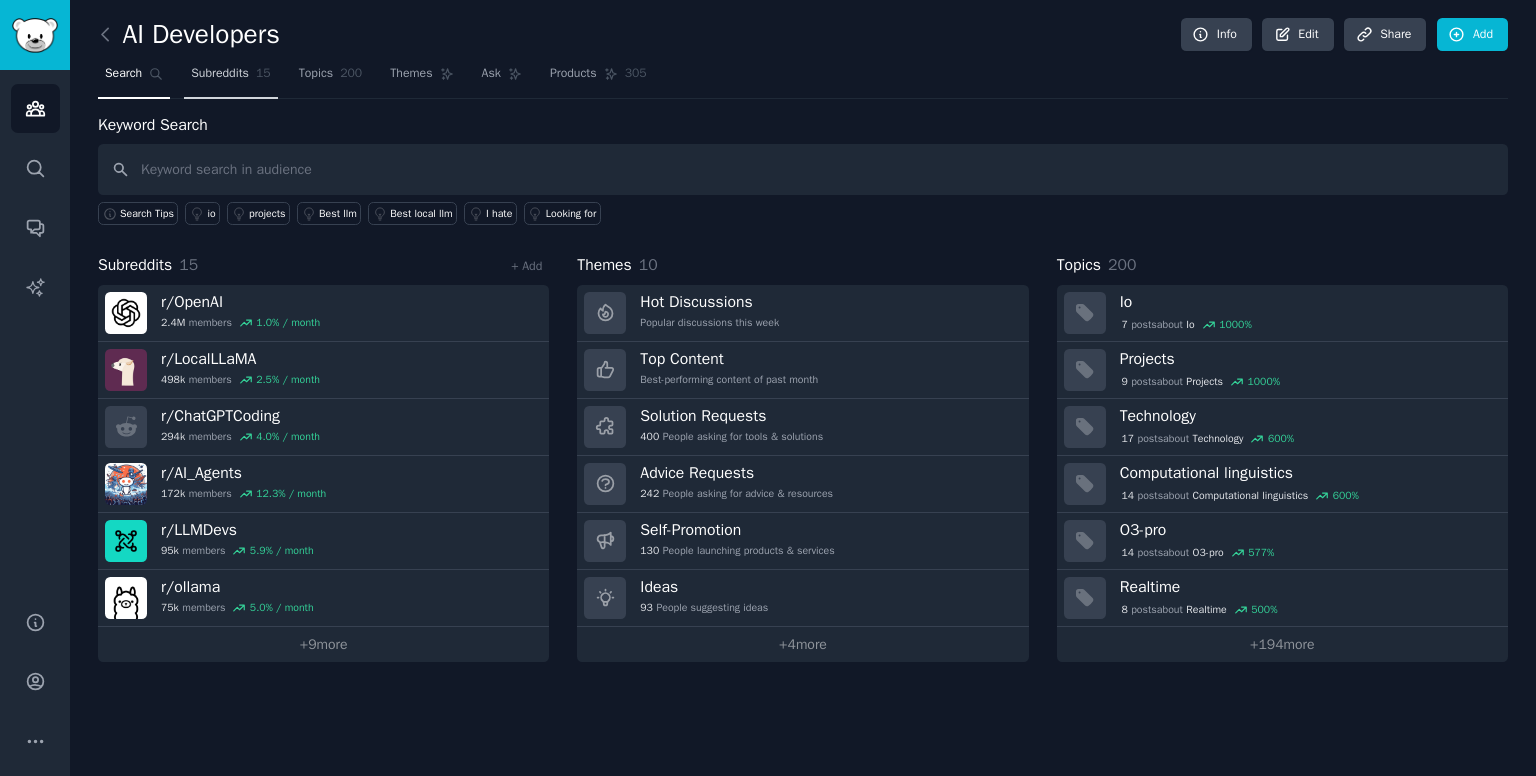 click on "Subreddits" at bounding box center (220, 74) 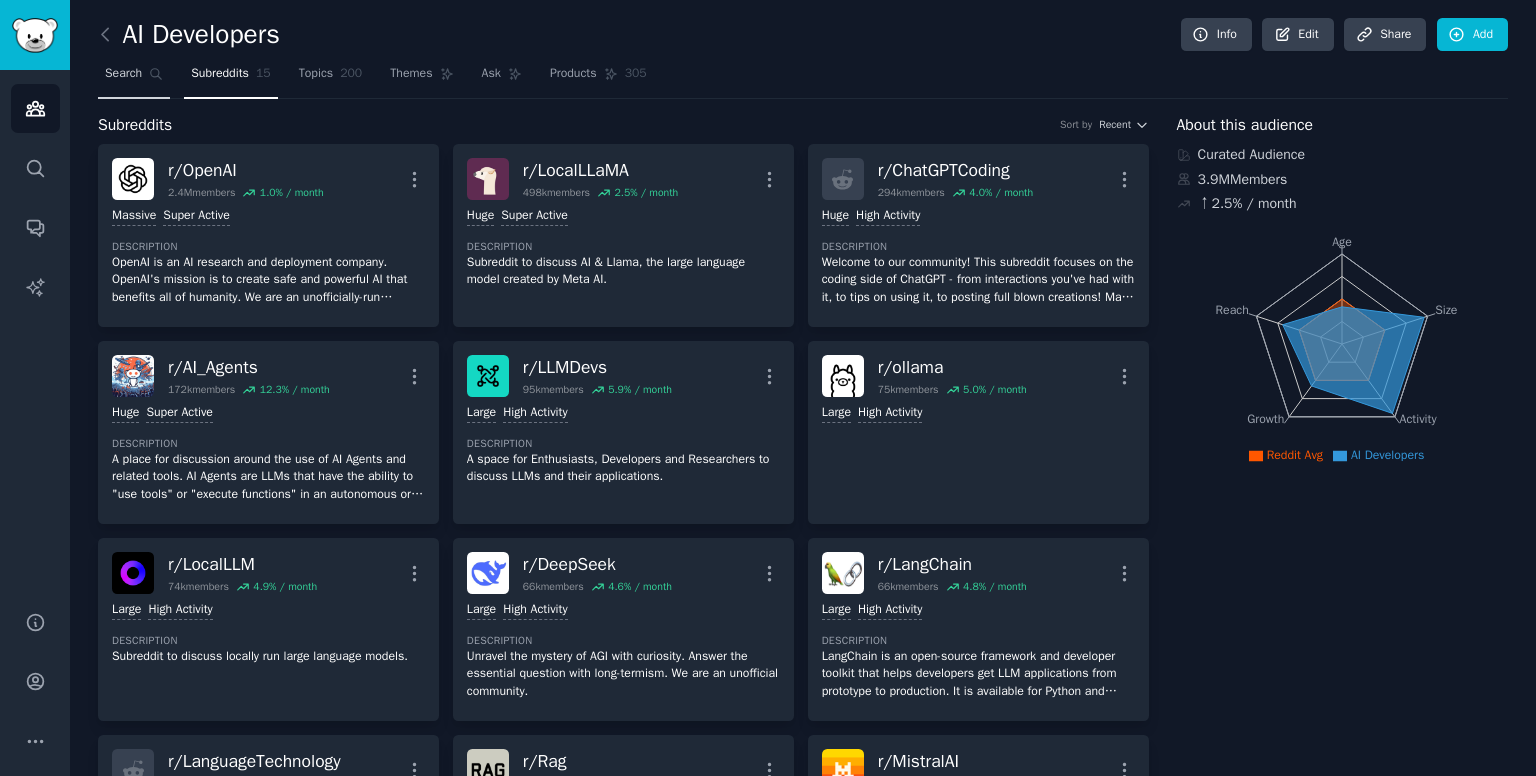 click on "Search" at bounding box center (134, 78) 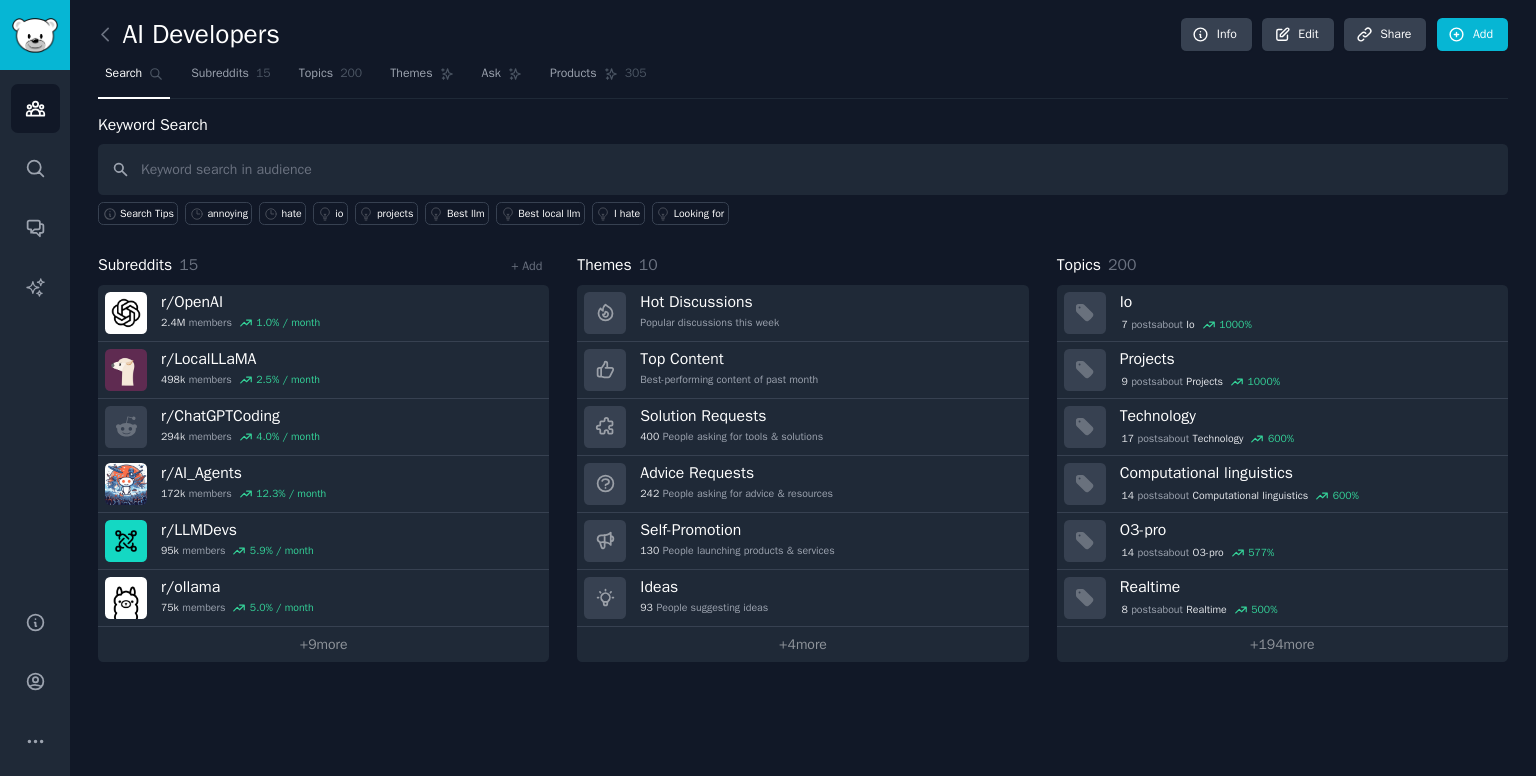 click at bounding box center [803, 169] 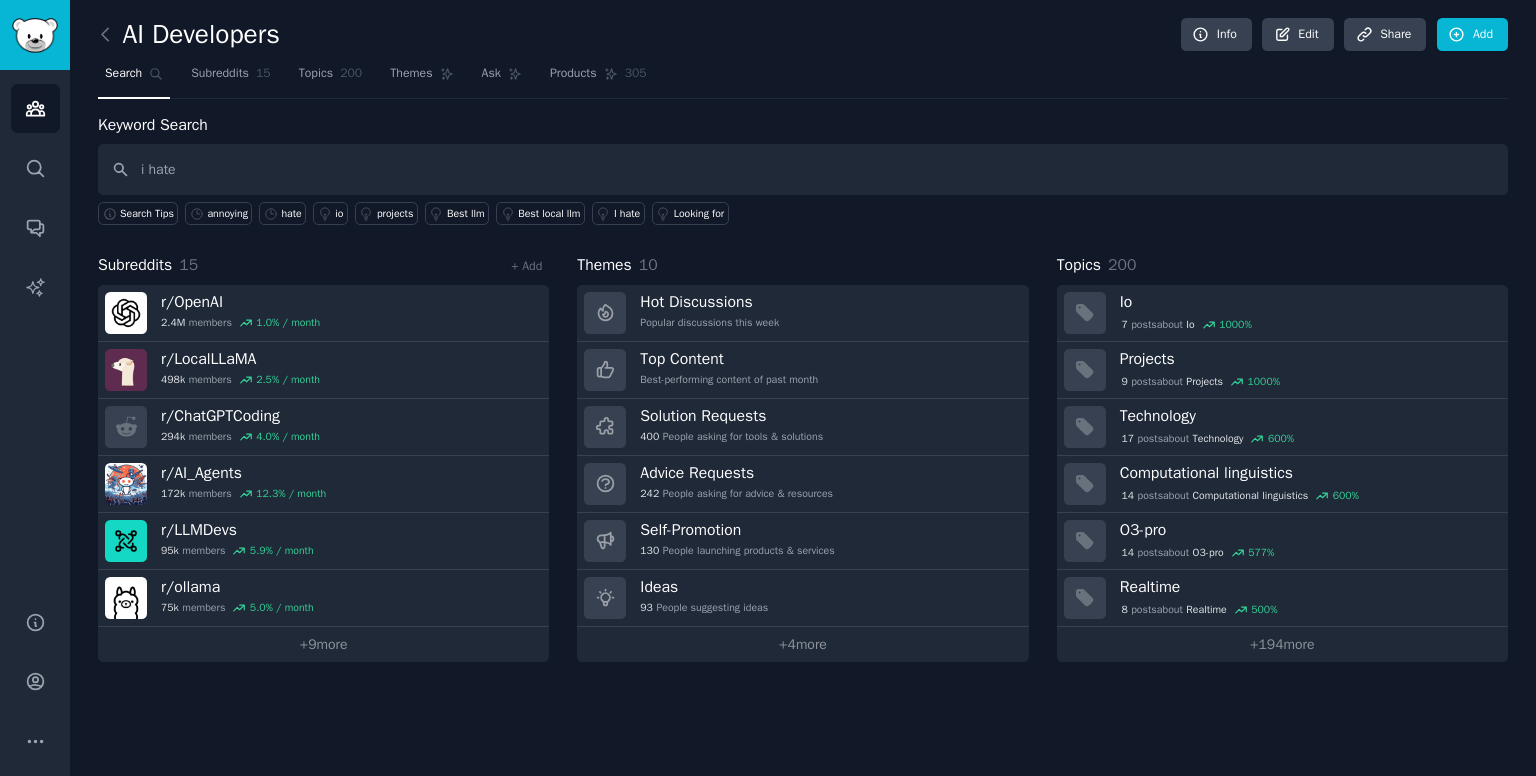 type on "i hate" 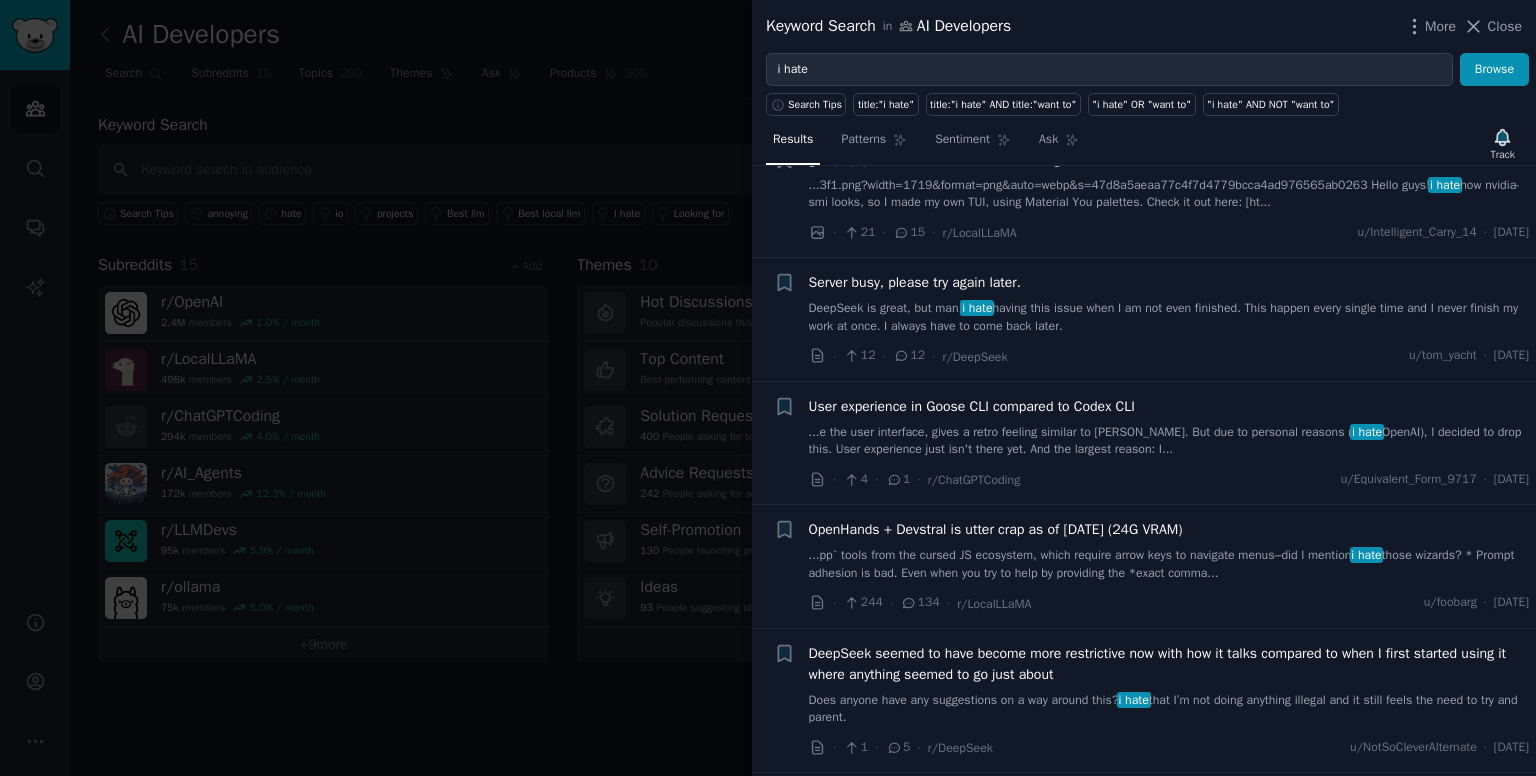 scroll, scrollTop: 2543, scrollLeft: 0, axis: vertical 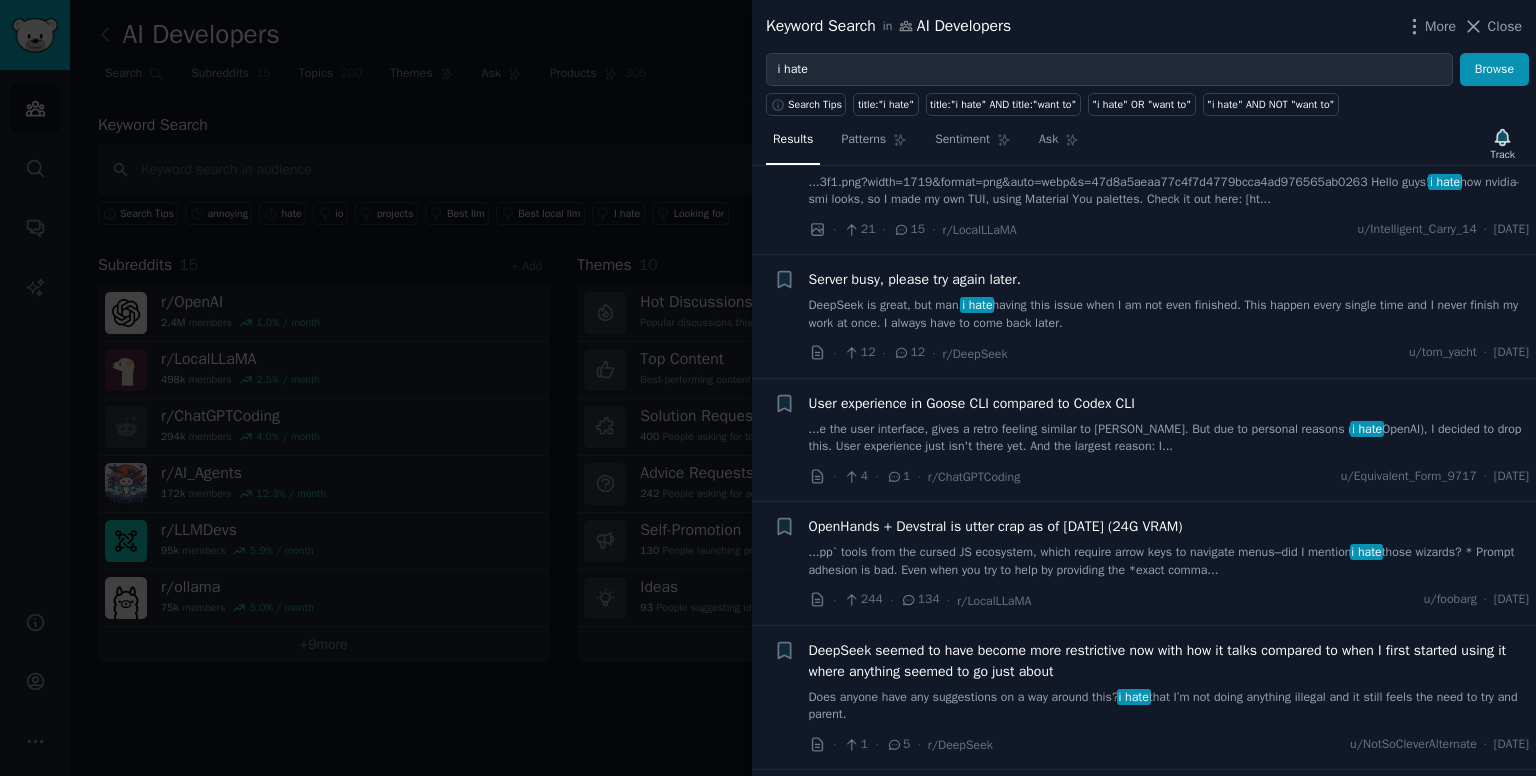 click on "Server busy, please try again later. DeepSeek is great, but man,  i hate  having this issue when I am not even finished.
This happen every single time and I never finish my work at once. I always have to come back later.
· 12 · 12 · r/DeepSeek u/tom_yacht · [DATE]" at bounding box center [1169, 316] 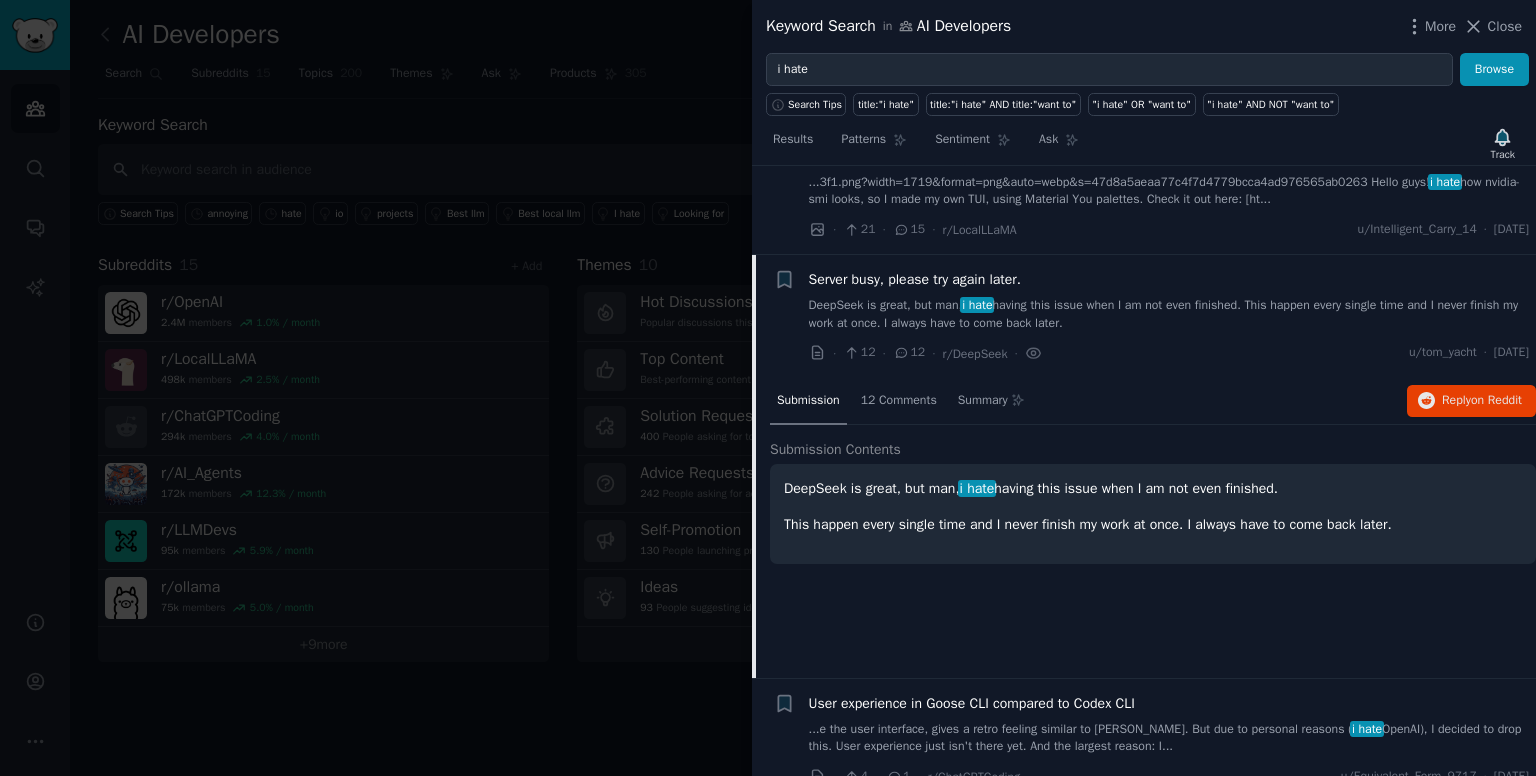 scroll, scrollTop: 2628, scrollLeft: 0, axis: vertical 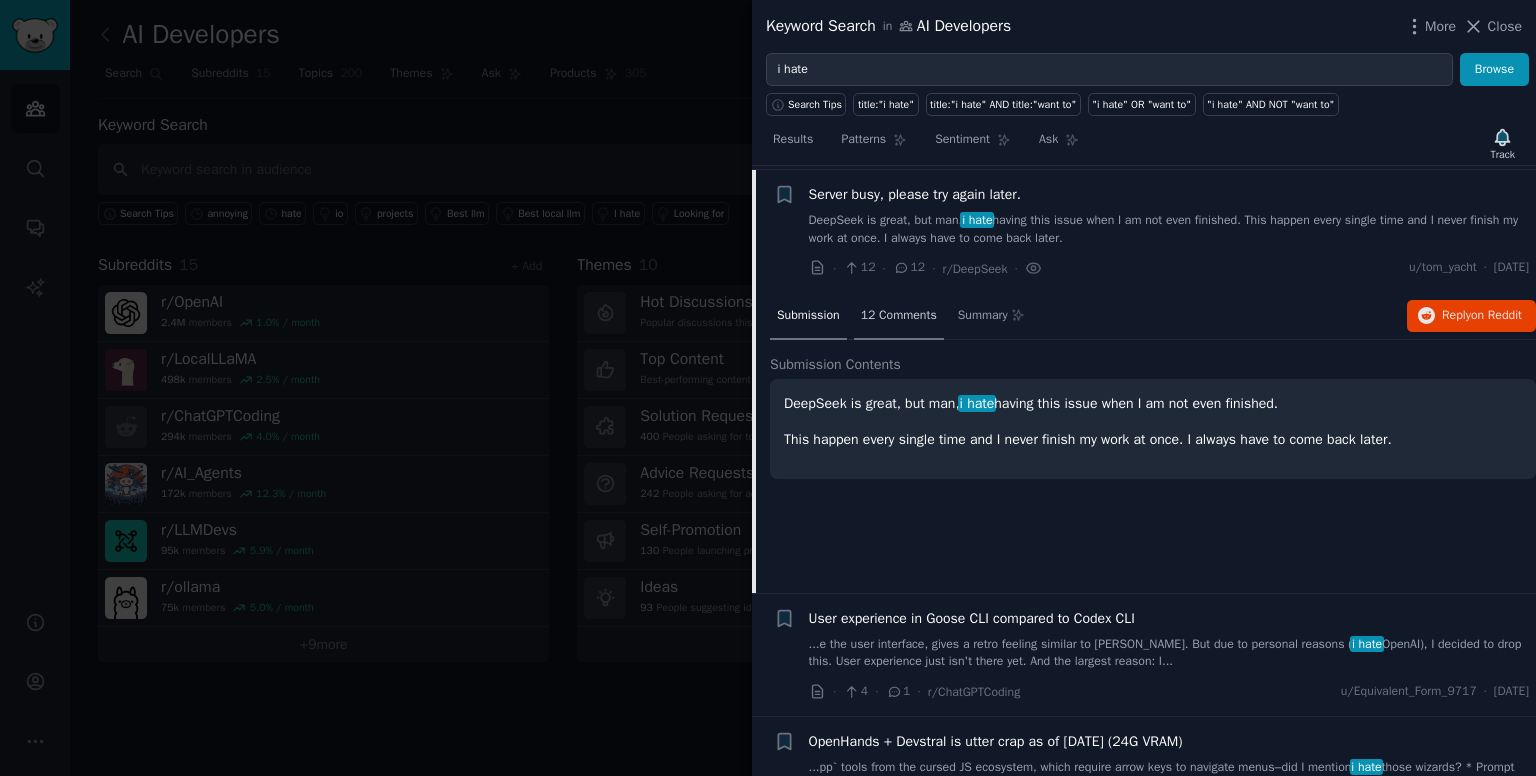 click on "12 Comments" at bounding box center [899, 316] 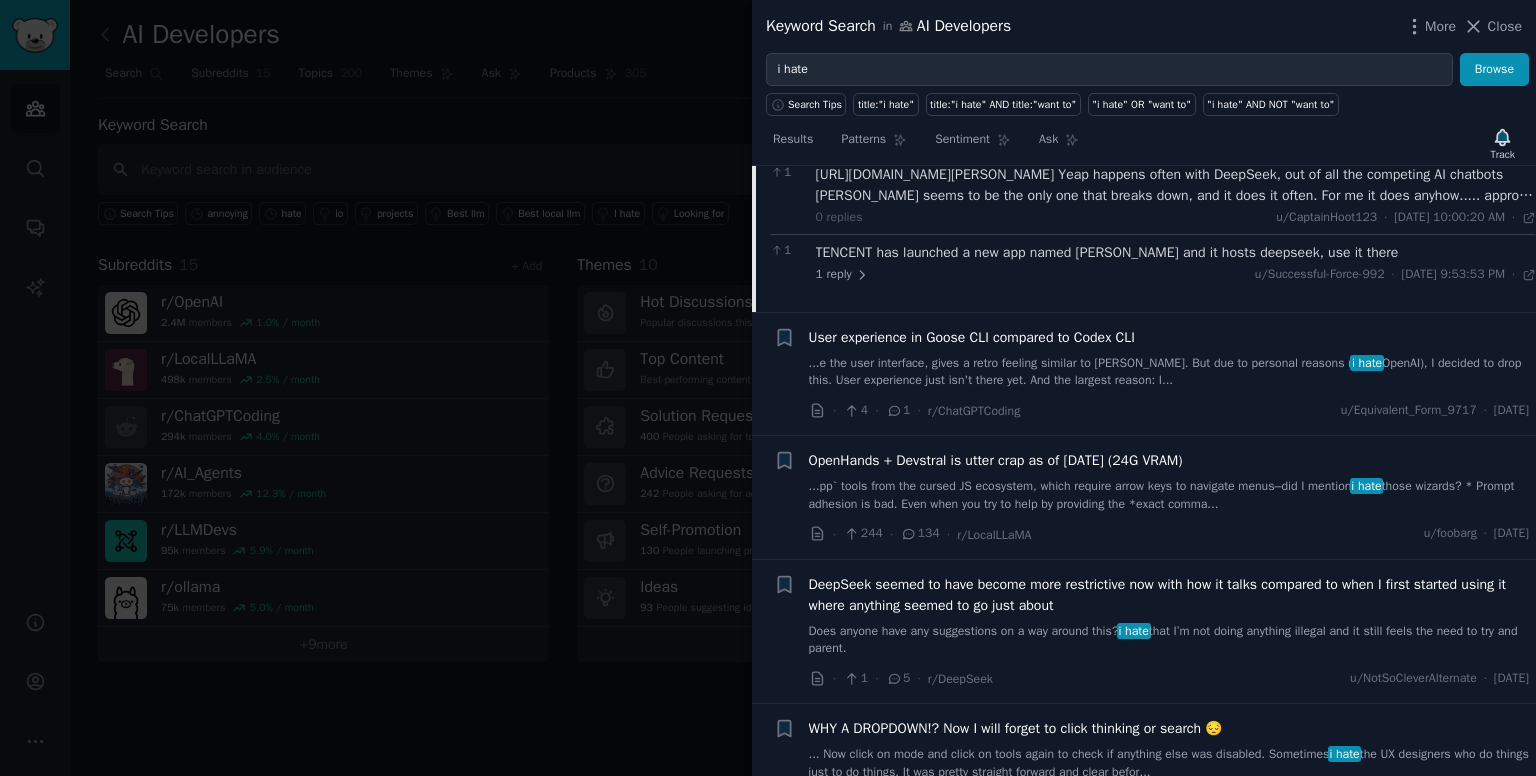 scroll, scrollTop: 2931, scrollLeft: 0, axis: vertical 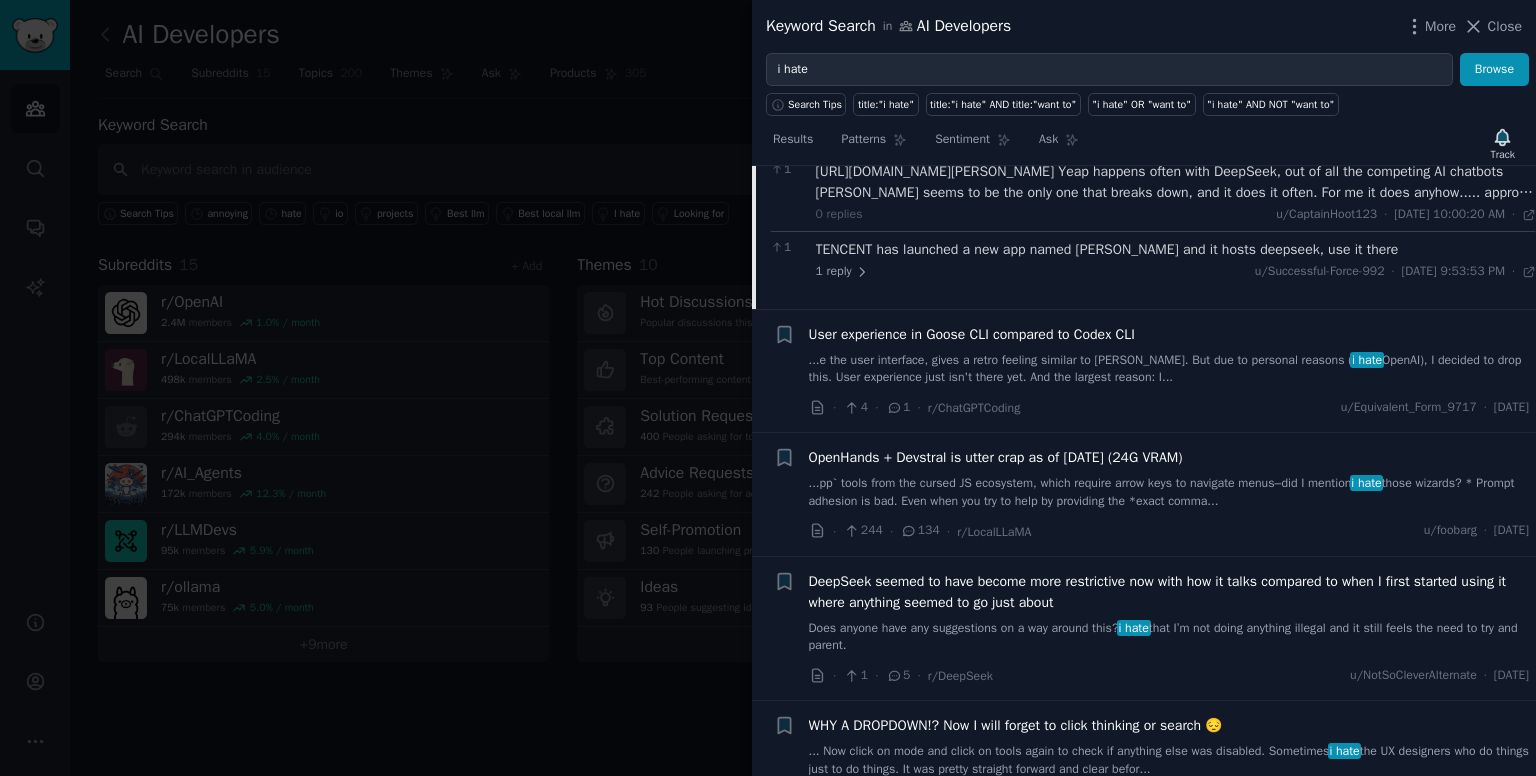 click on "DeepSeek seemed to have become more restrictive now with how it talks compared to when I first started using it where anything seemed to go just about" at bounding box center (1169, 592) 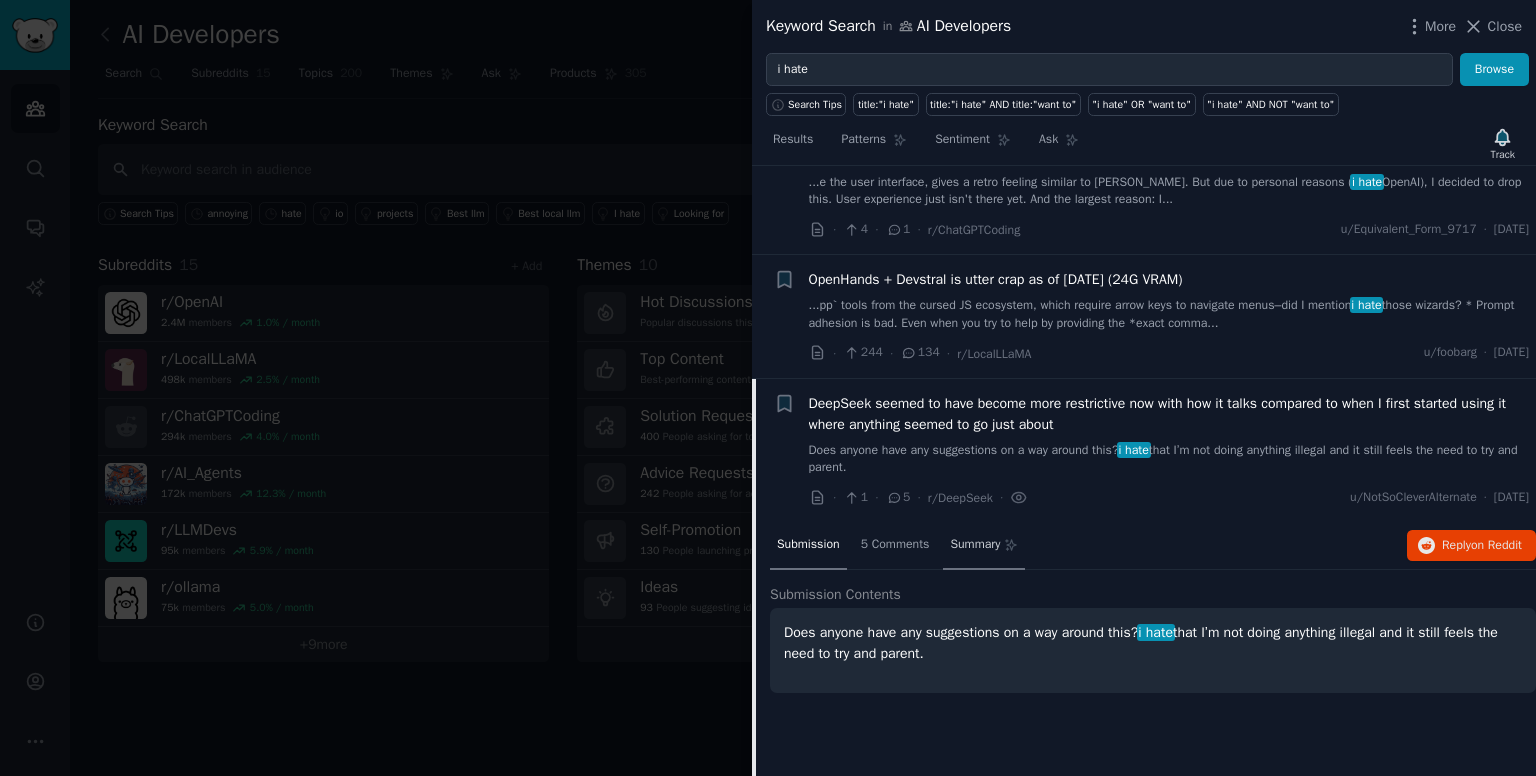 scroll, scrollTop: 2773, scrollLeft: 0, axis: vertical 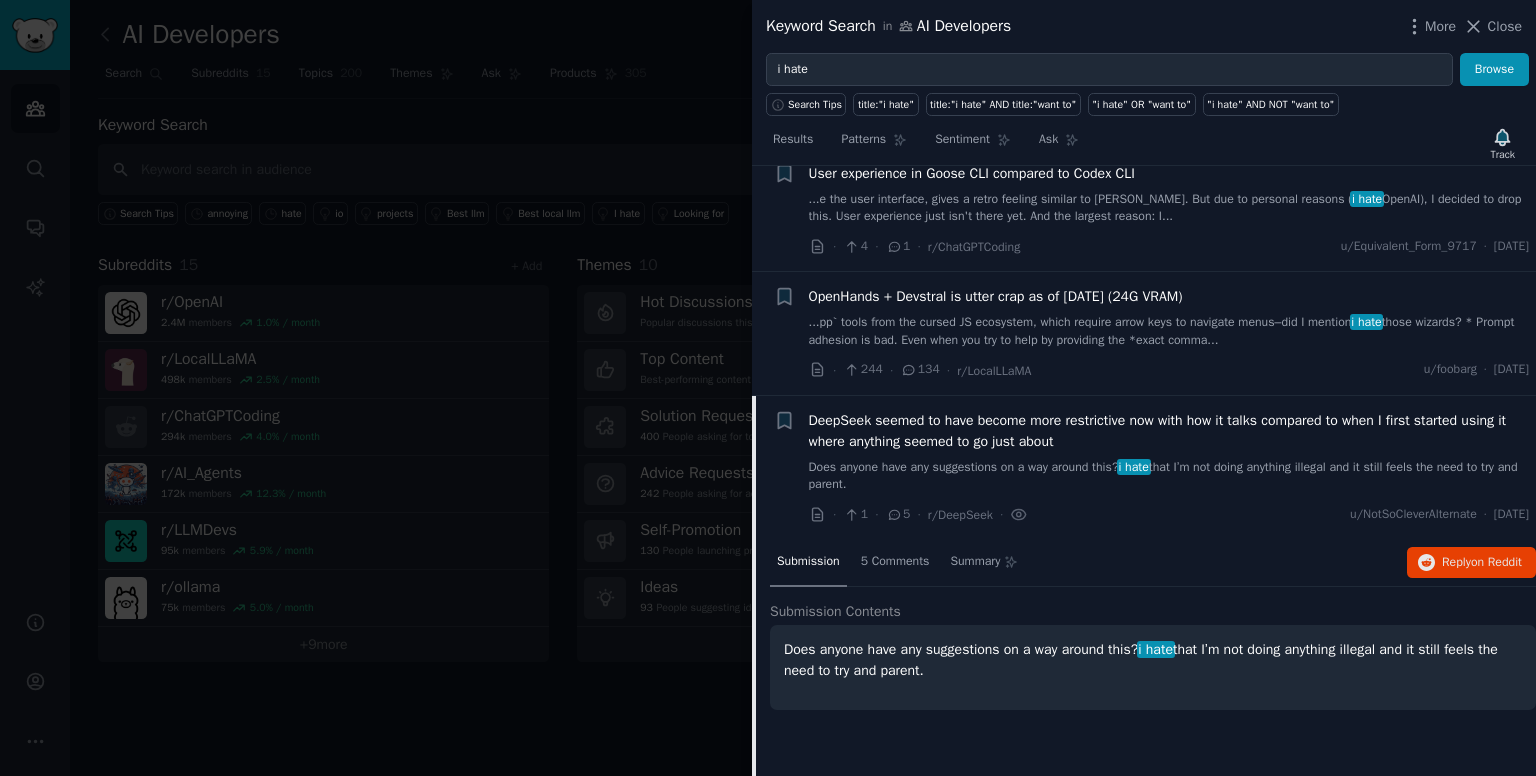 click on "OpenHands + Devstral is utter crap as of [DATE] (24G VRAM) ...pp` tools from the cursed JS ecosystem, which require arrow keys to navigate menus–did I mention  i hate  those wizards?
* Prompt adhesion is bad. Even when you try to help by providing the *exact comma... · 244 · 134 · r/LocalLLaMA u/[GEOGRAPHIC_DATA] · [DATE]" at bounding box center [1169, 333] 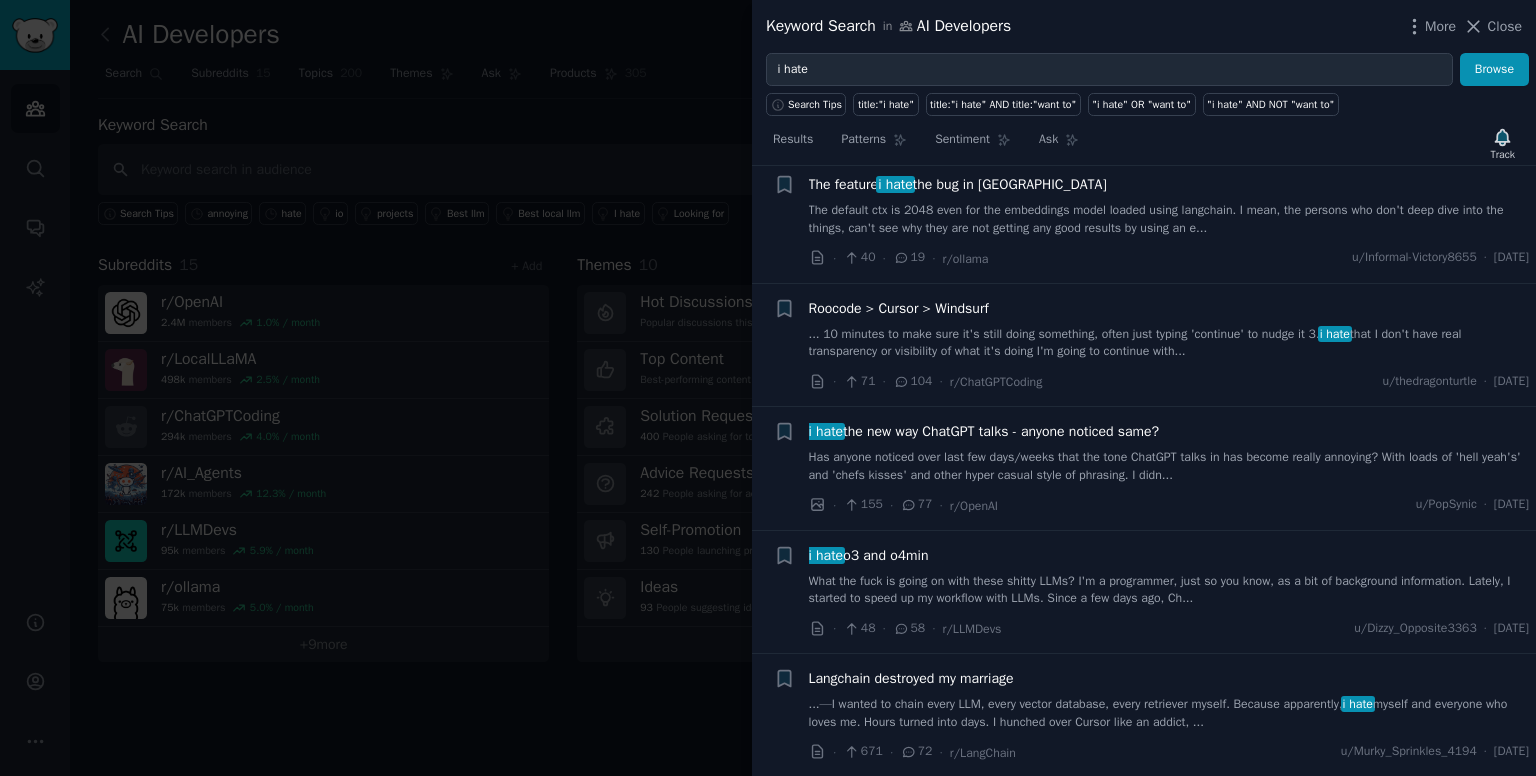 scroll, scrollTop: 5393, scrollLeft: 0, axis: vertical 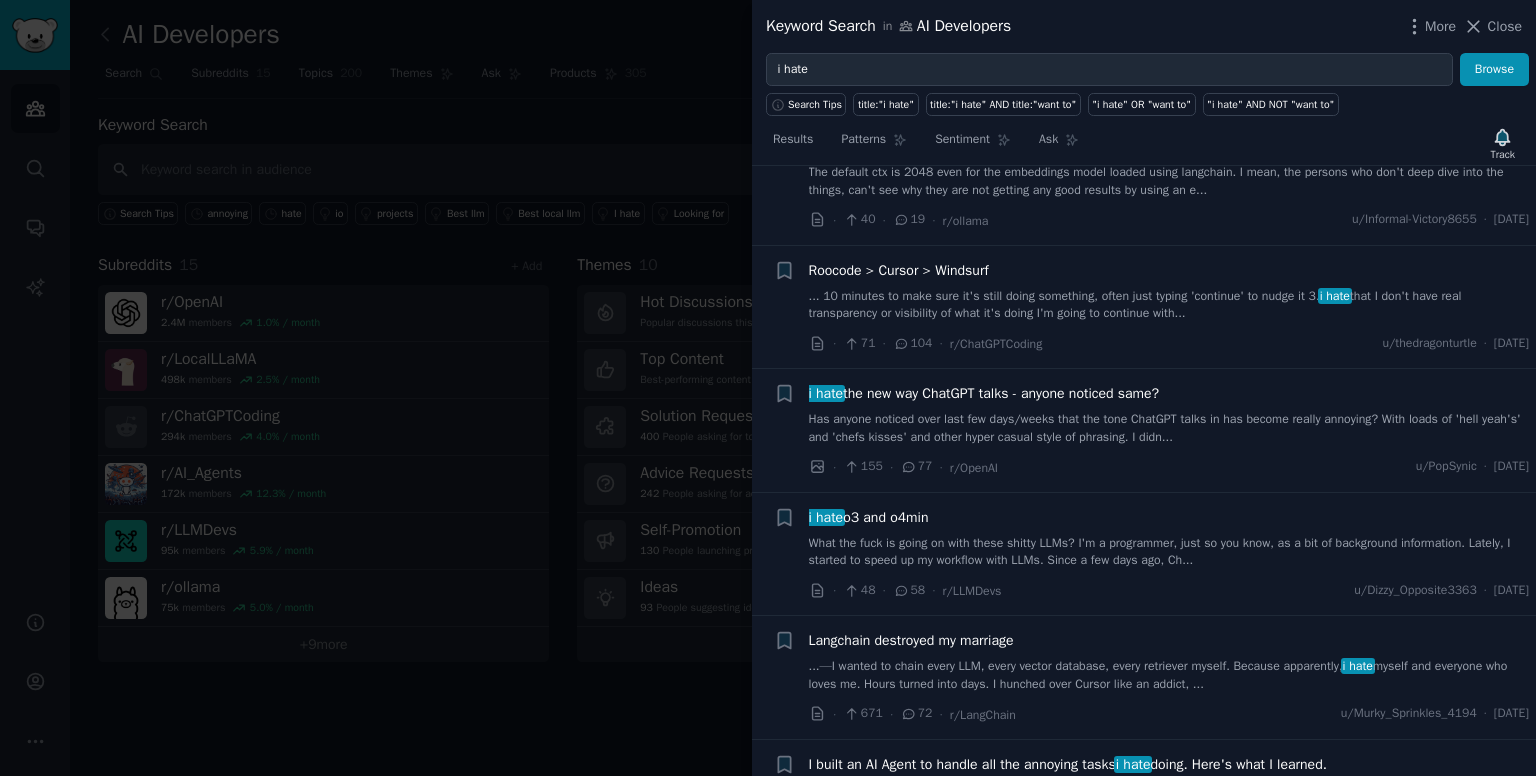click on "Has anyone noticed over last few days/weeks that the tone ChatGPT talks in has become really annoying?  With loads of 'hell yeah's' and 'chefs kisses' and other hyper casual style of phrasing.
I didn..." at bounding box center (1169, 428) 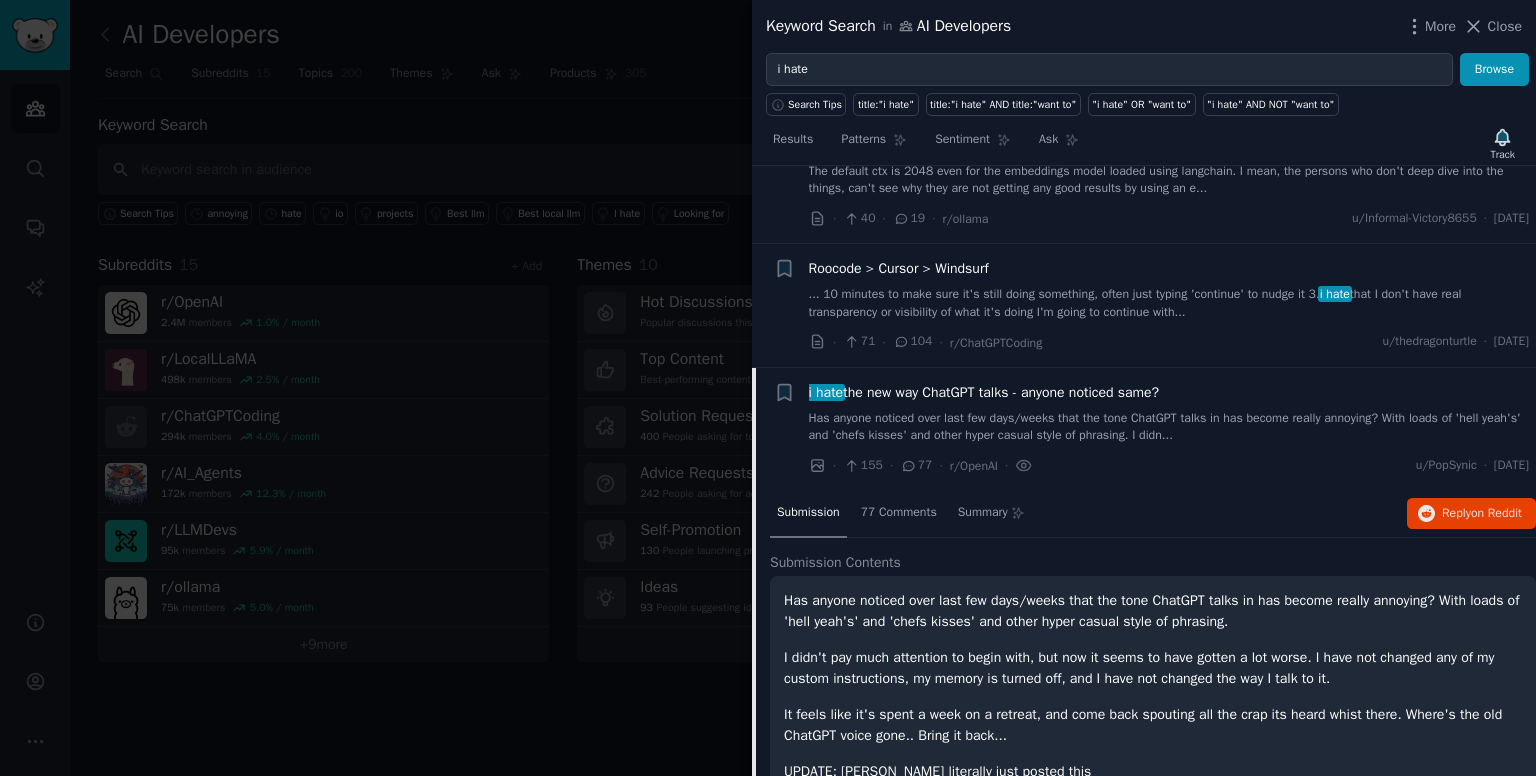 scroll, scrollTop: 4364, scrollLeft: 0, axis: vertical 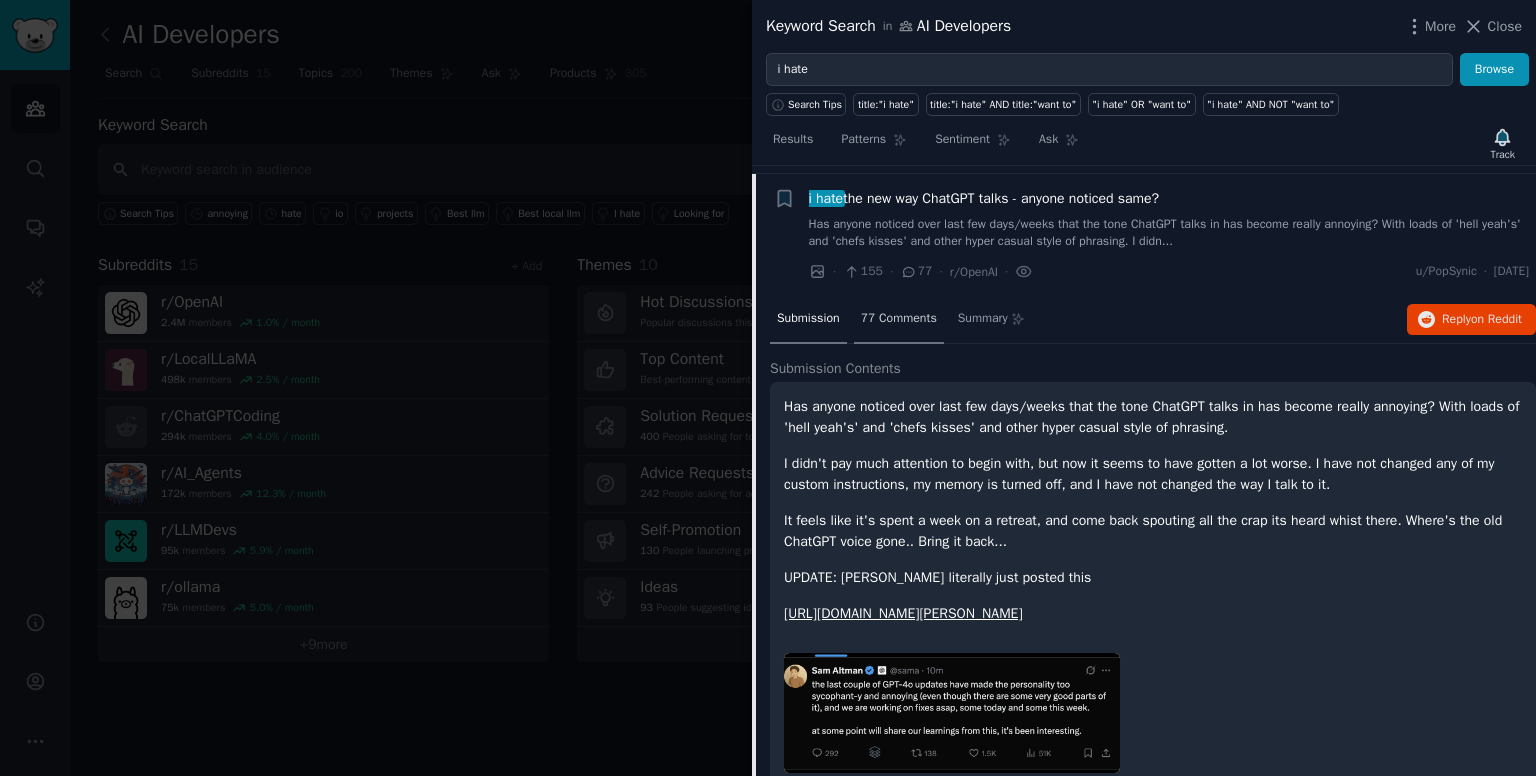 click on "77 Comments" at bounding box center (899, 319) 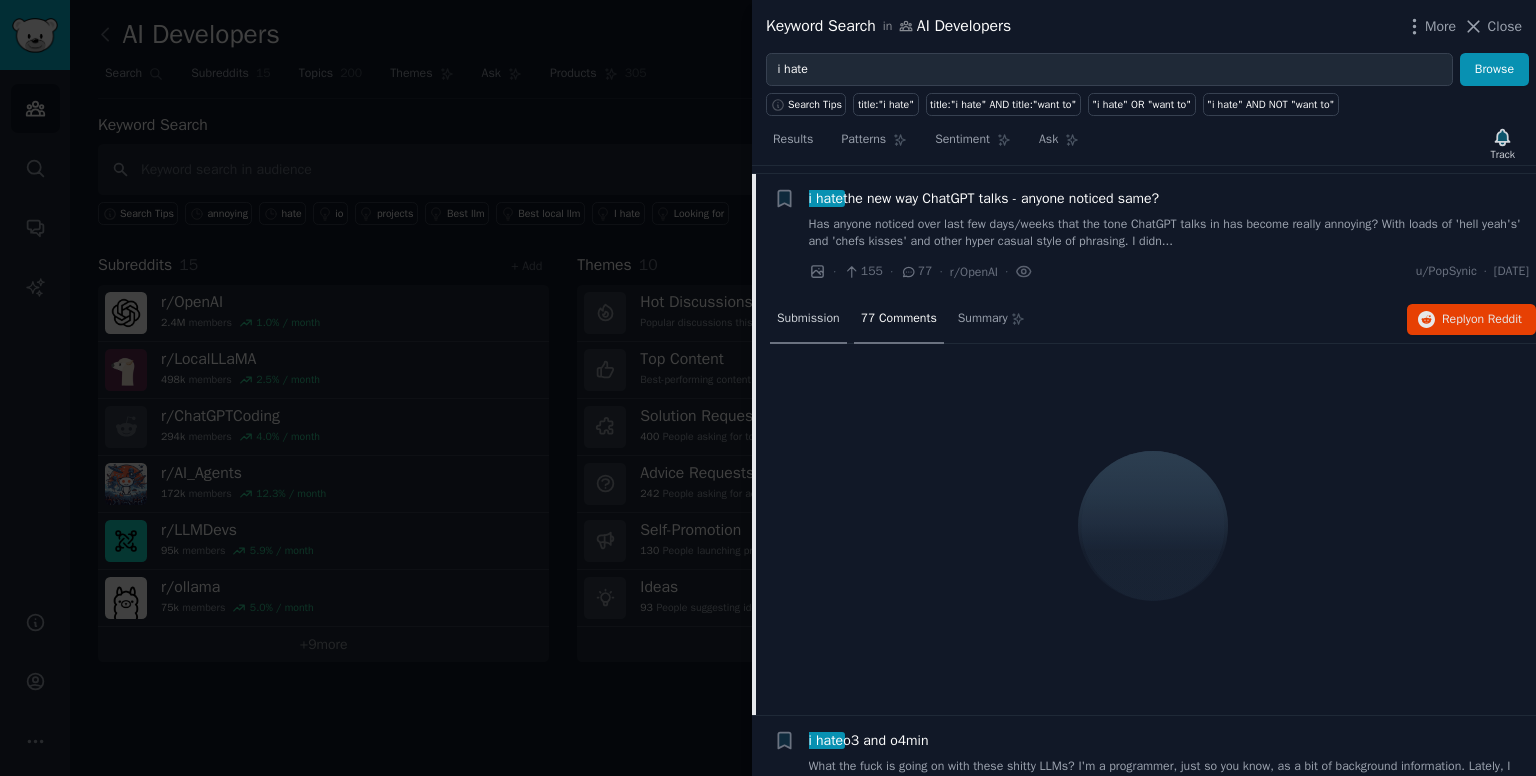click on "Submission" at bounding box center (808, 319) 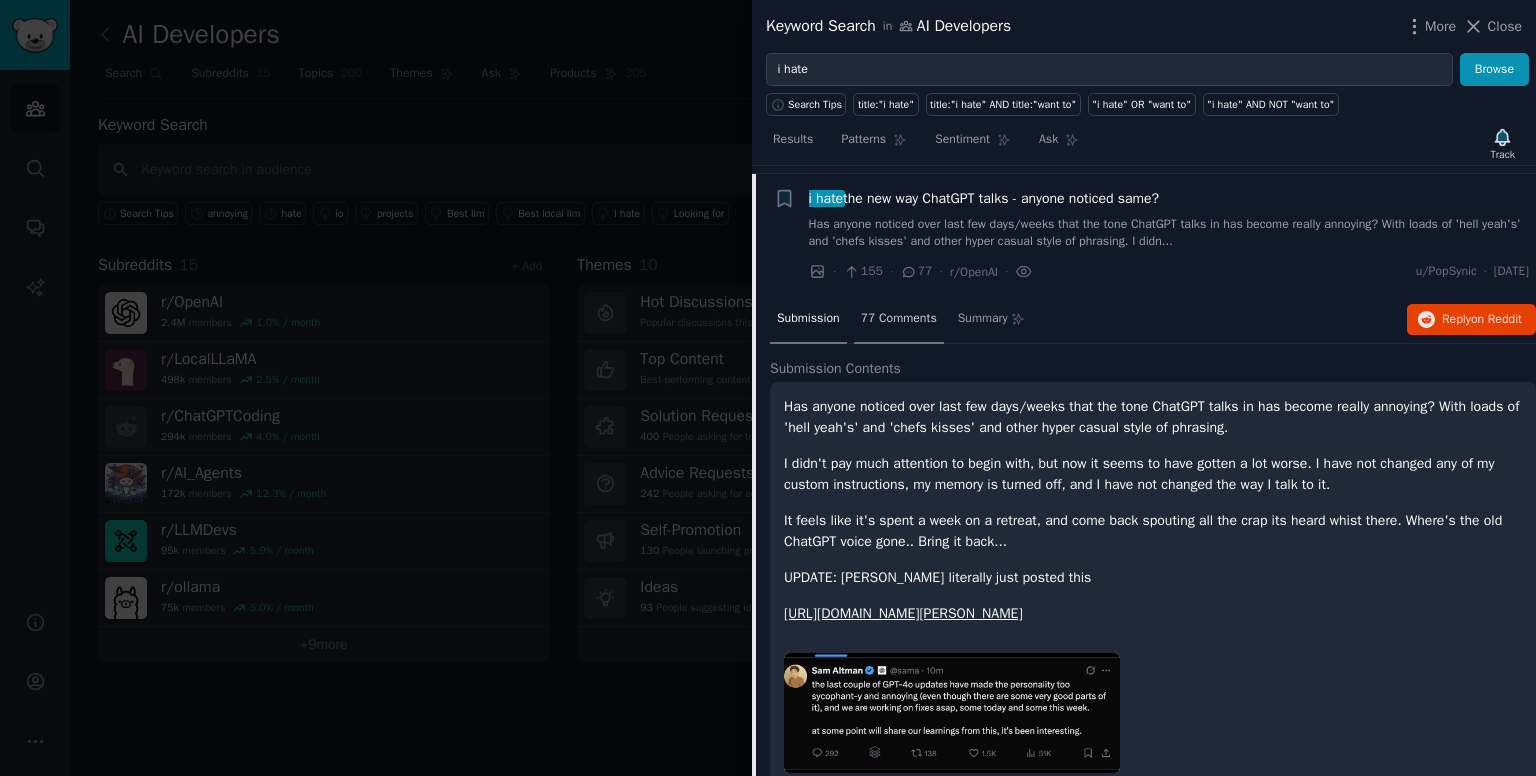 click on "77 Comments" at bounding box center [899, 319] 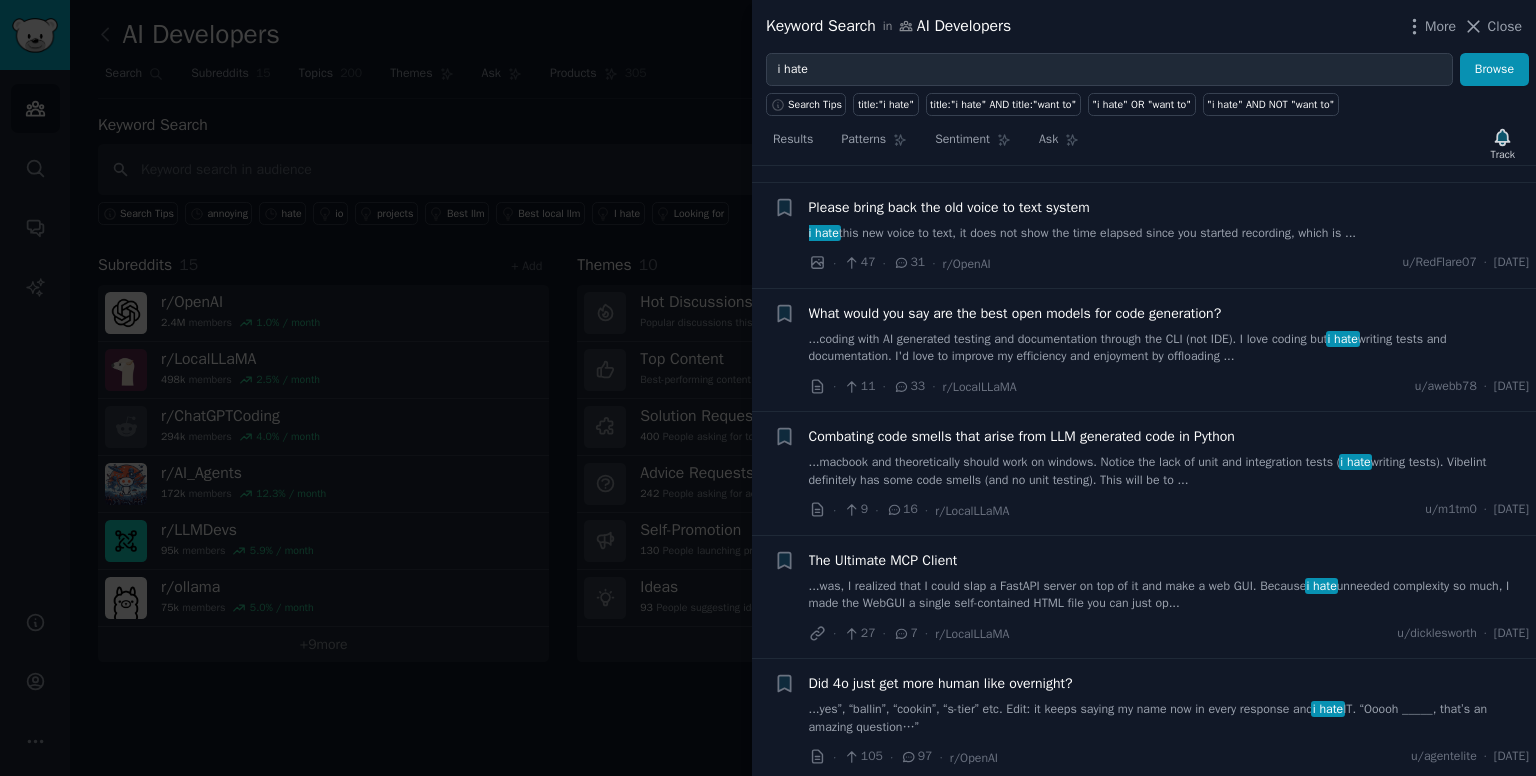 scroll, scrollTop: 8336, scrollLeft: 0, axis: vertical 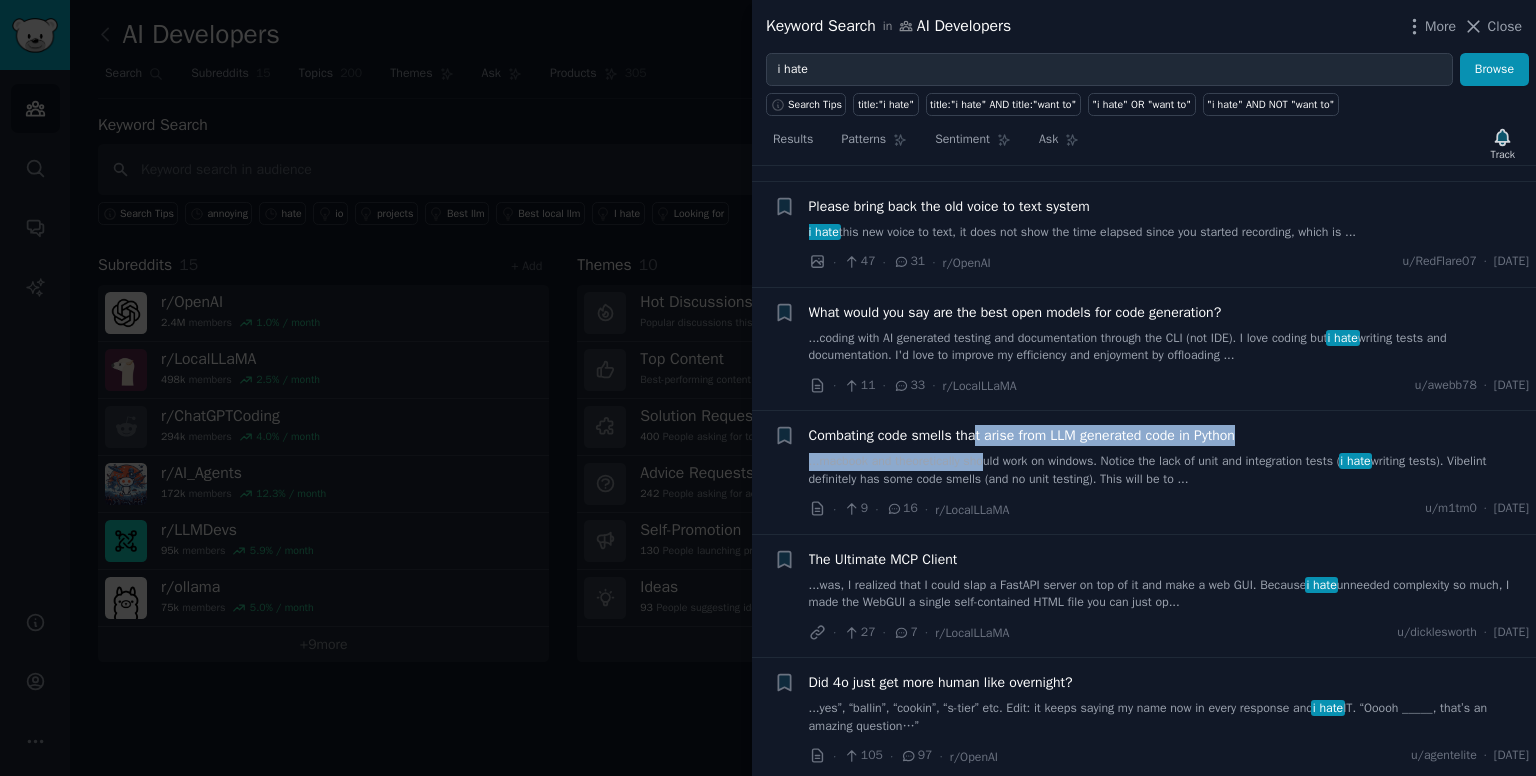 drag, startPoint x: 979, startPoint y: 470, endPoint x: 984, endPoint y: 457, distance: 13.928389 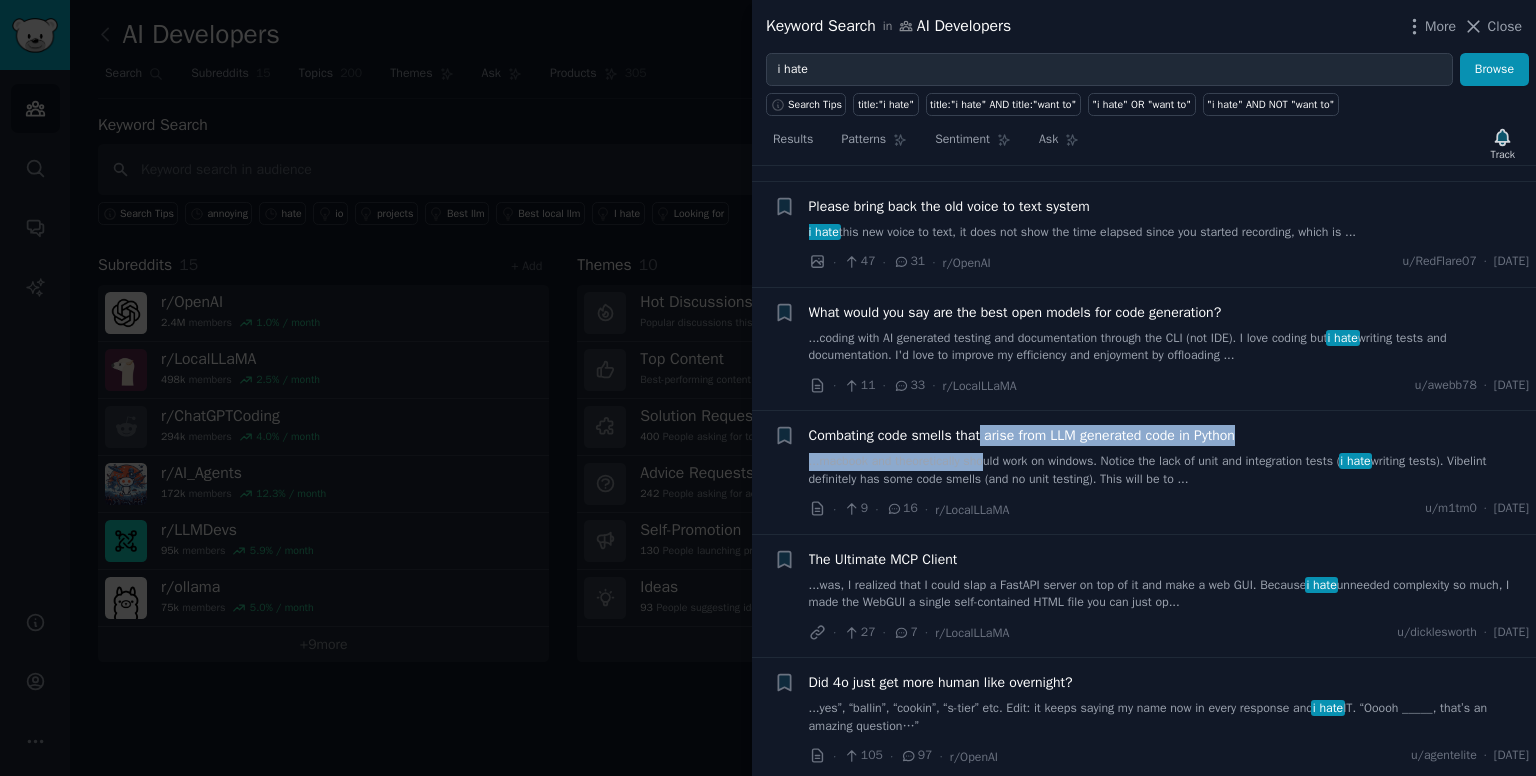click on "Combating code smells that arise from LLM generated code in Python" at bounding box center (1022, 435) 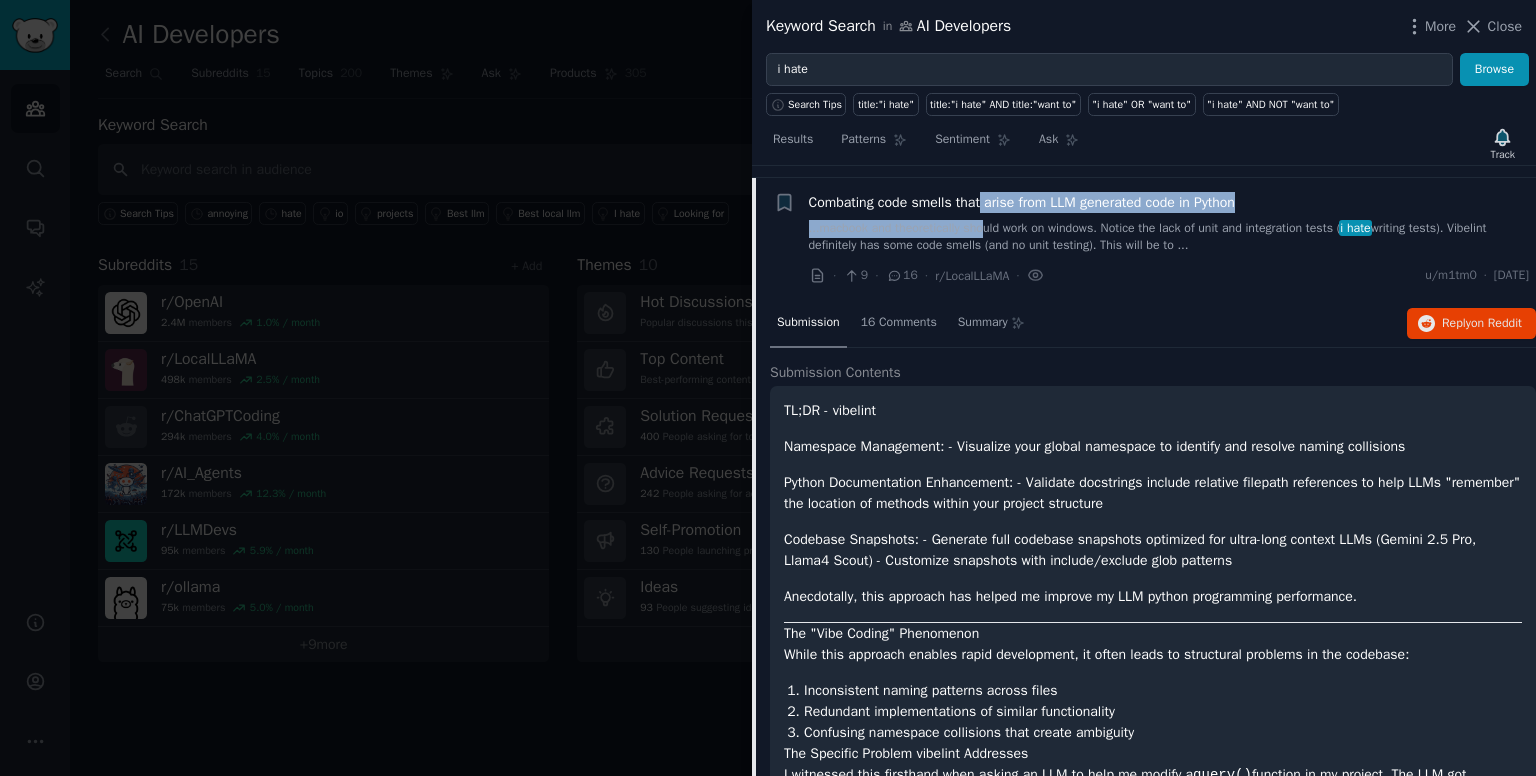 scroll, scrollTop: 5562, scrollLeft: 0, axis: vertical 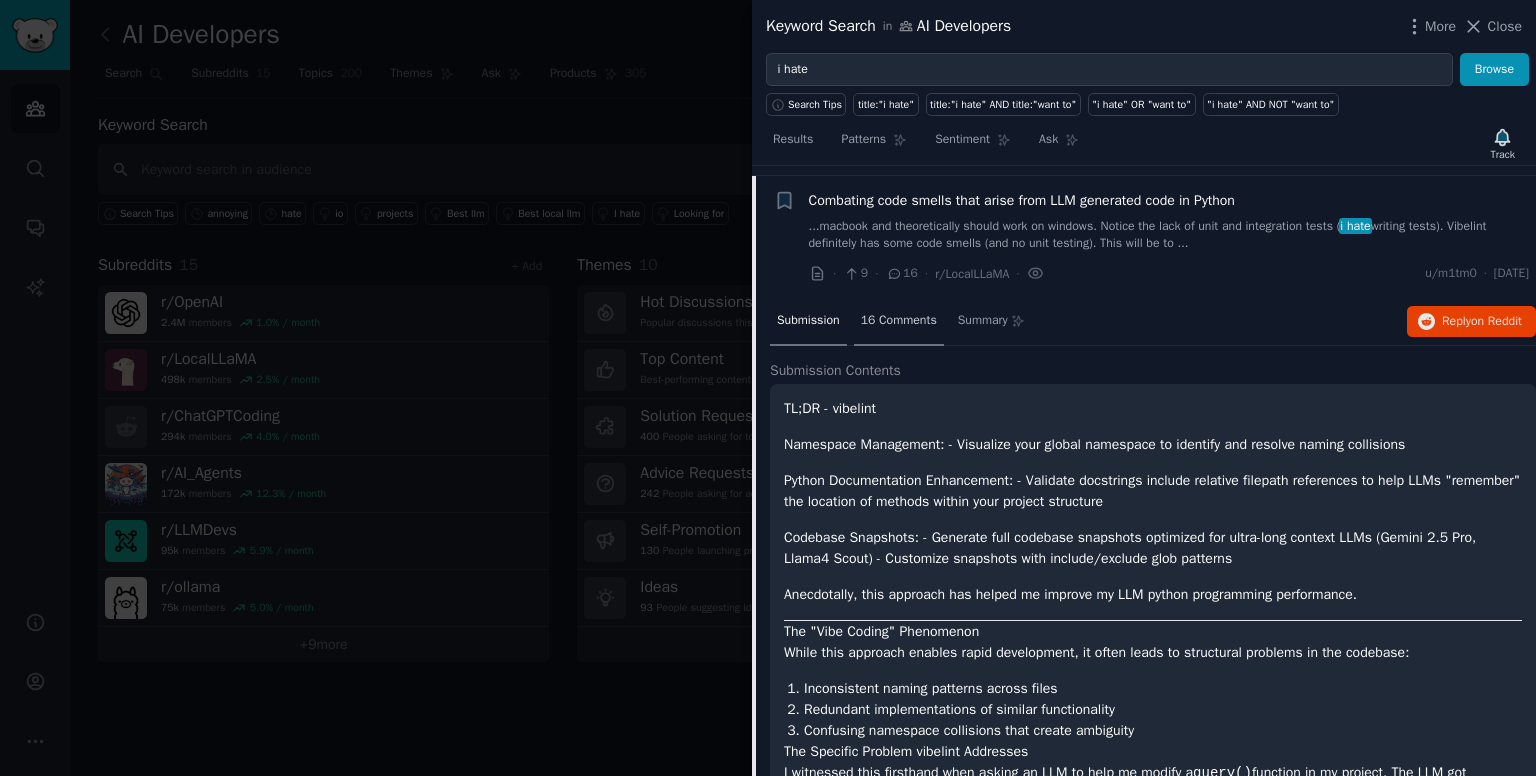 click on "16 Comments" at bounding box center [899, 321] 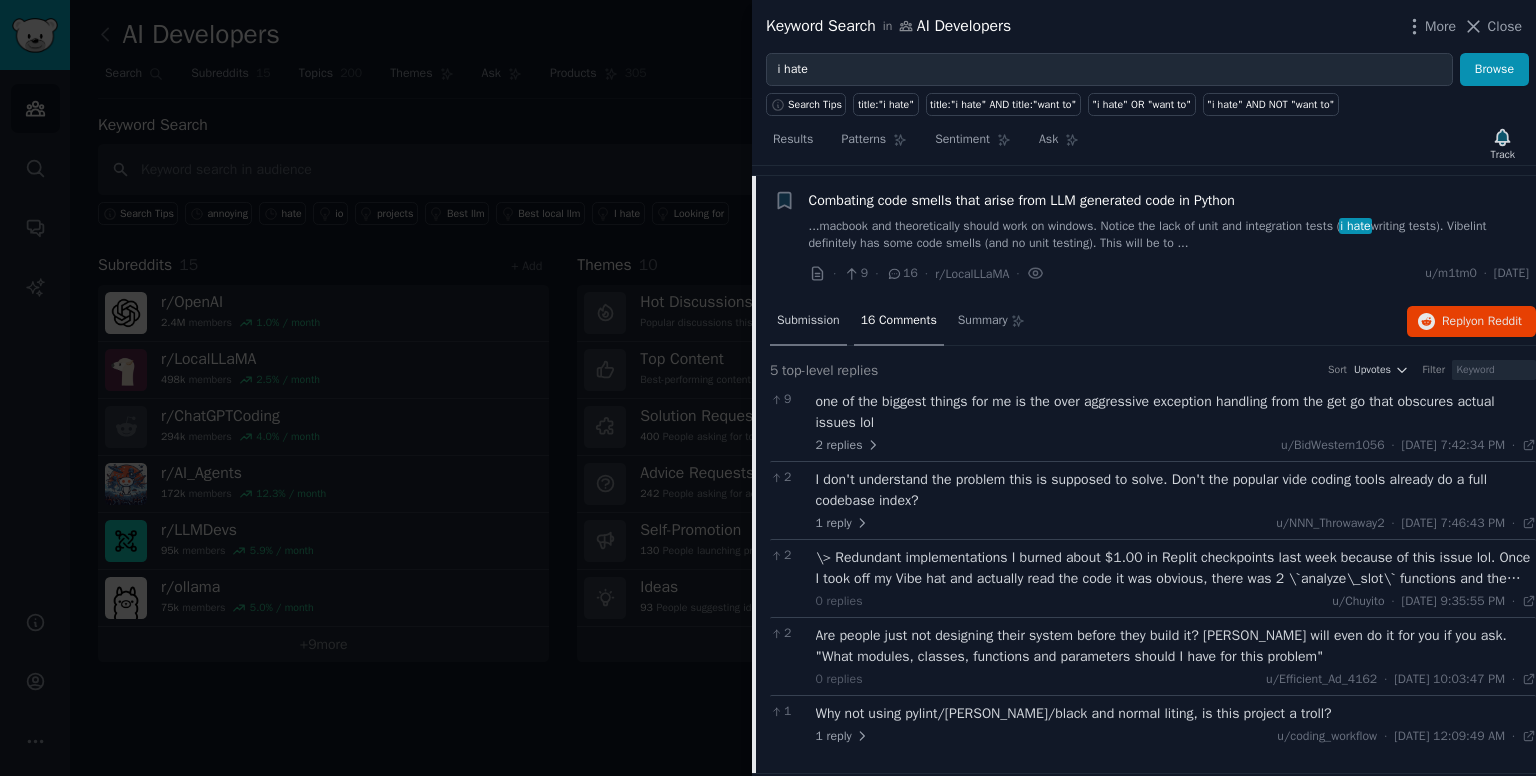 click on "Submission" at bounding box center (808, 321) 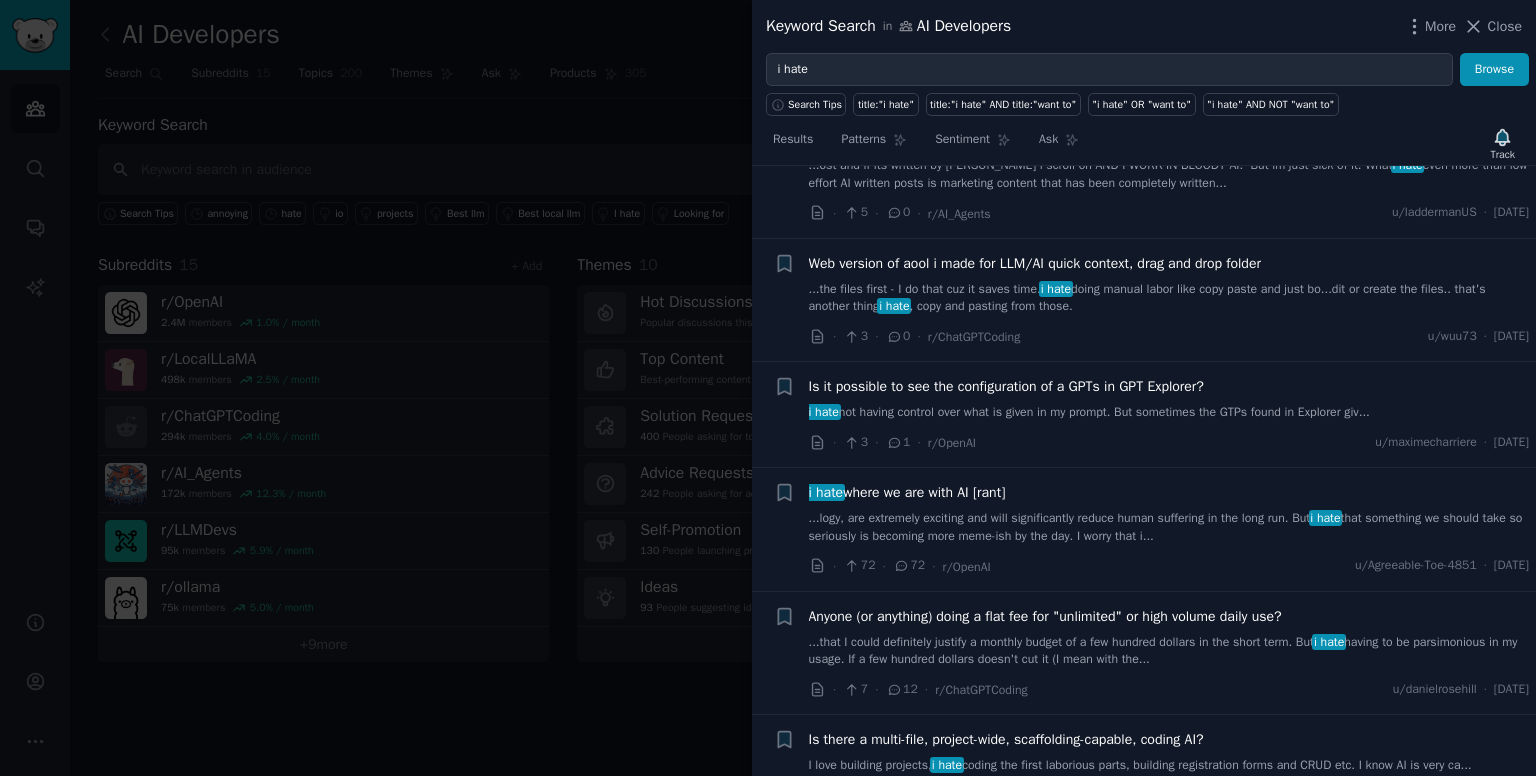 scroll, scrollTop: 7861, scrollLeft: 0, axis: vertical 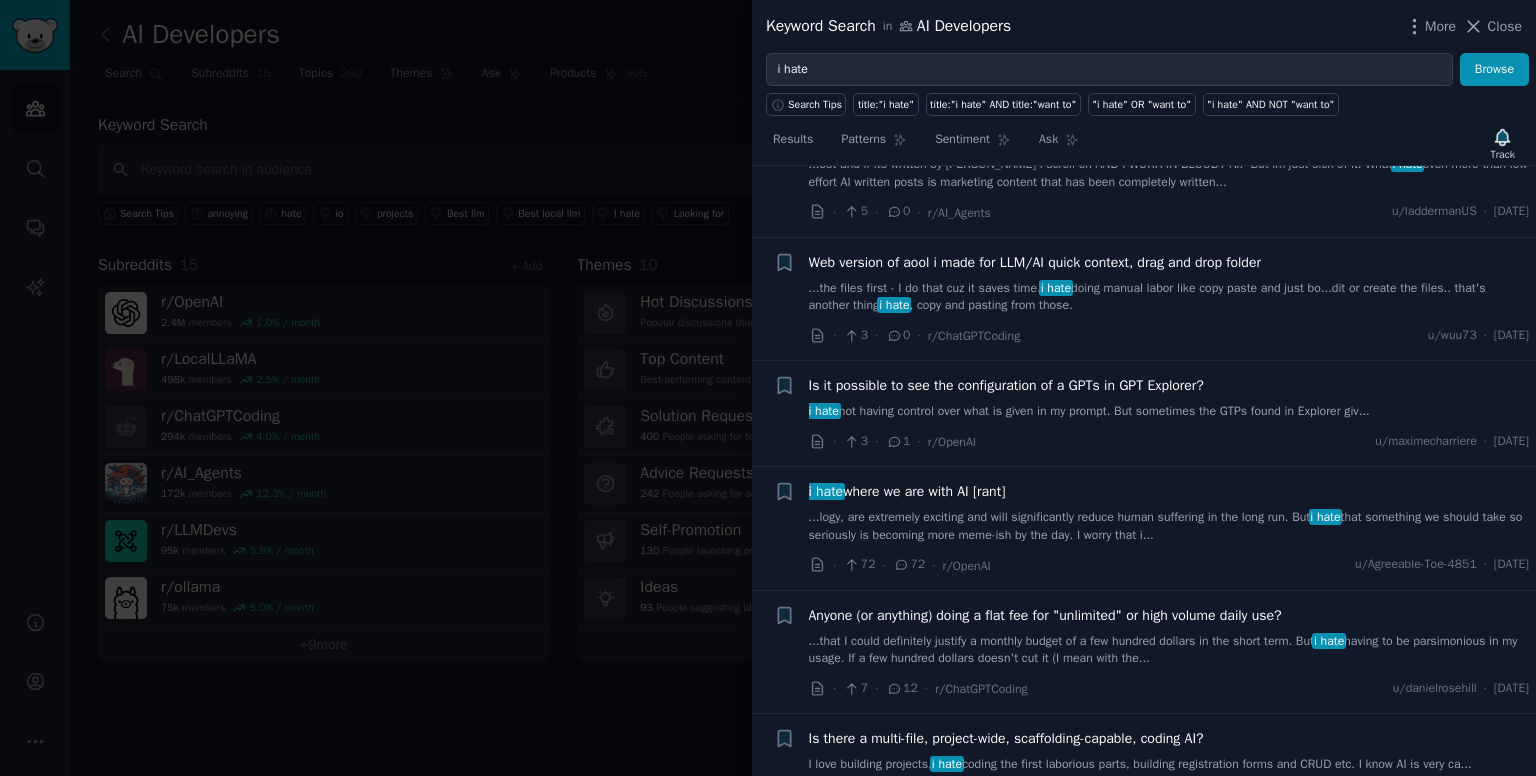 click on "...logy, are extremely exciting and will significantly reduce human suffering in the long run.
But  i hate  that something we should take so seriously is becoming more meme-ish by the day.
I worry that i..." at bounding box center (1169, 526) 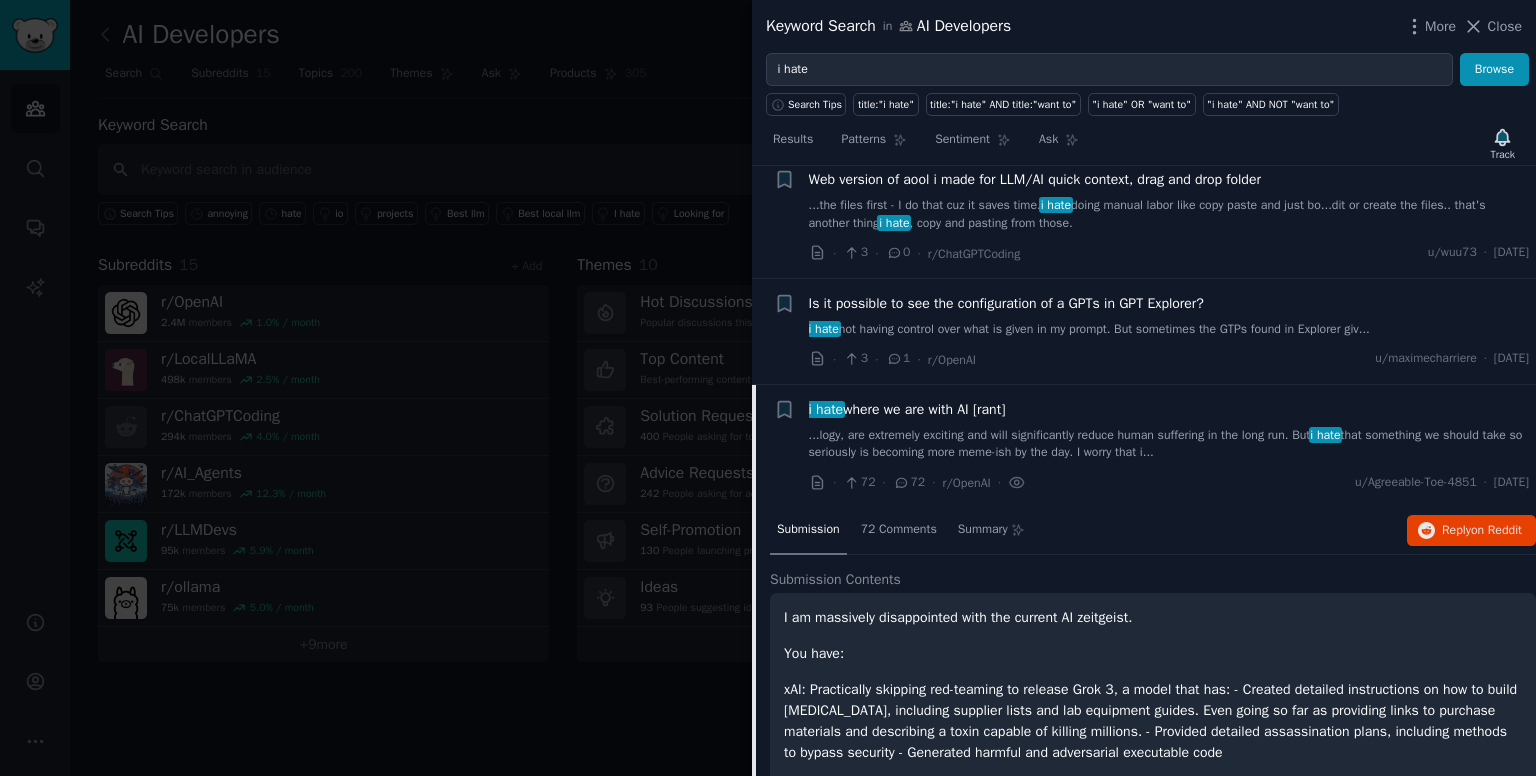 scroll, scrollTop: 7189, scrollLeft: 0, axis: vertical 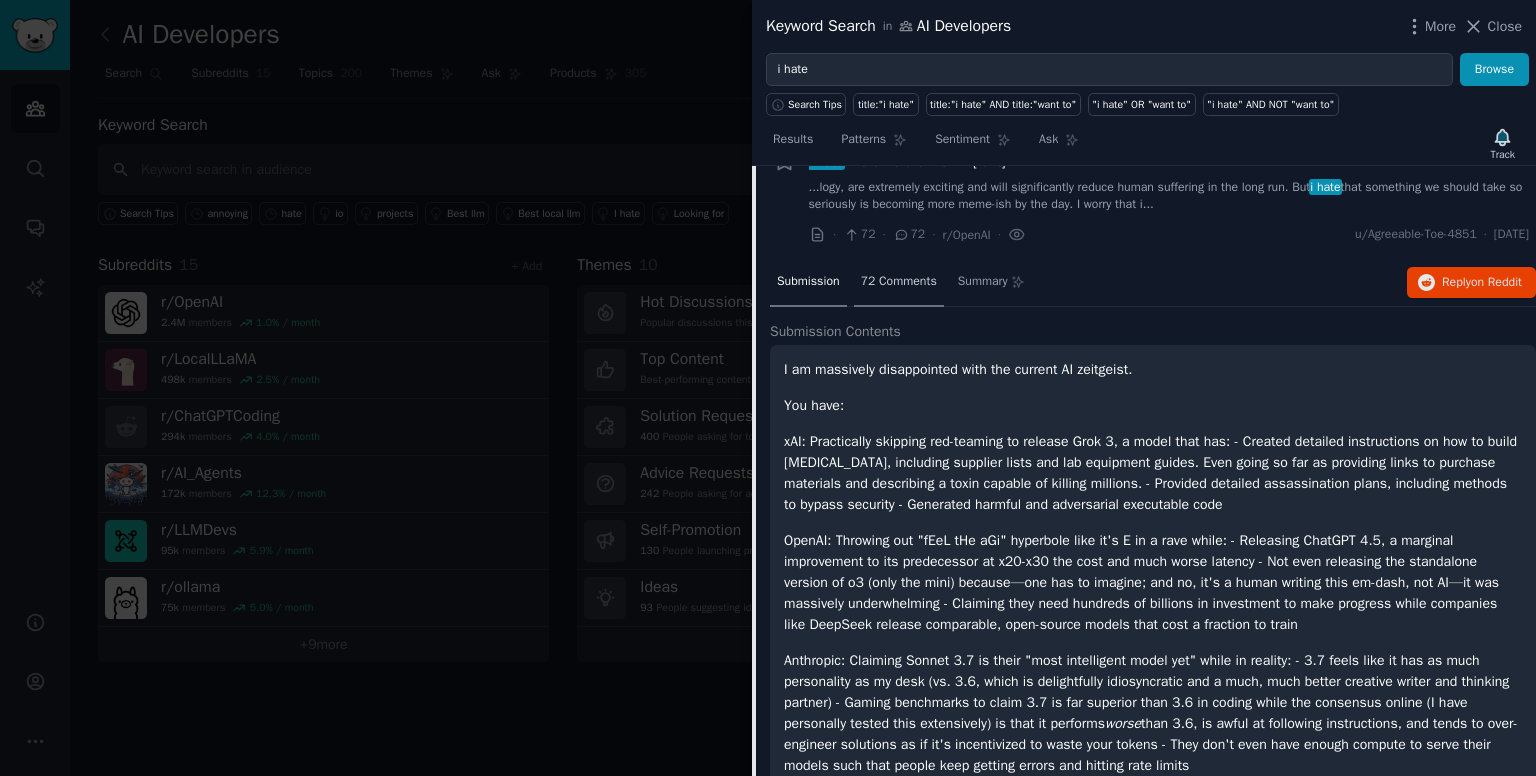 click on "72 Comments" at bounding box center (899, 282) 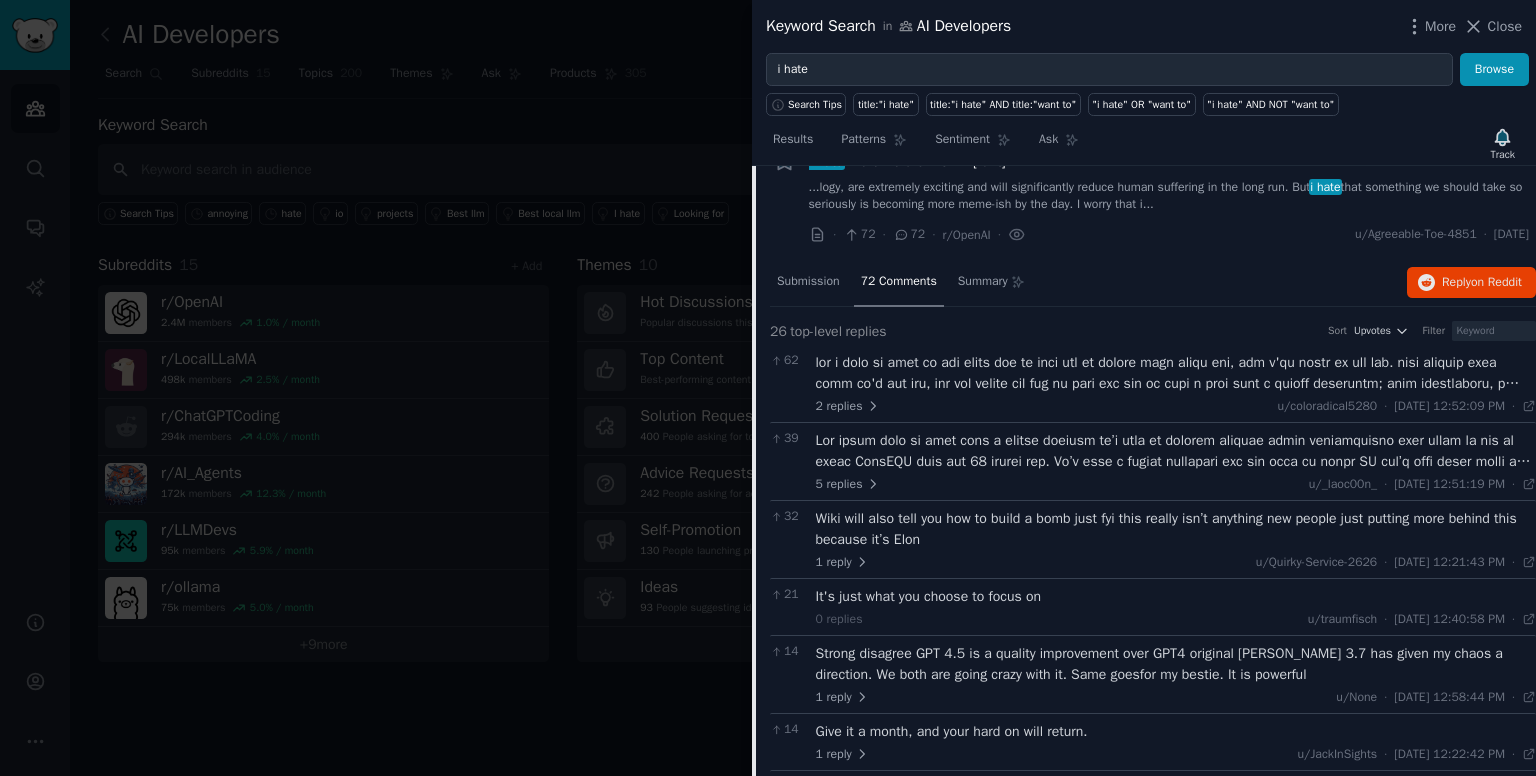 click at bounding box center [1176, 373] 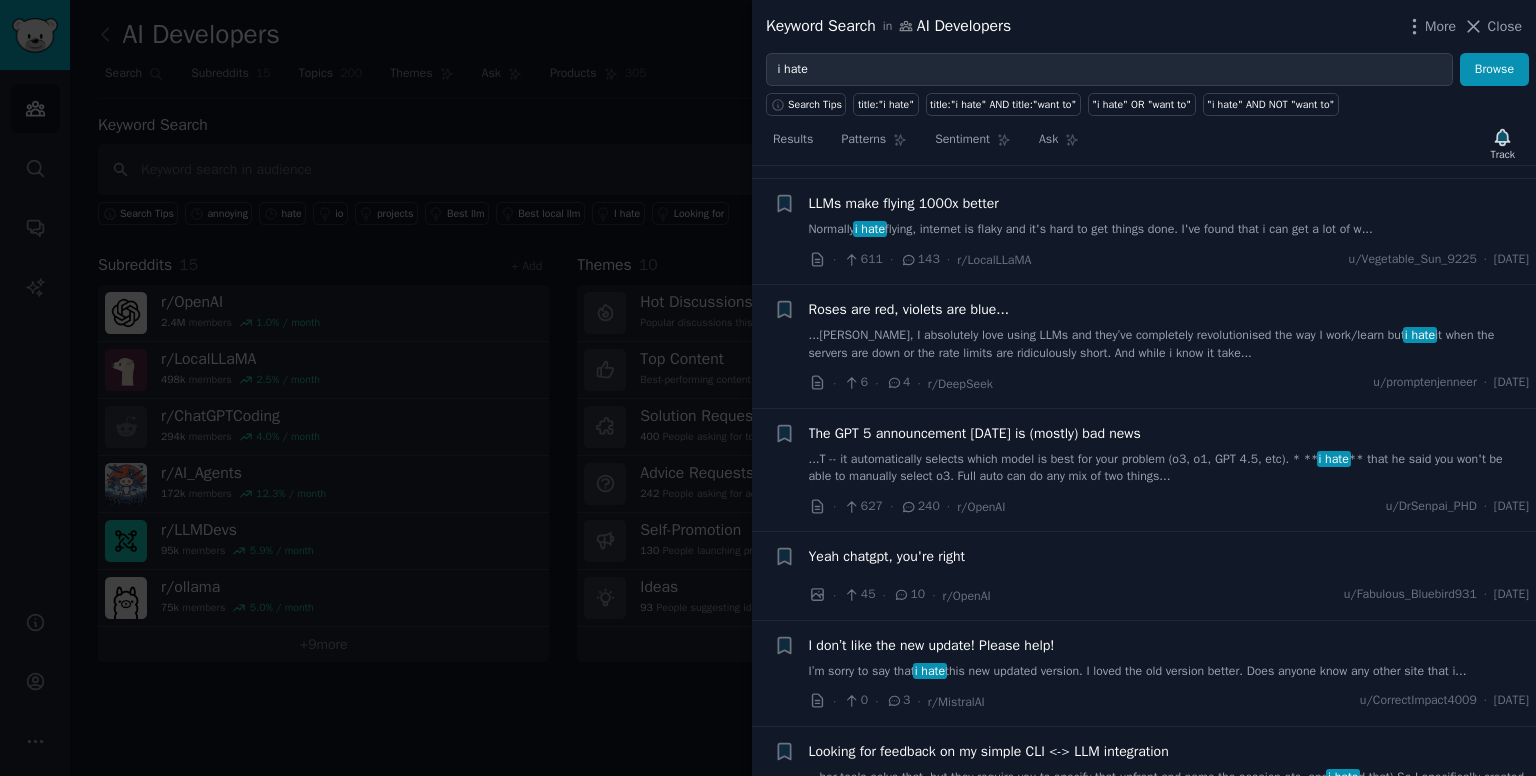 scroll, scrollTop: 9949, scrollLeft: 0, axis: vertical 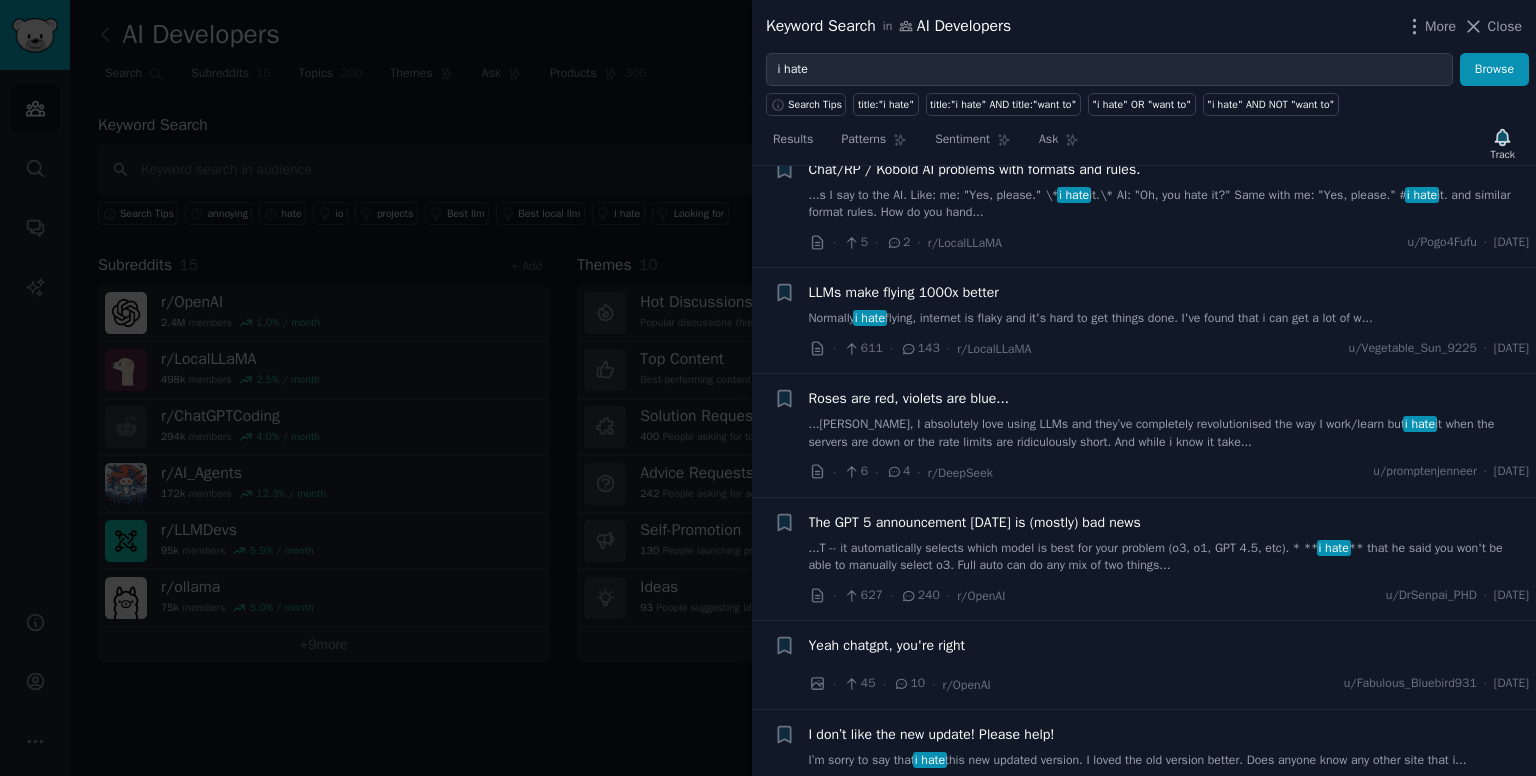 click on "Normally  i hate  flying, internet is flaky and it's hard to get things done. I've found that i can get a lot of w..." at bounding box center [1169, 319] 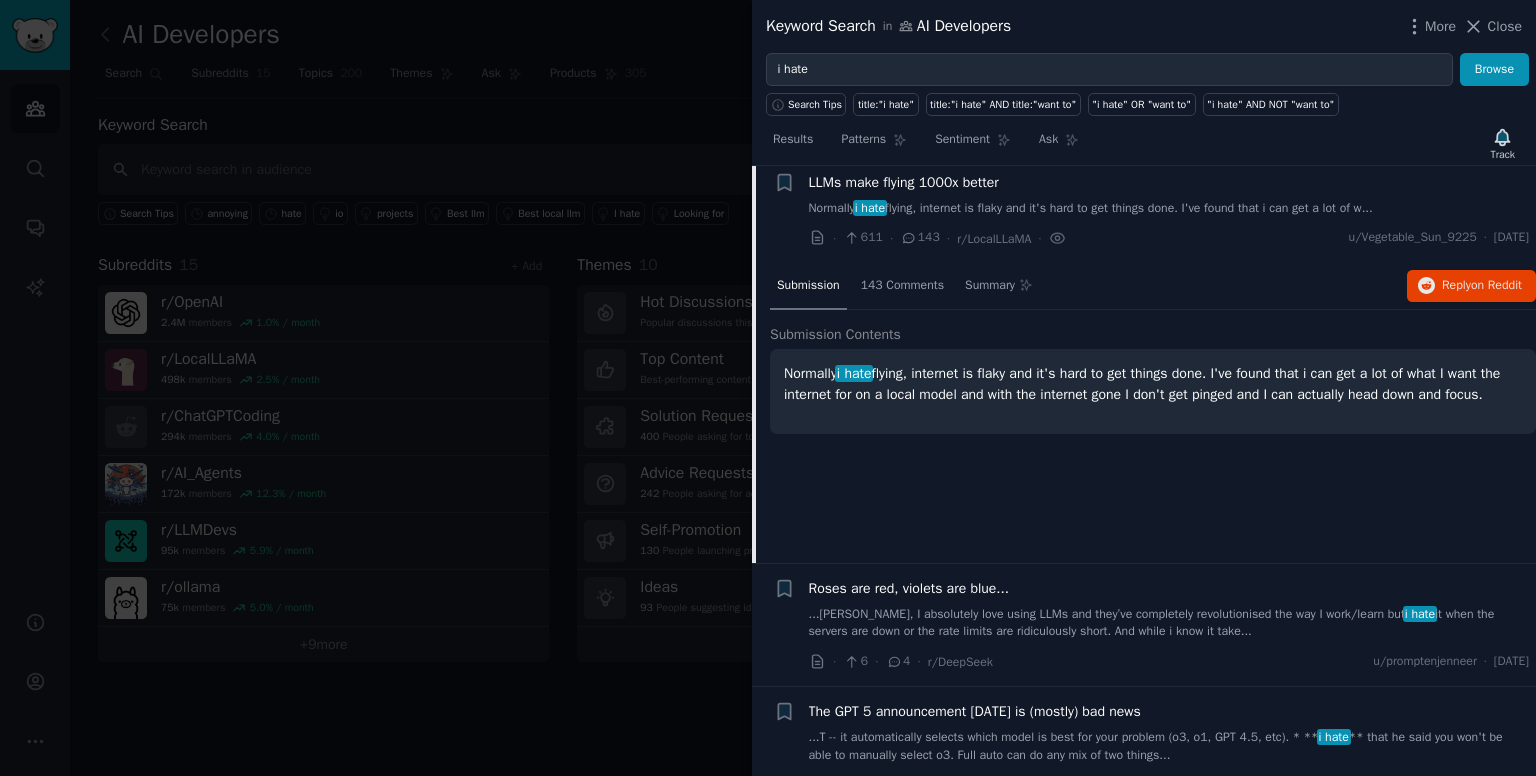 scroll, scrollTop: 7809, scrollLeft: 0, axis: vertical 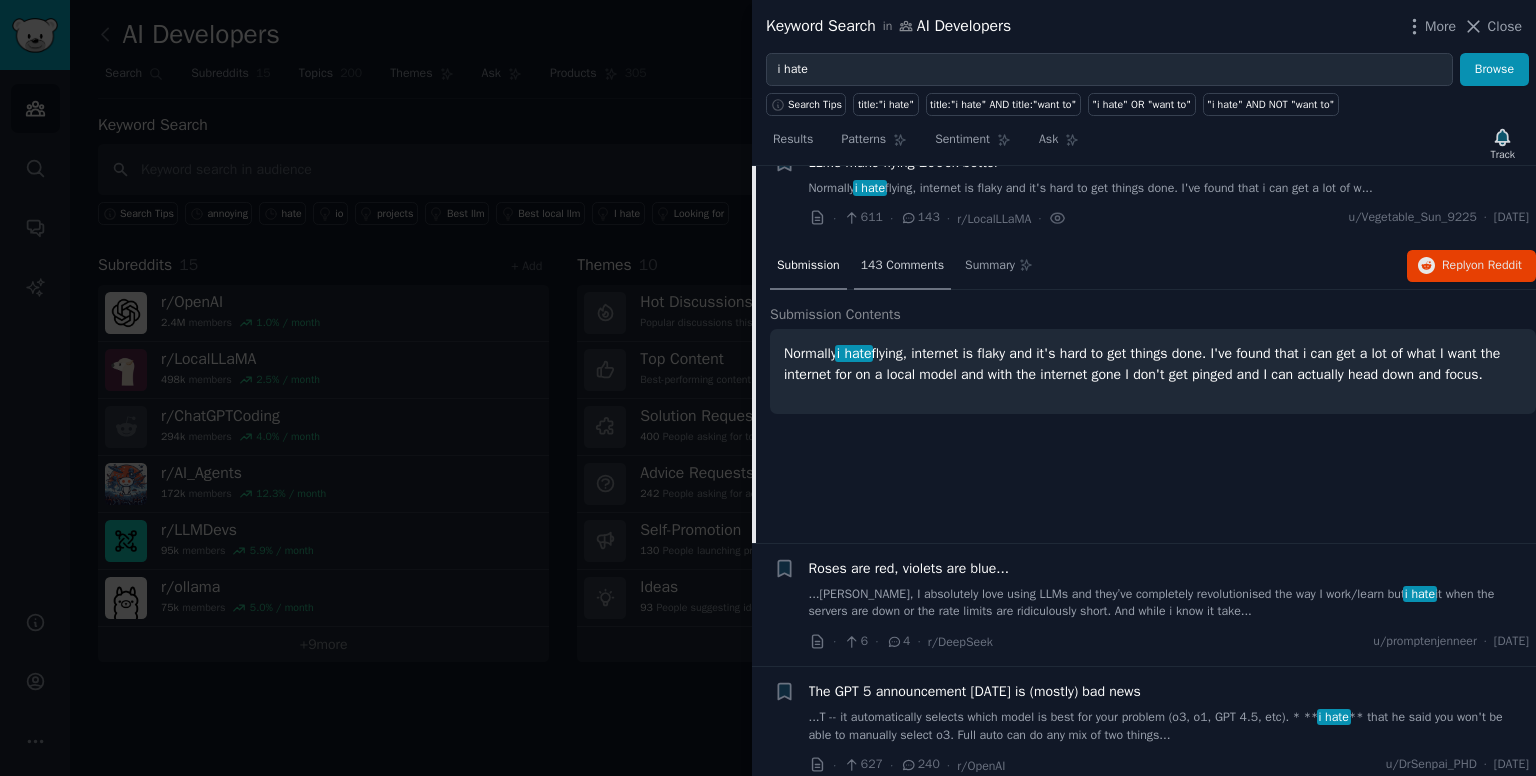 click on "143 Comments" at bounding box center (902, 267) 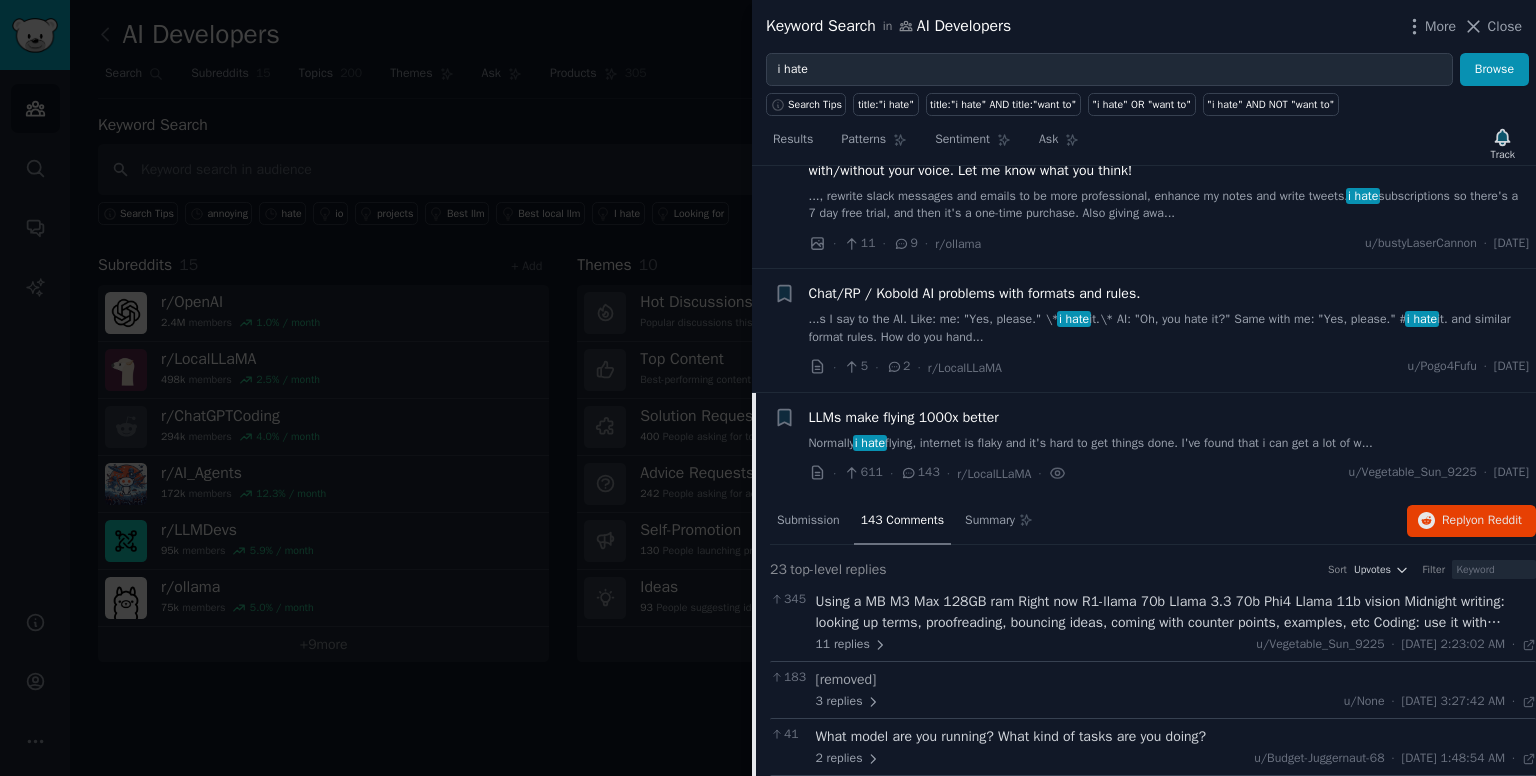 scroll, scrollTop: 7362, scrollLeft: 0, axis: vertical 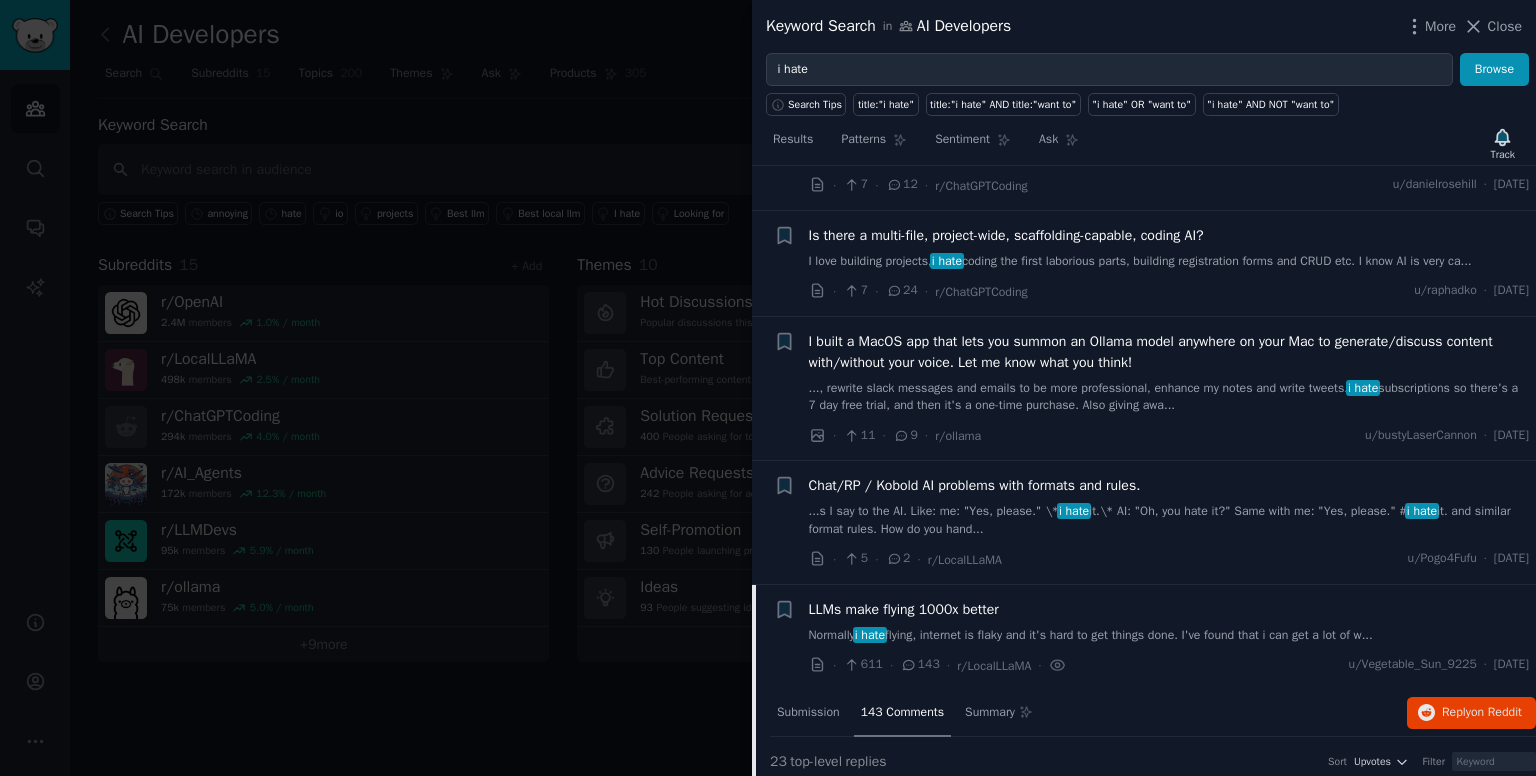 click at bounding box center (768, 388) 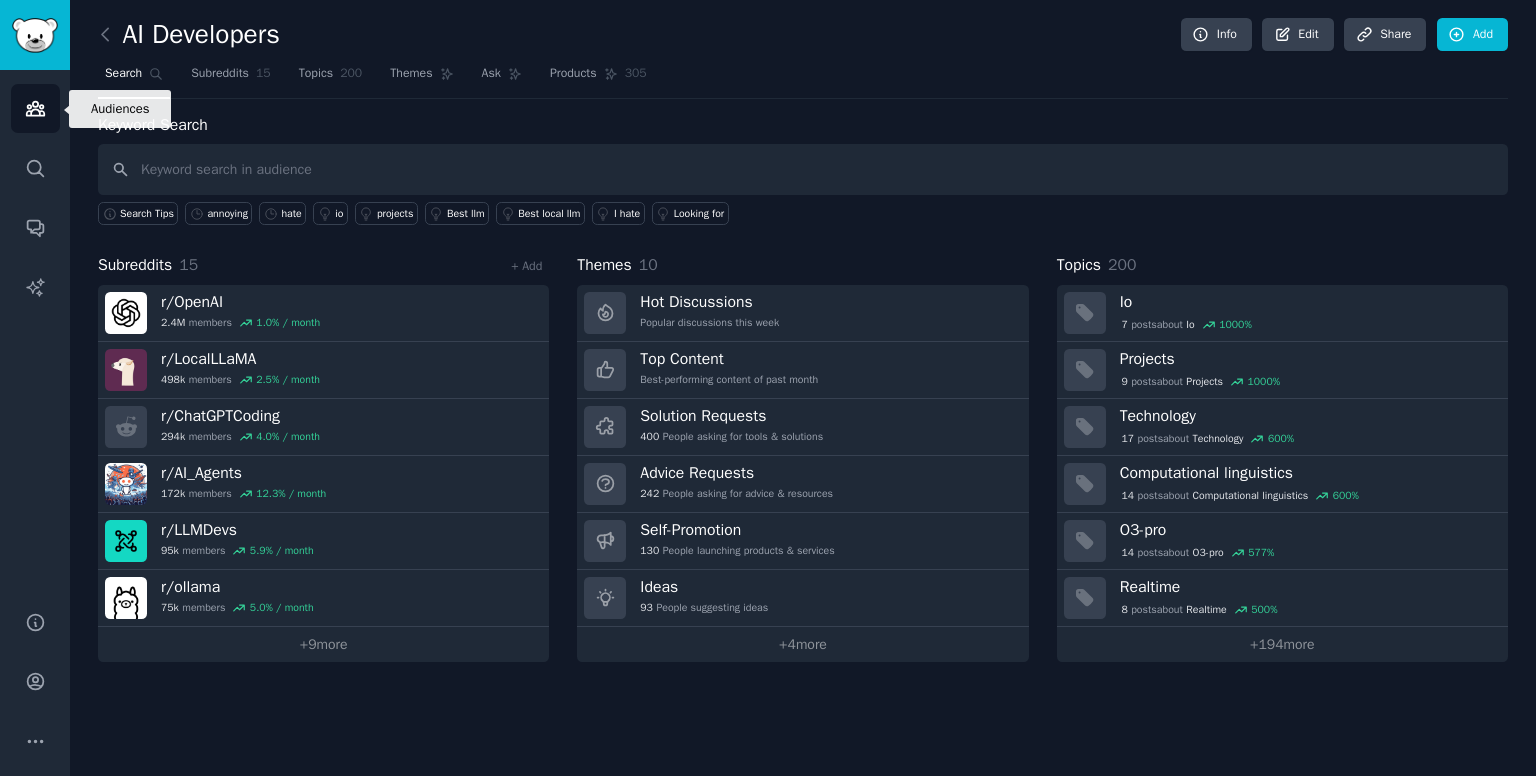 click on "Audiences Search Conversations AI Reports" at bounding box center [35, 328] 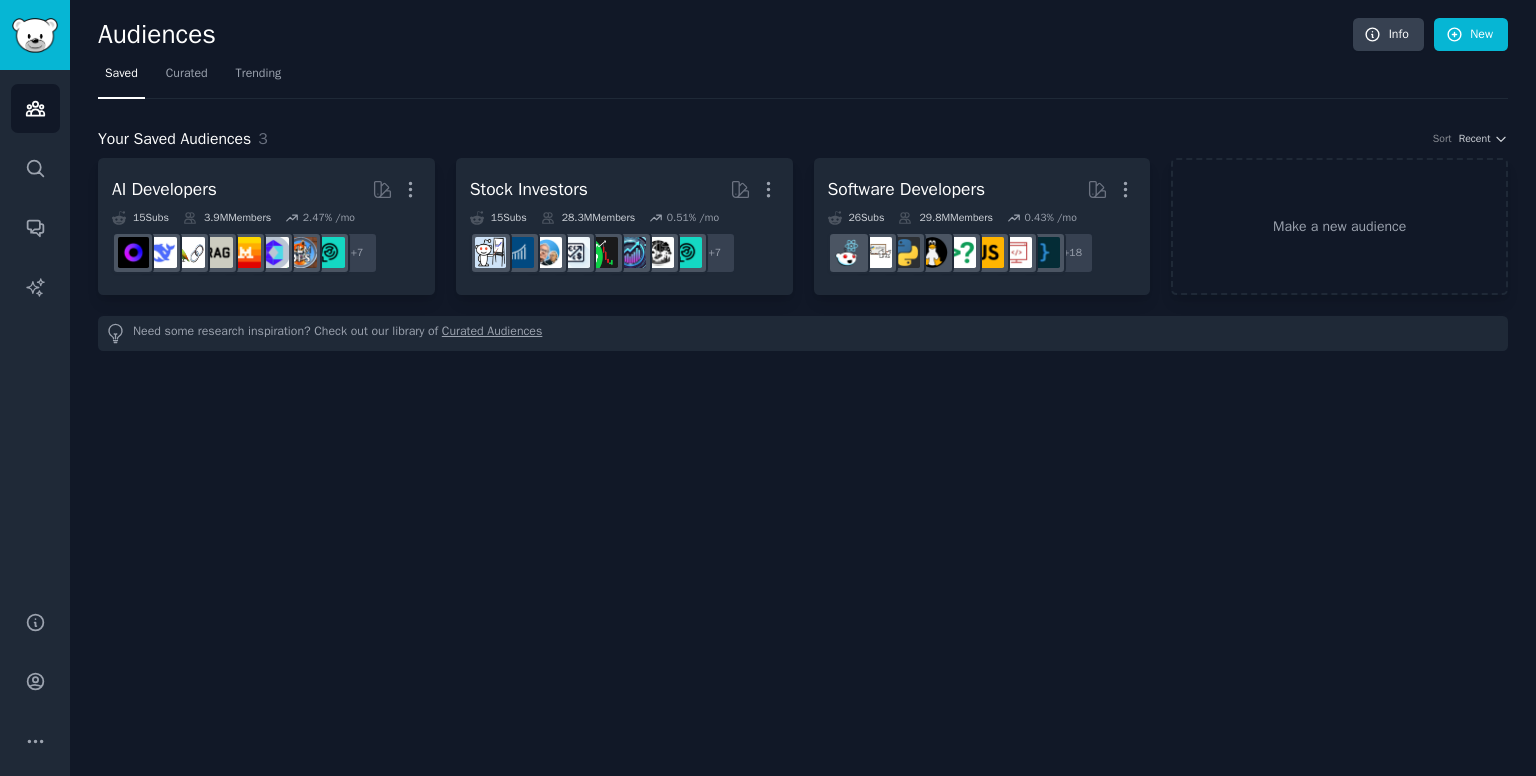 click on "Your Saved Audiences 3 Sort Recent AI Developers More 15  Sub s 3.9M  Members 2.47 % /mo + 7 Stock Investors More 15  Sub s 28.3M  Members 0.51 % /mo + 7 Software Developers More 26  Sub s 29.8M  Members 0.43 % /mo + 18 Make a new audience Need some research inspiration? Check out our library of  Curated Audiences" at bounding box center (803, 225) 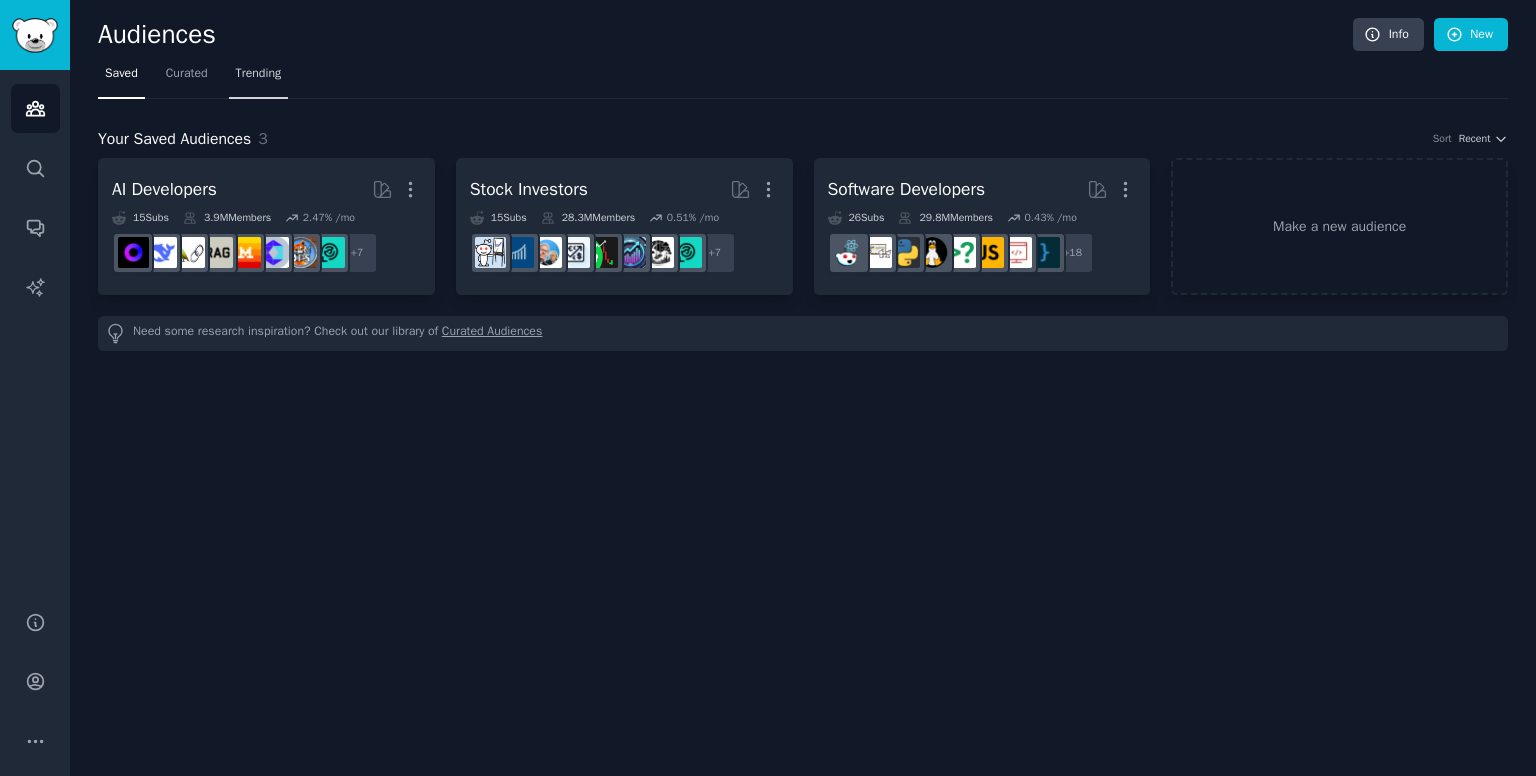 click on "Trending" at bounding box center [259, 74] 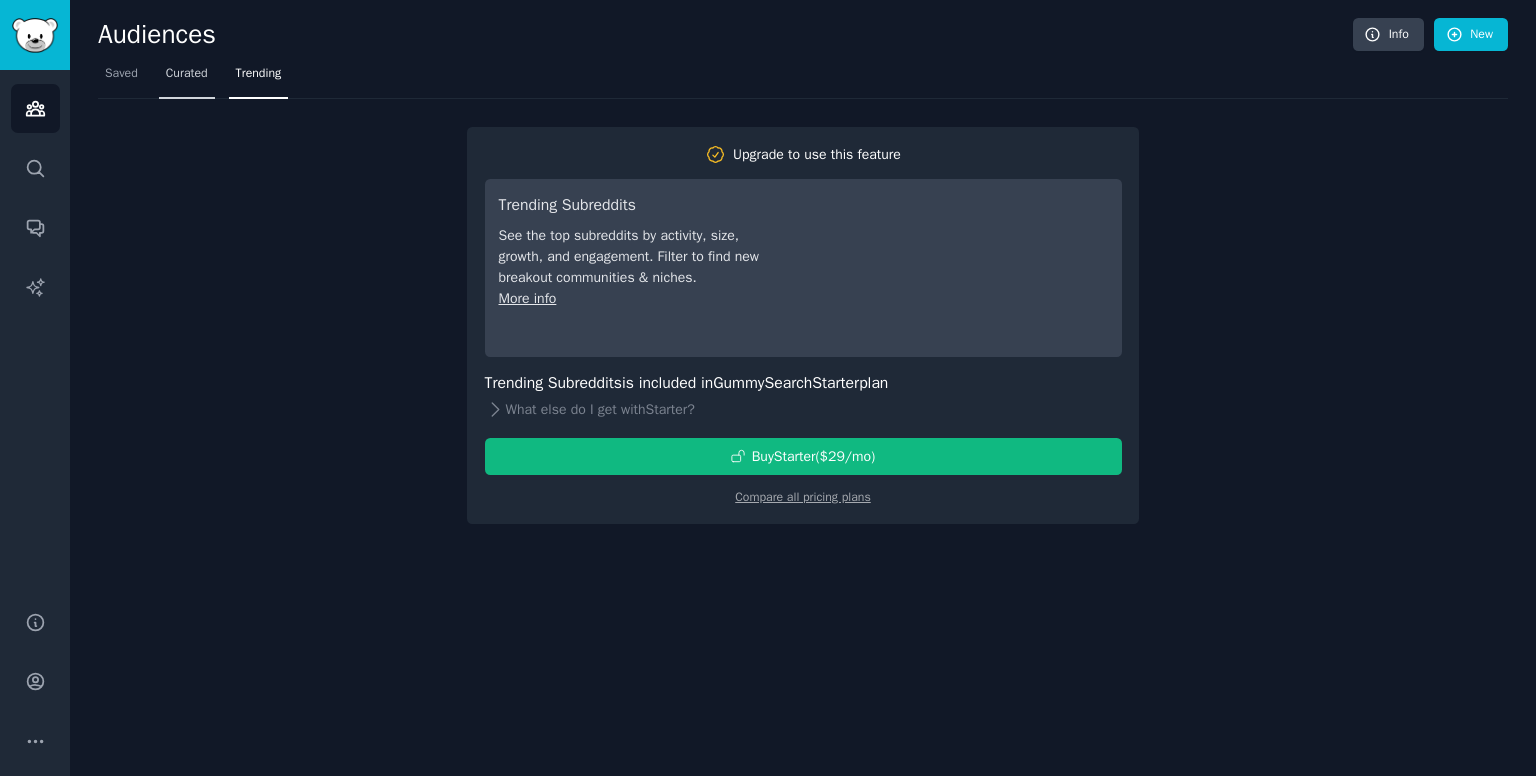 click on "Curated" at bounding box center [187, 78] 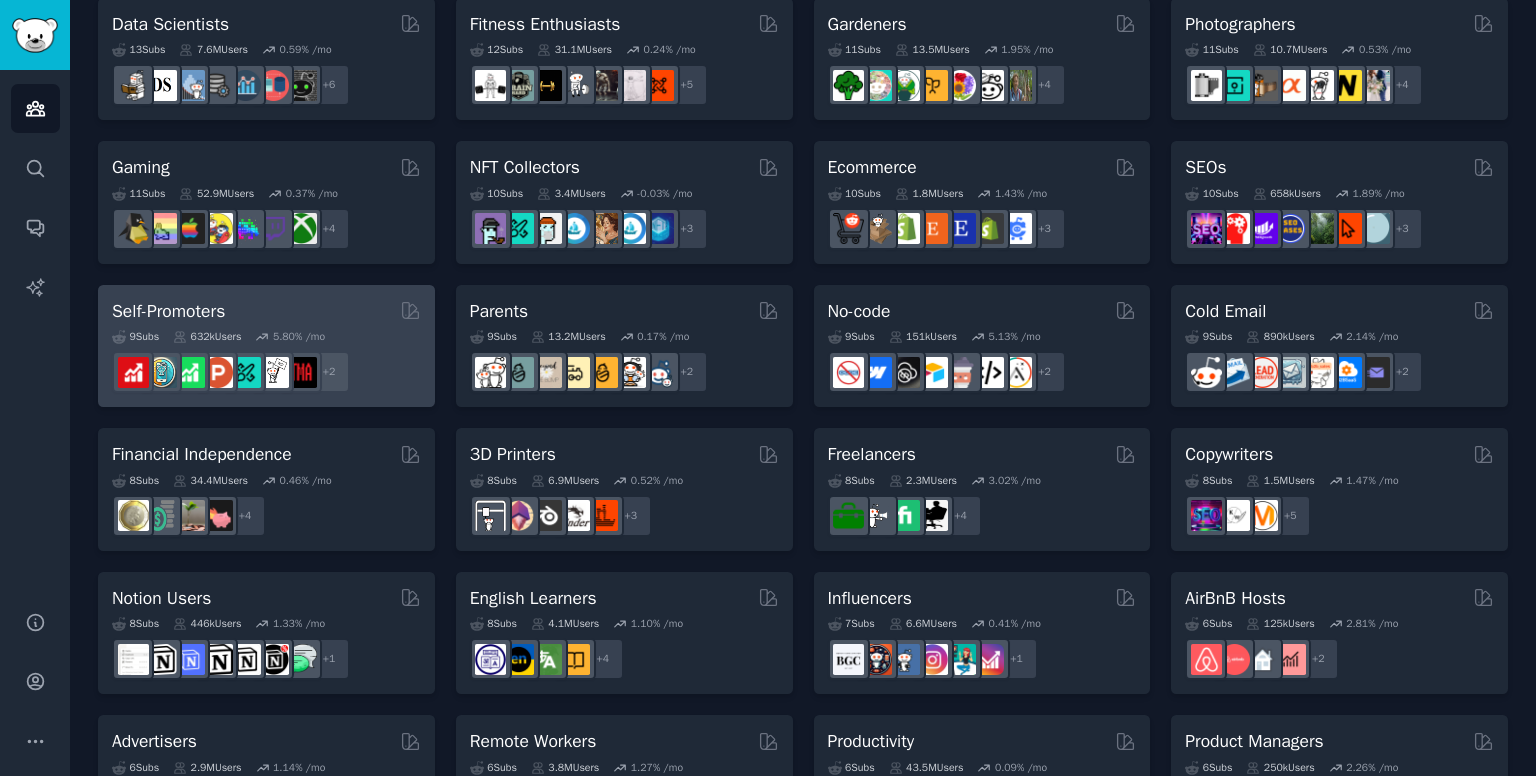 scroll, scrollTop: 589, scrollLeft: 0, axis: vertical 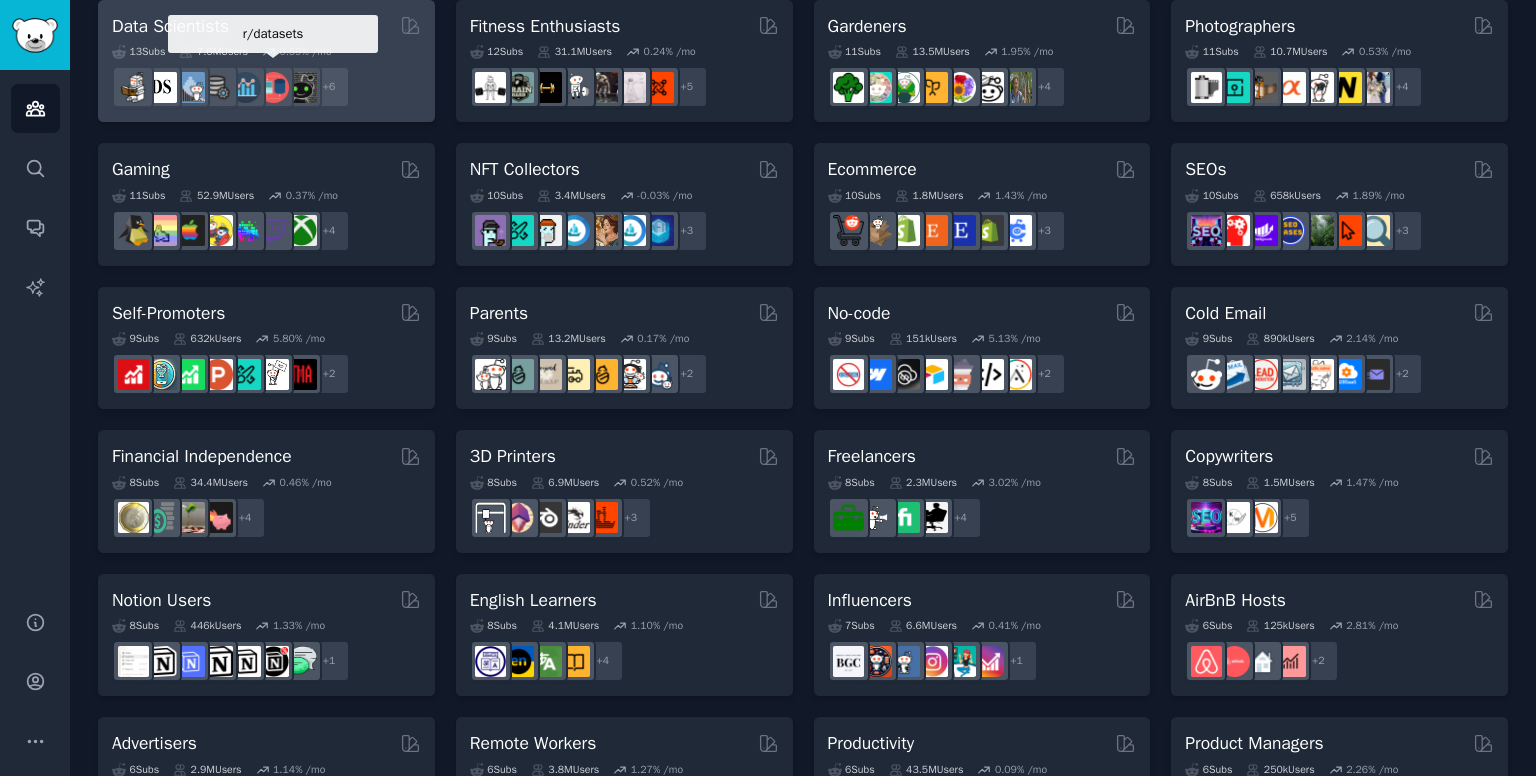 click at bounding box center [273, 87] 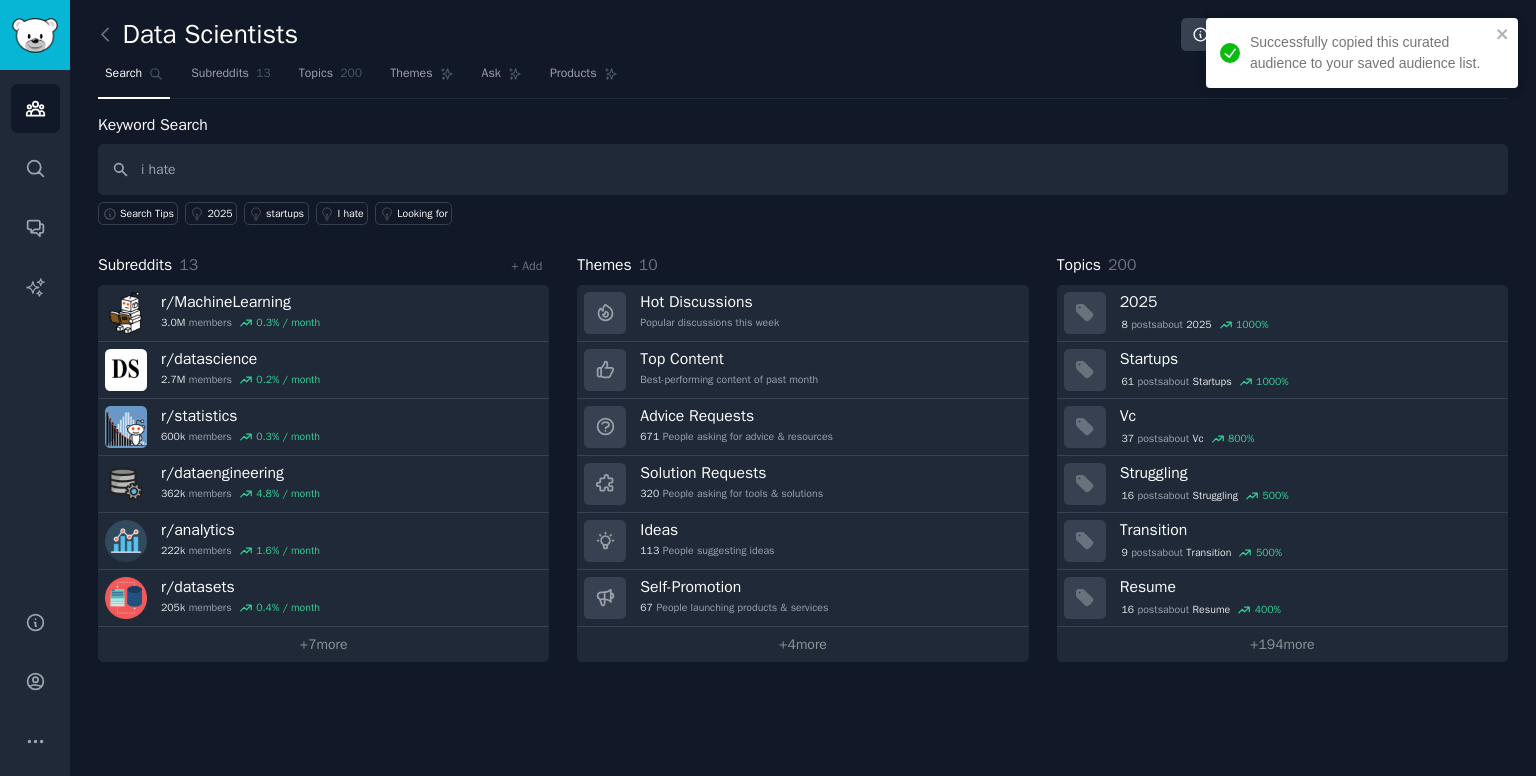 type on "i hate" 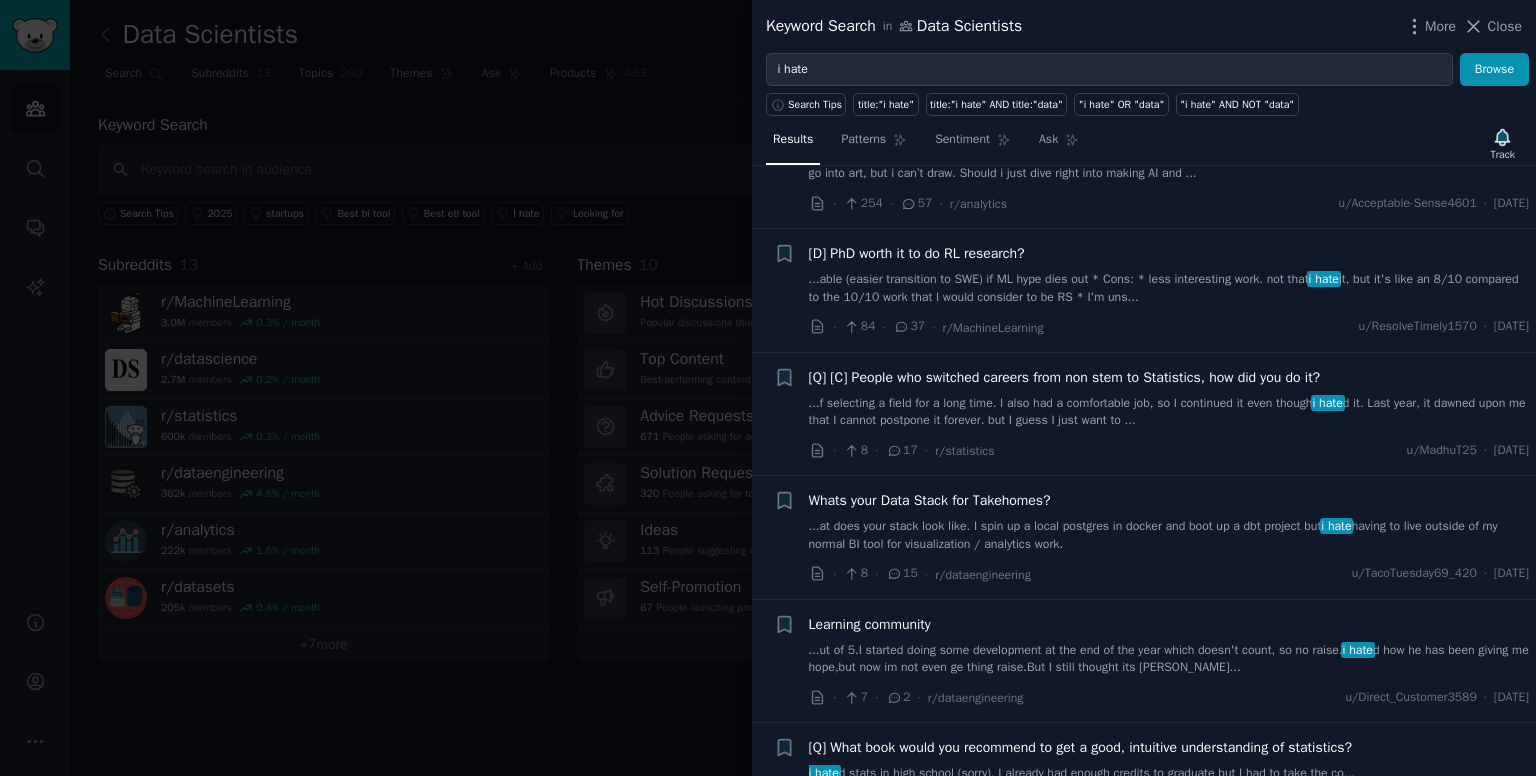 scroll, scrollTop: 180, scrollLeft: 0, axis: vertical 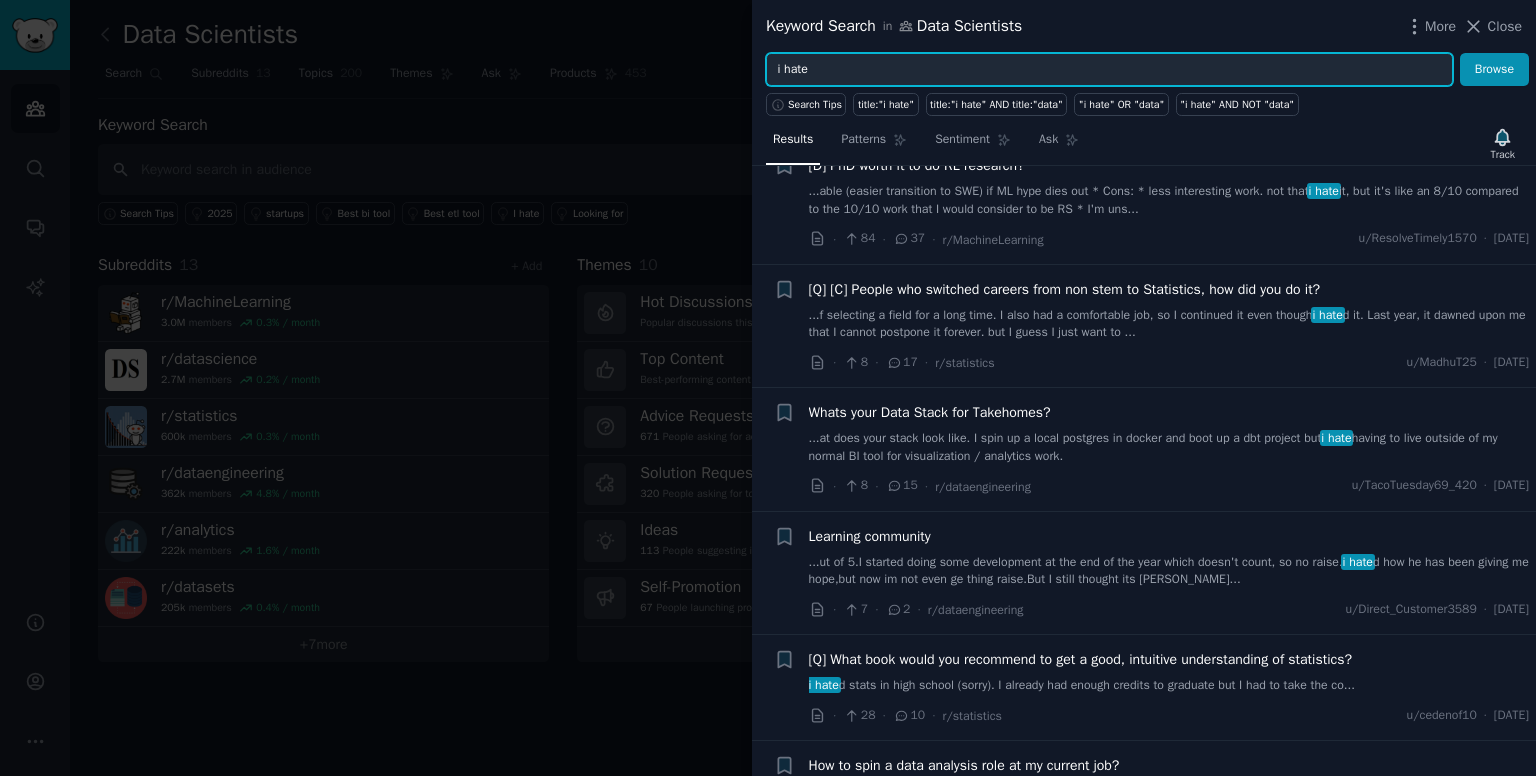 click on "i hate" at bounding box center [1109, 70] 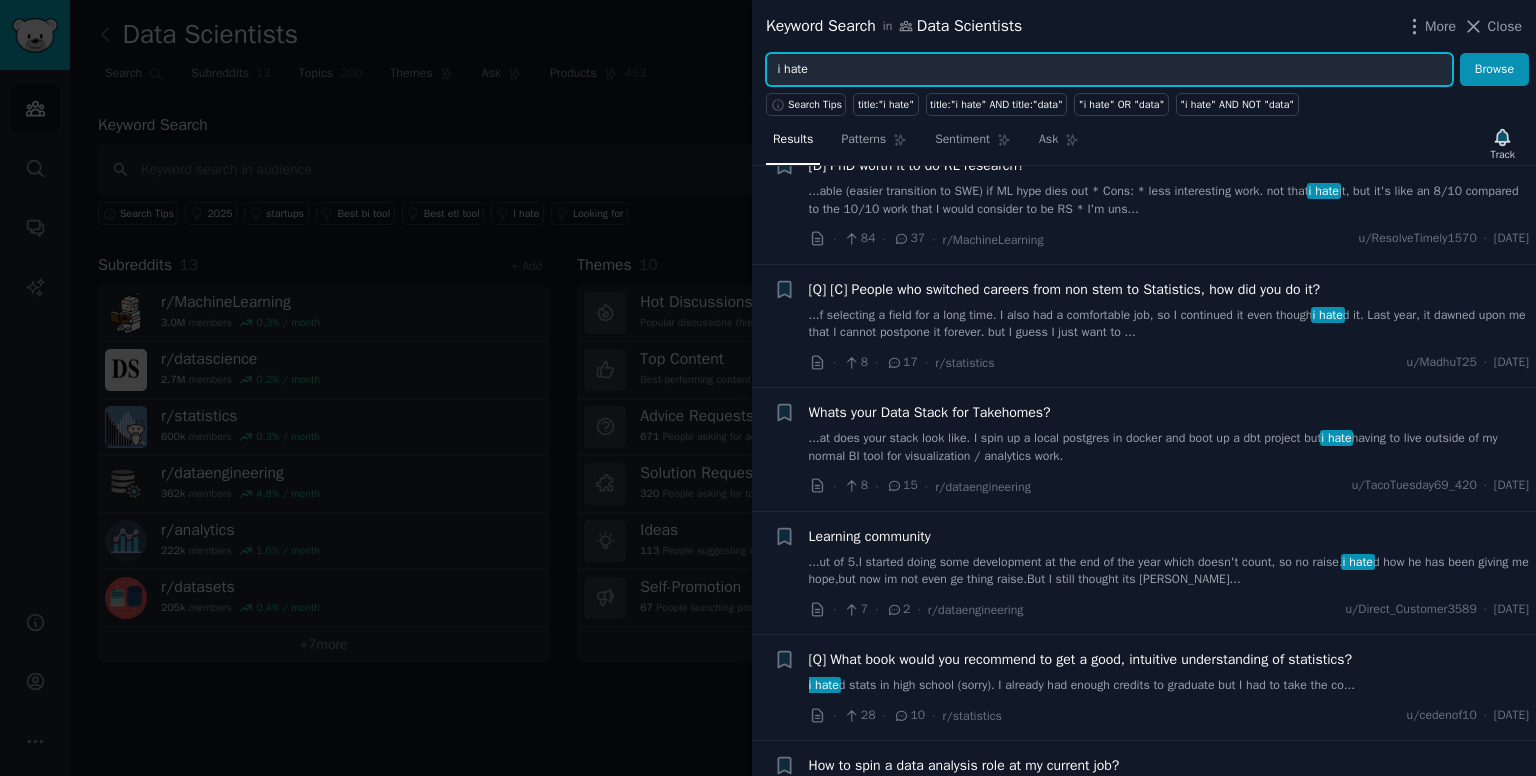 click on "i hate" at bounding box center [1109, 70] 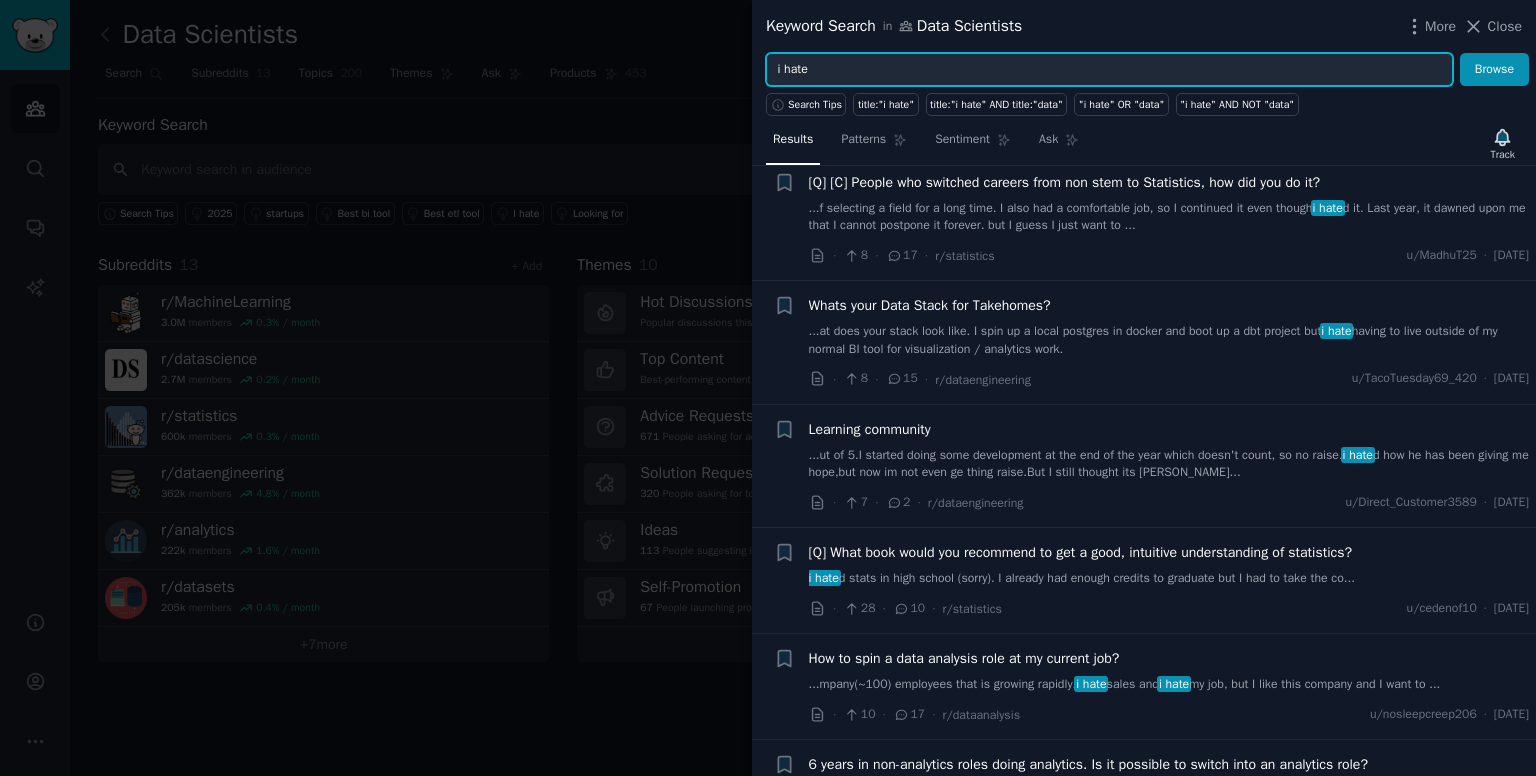 scroll, scrollTop: 288, scrollLeft: 0, axis: vertical 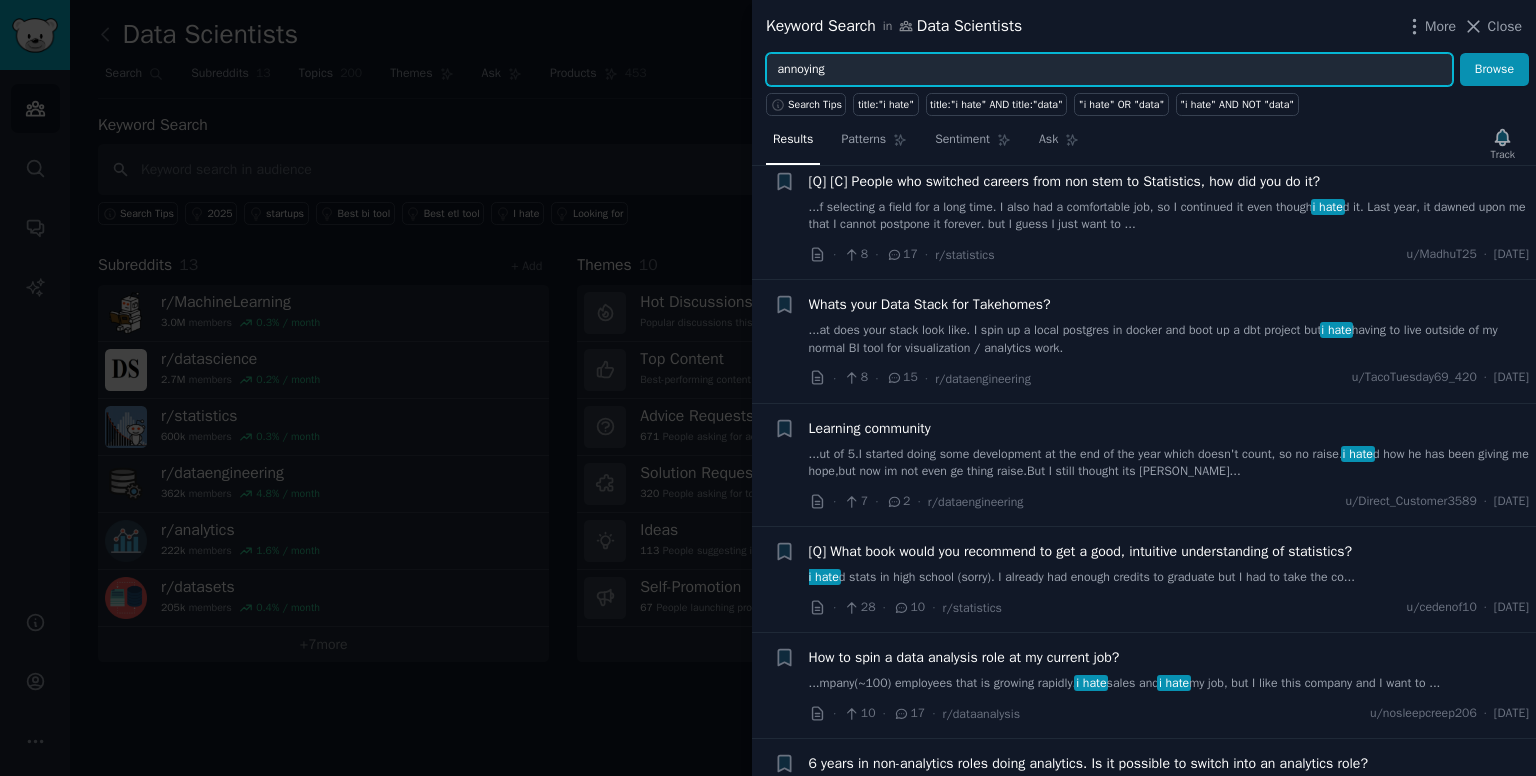 type on "annoying" 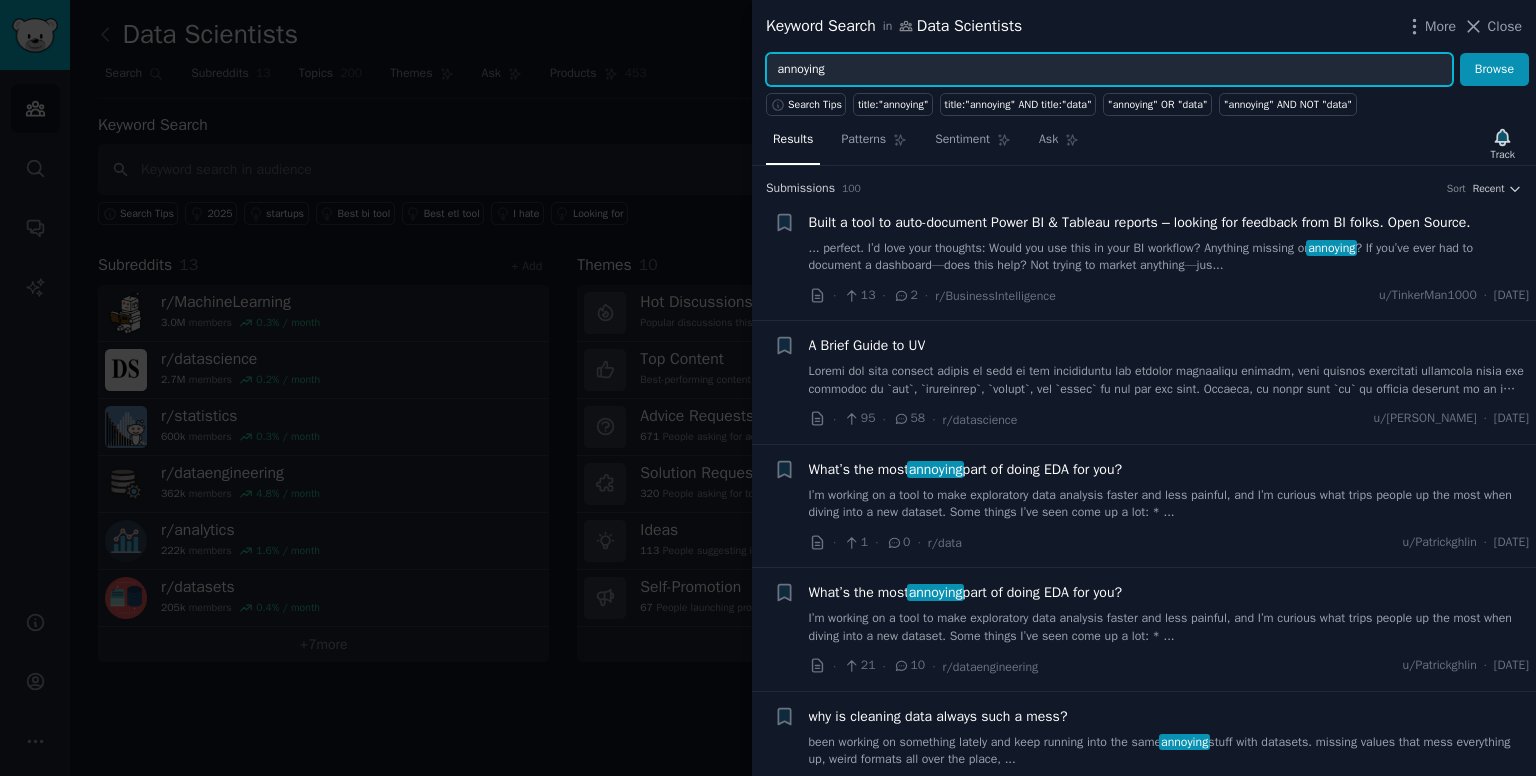 scroll, scrollTop: 119, scrollLeft: 0, axis: vertical 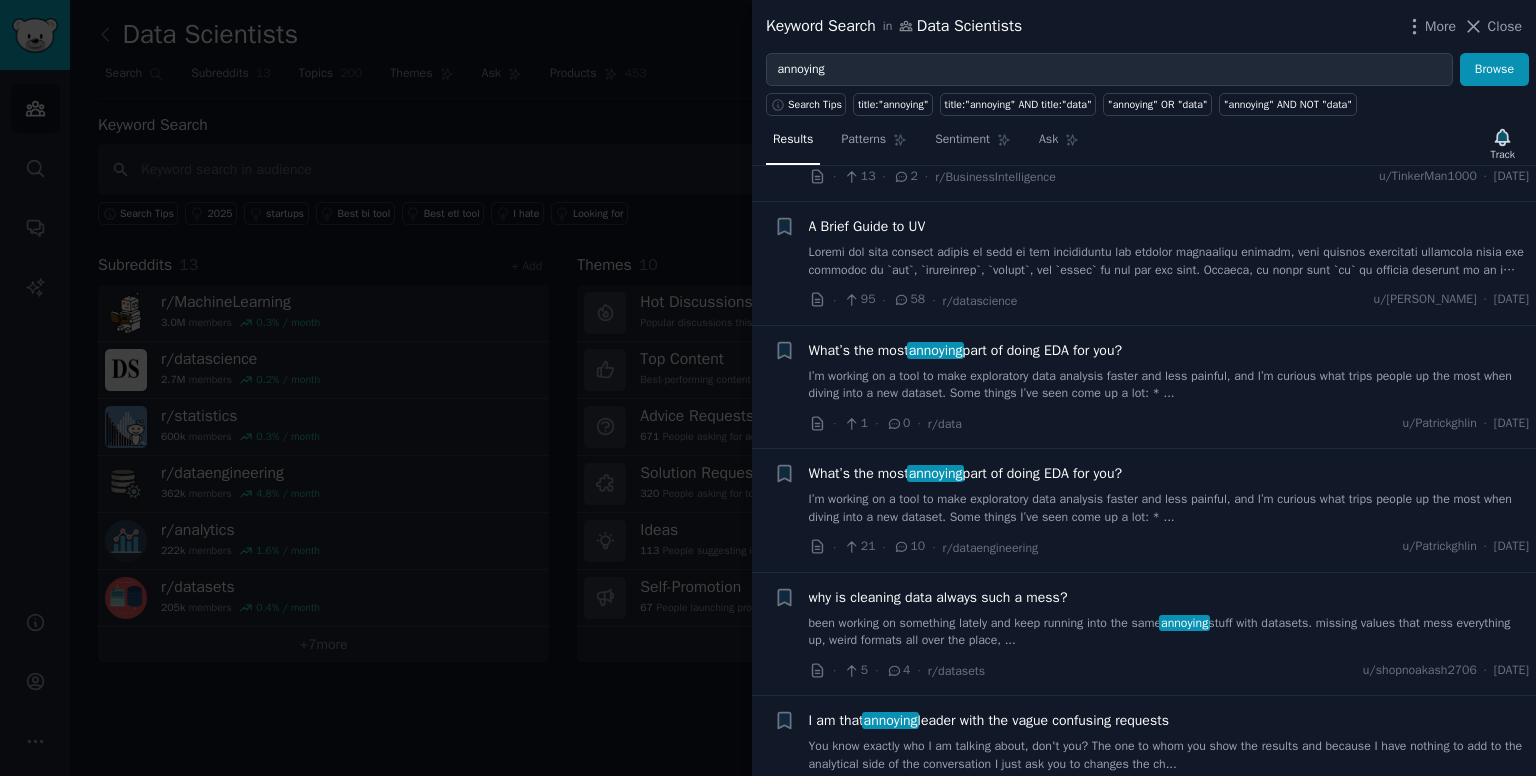 click on "I’m working on a tool to make exploratory data analysis faster and less painful, and I’m curious what trips people up the most when diving into a new dataset.
Some things I’ve seen come up a lot:
* ..." at bounding box center [1169, 508] 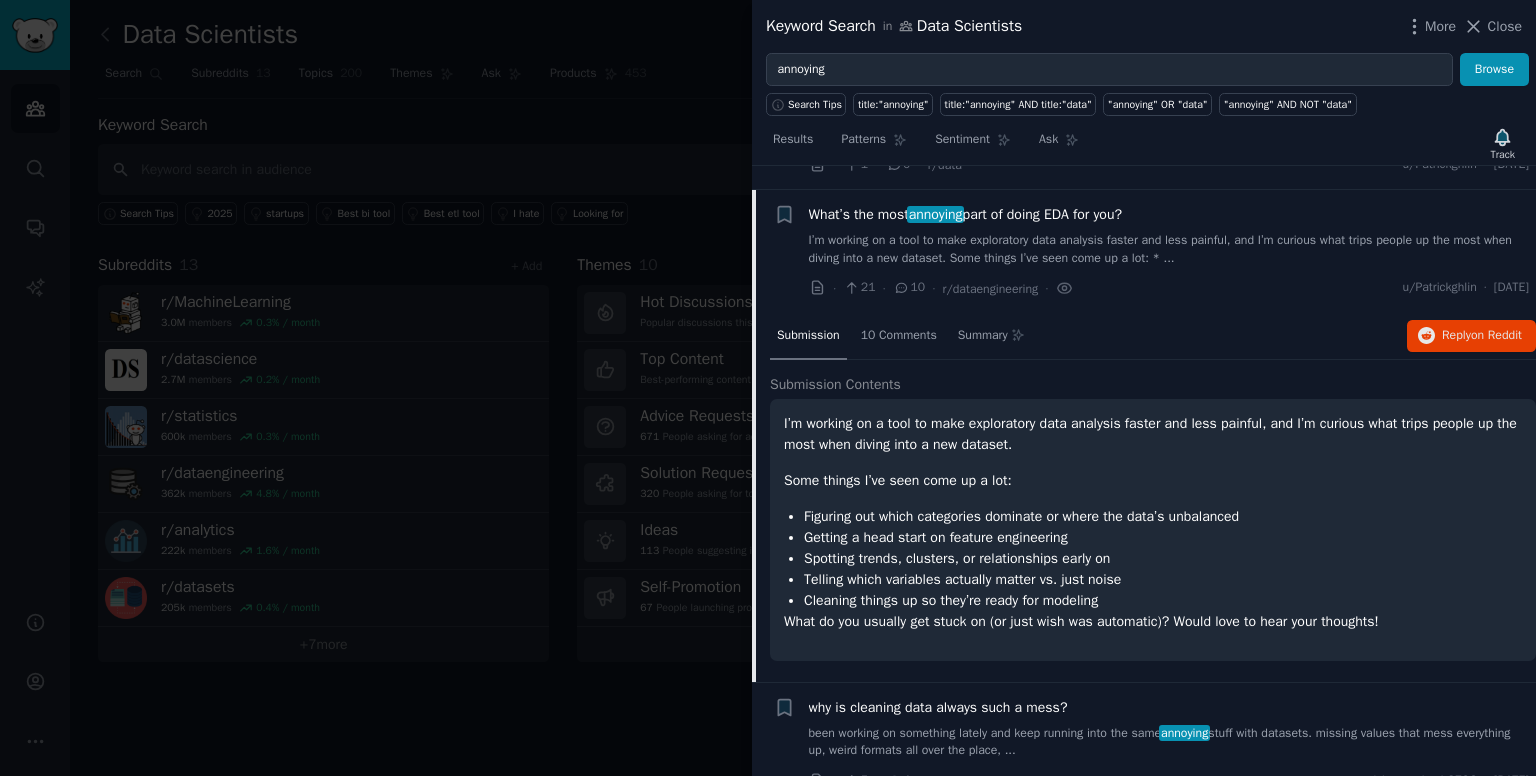 scroll, scrollTop: 401, scrollLeft: 0, axis: vertical 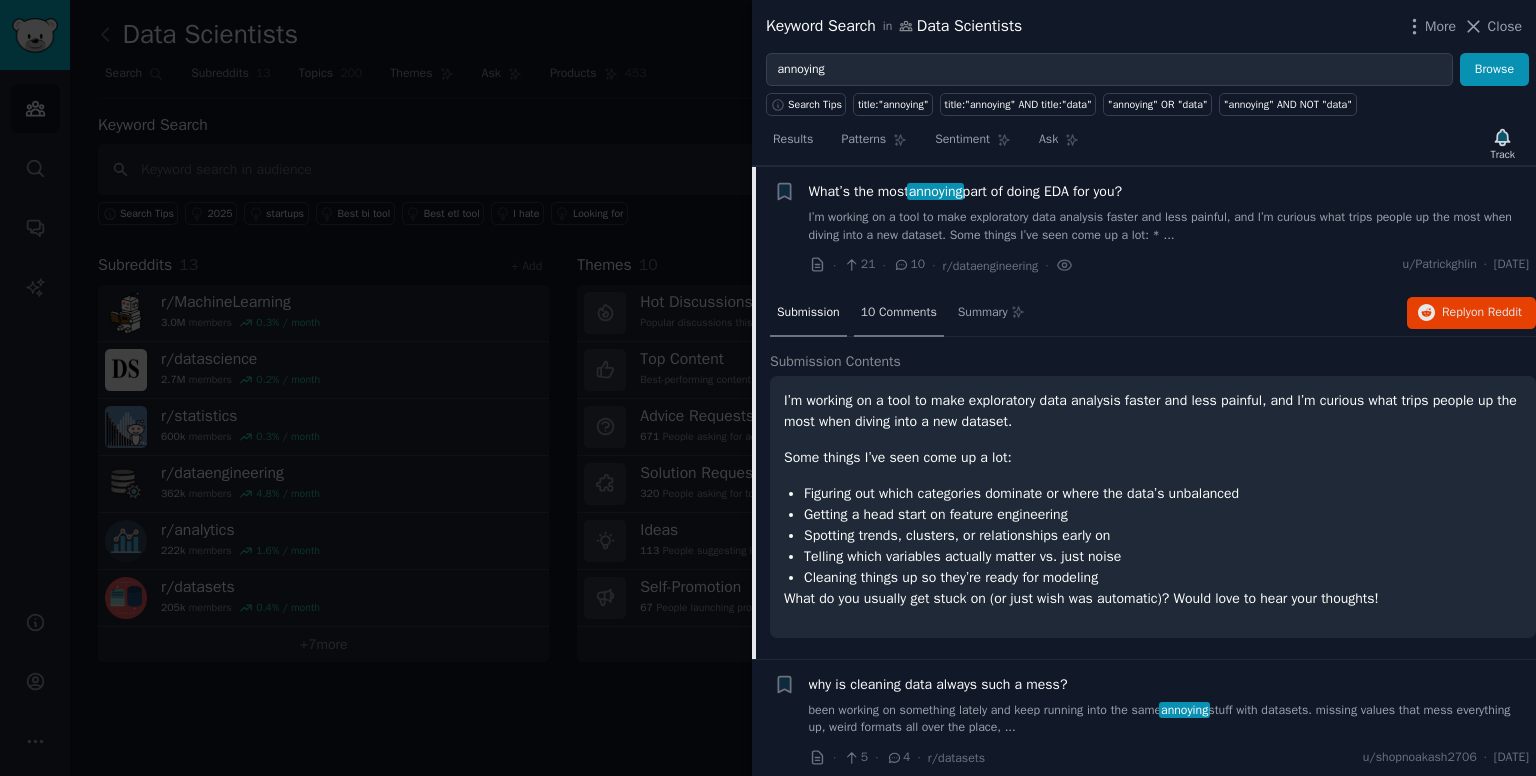 click on "10 Comments" at bounding box center [899, 314] 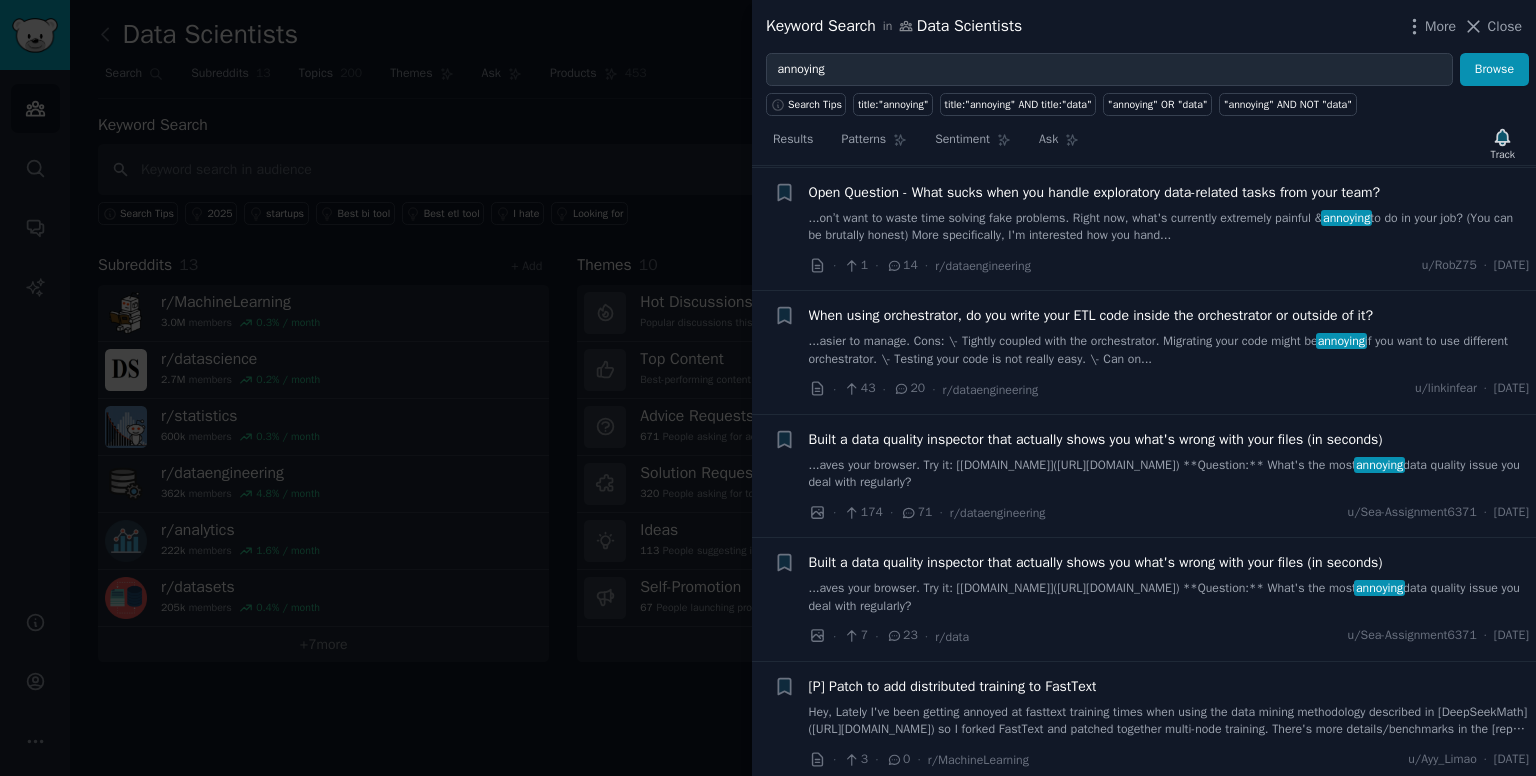 scroll, scrollTop: 1813, scrollLeft: 0, axis: vertical 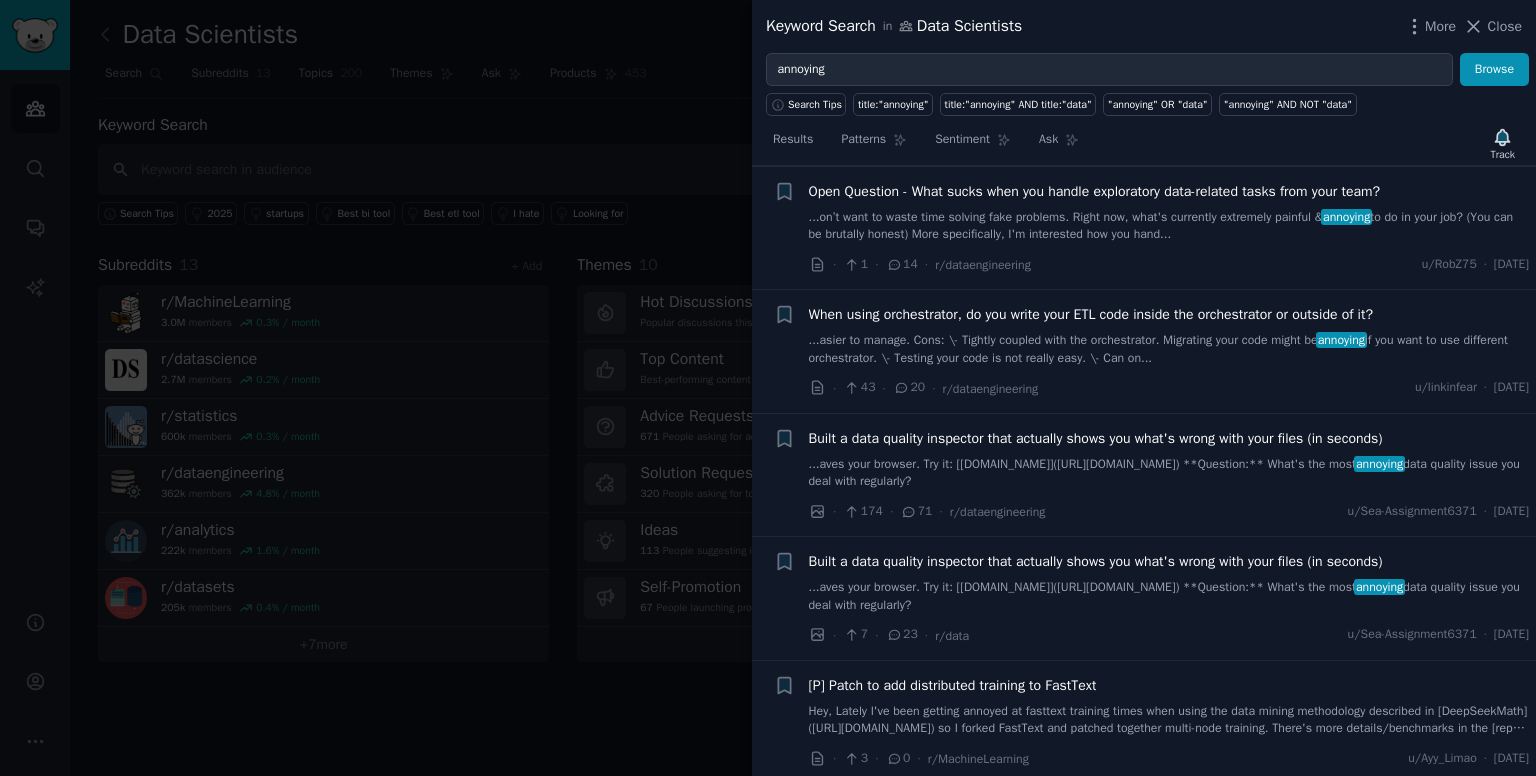 click on "...asier to manage.
Cons:
\- Tightly coupled with the orchestrator. Migrating your code might be  annoying  if you want to use different orchestrator.
\- Testing your code is not really easy.
\- Can on..." at bounding box center (1169, 349) 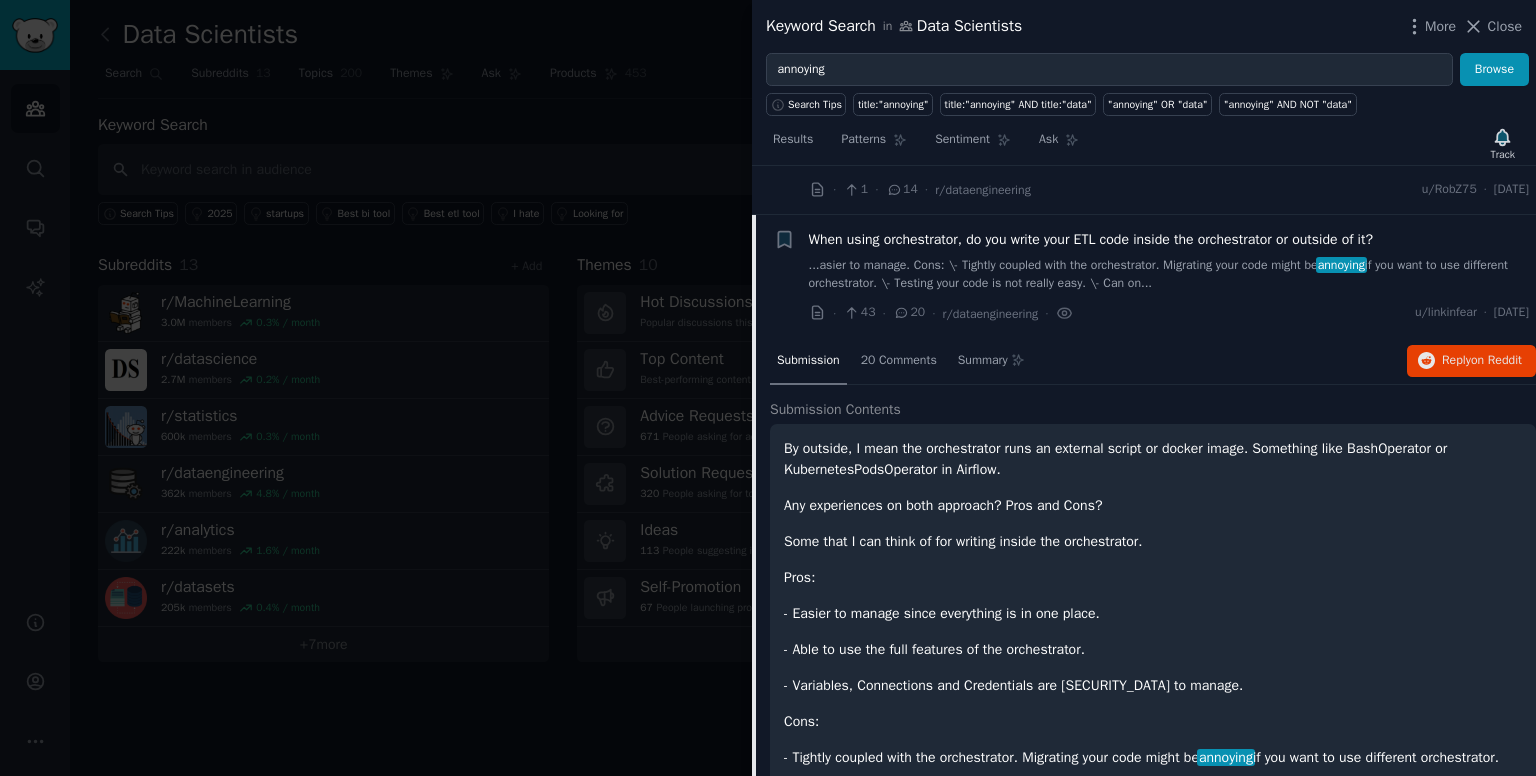 scroll, scrollTop: 1634, scrollLeft: 0, axis: vertical 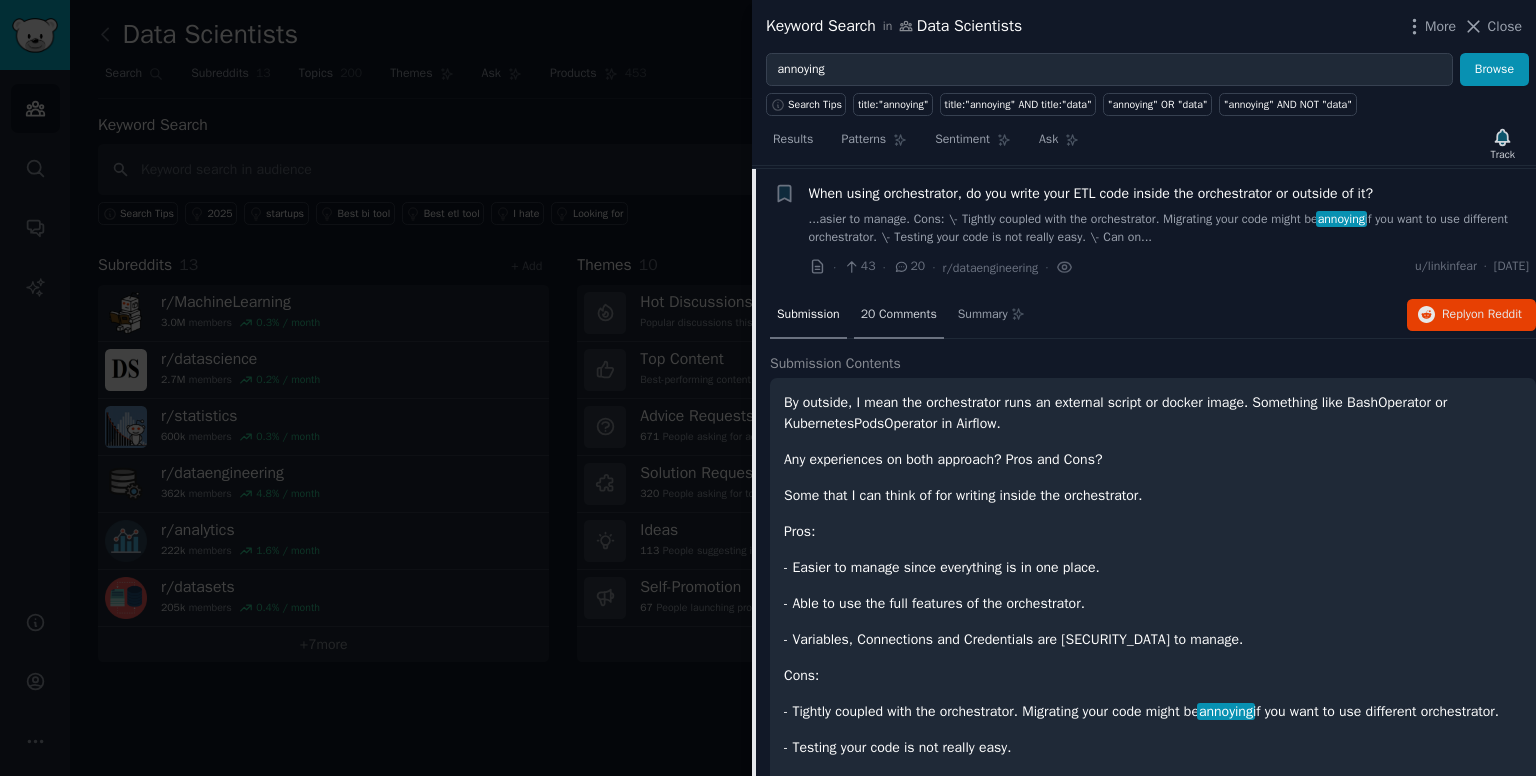click on "20 Comments" at bounding box center [899, 315] 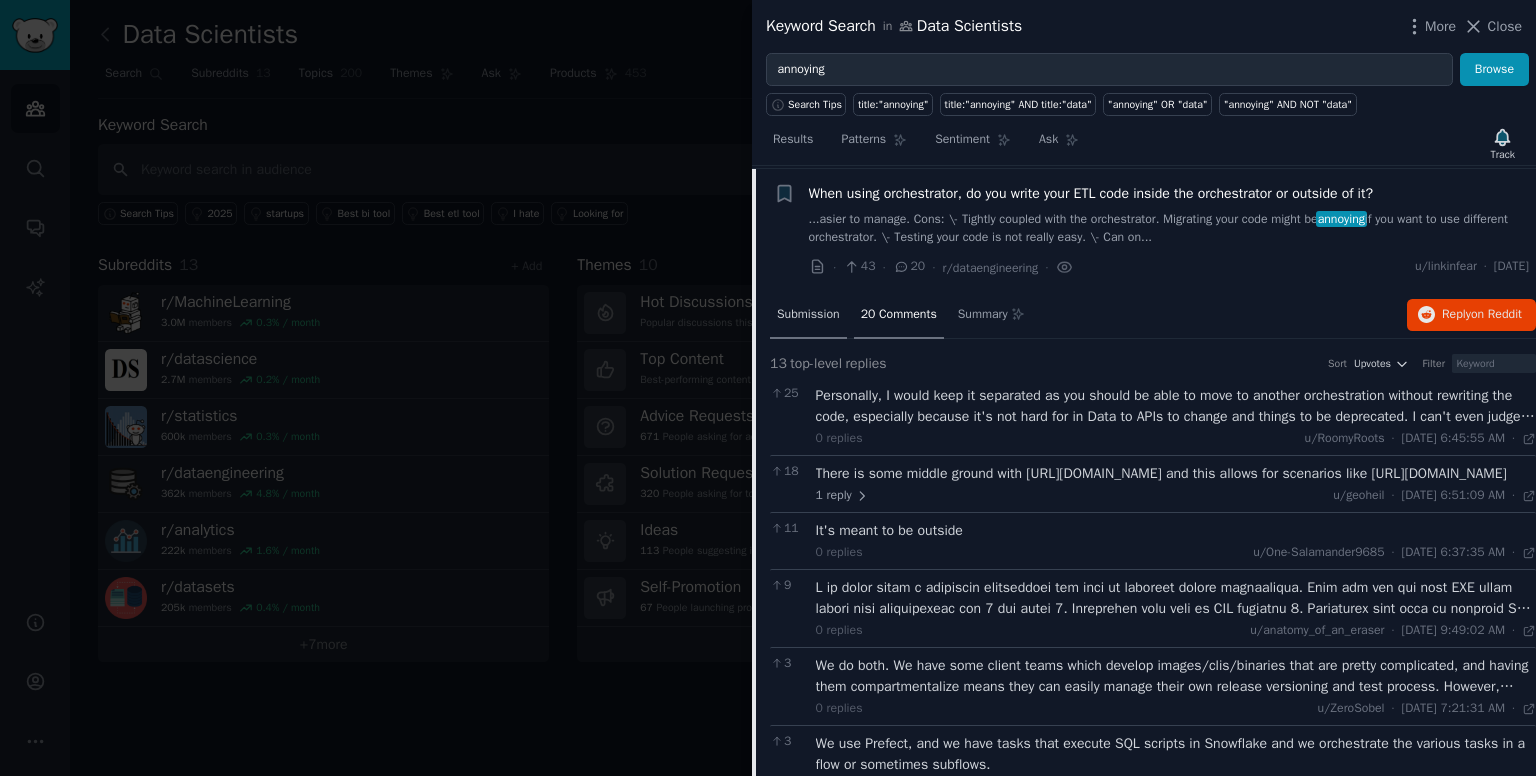 click on "Submission" at bounding box center [808, 315] 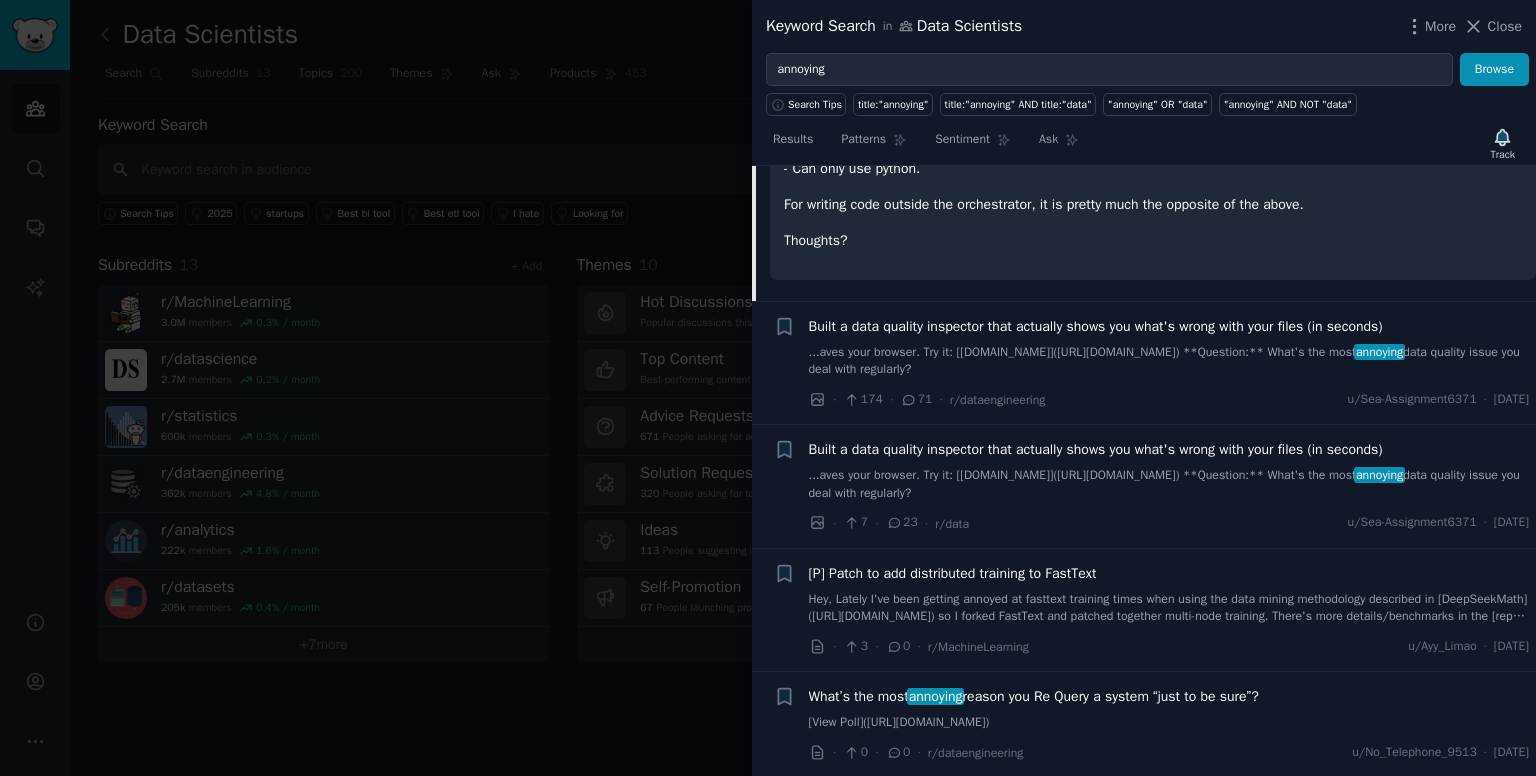 scroll, scrollTop: 2251, scrollLeft: 0, axis: vertical 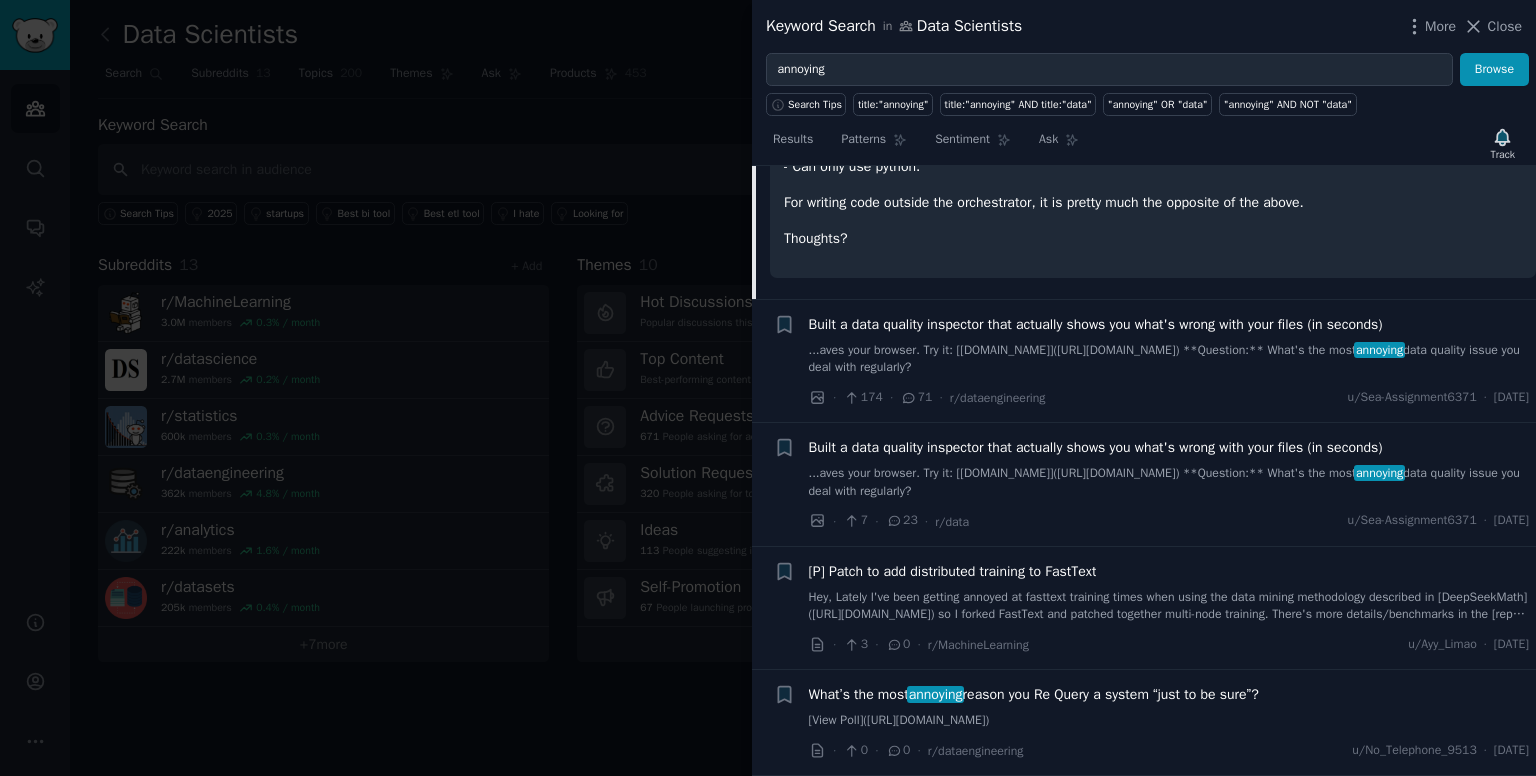 click on "Built a data quality inspector that actually shows you what's wrong with your files (in seconds)" at bounding box center [1096, 324] 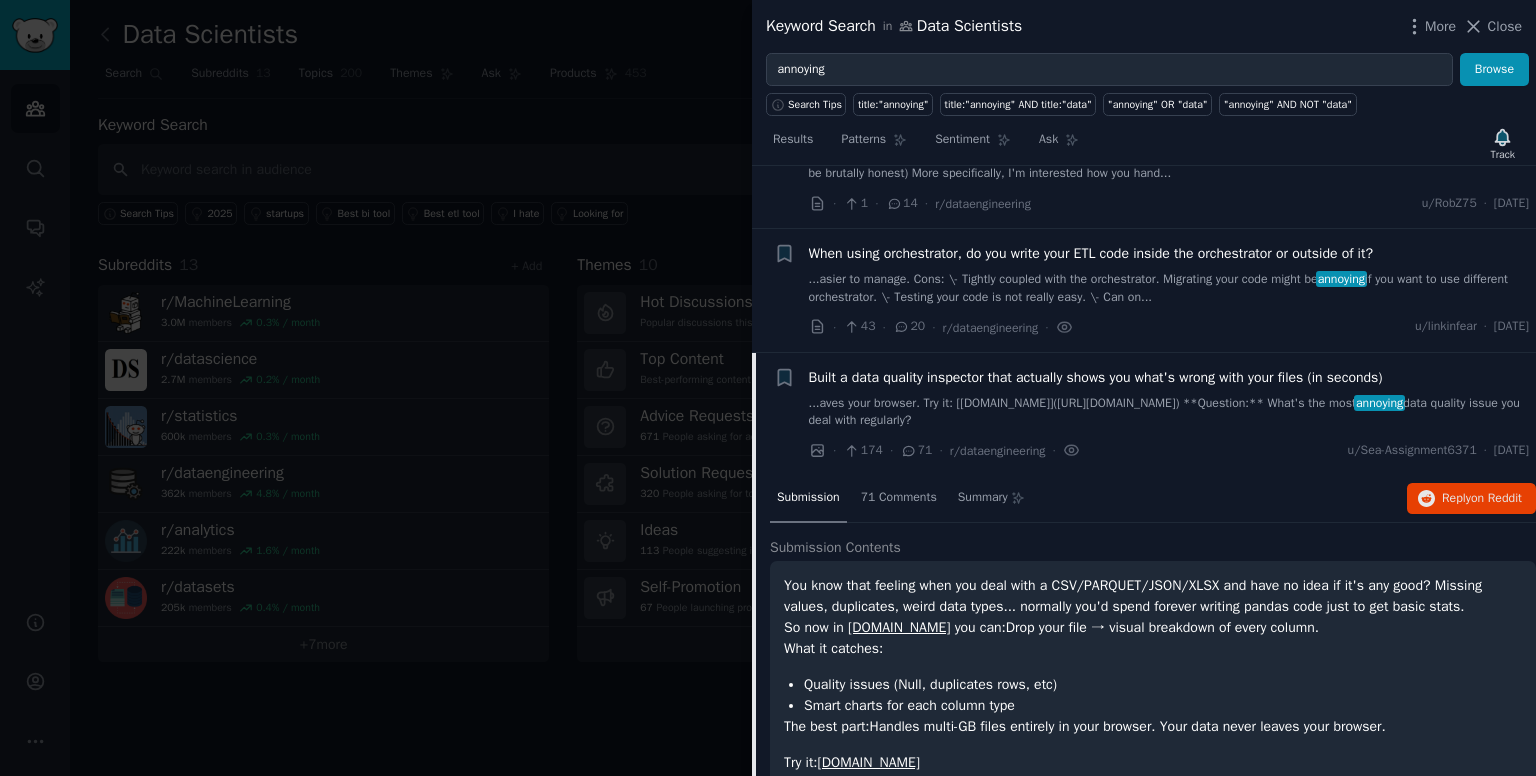 scroll, scrollTop: 1576, scrollLeft: 0, axis: vertical 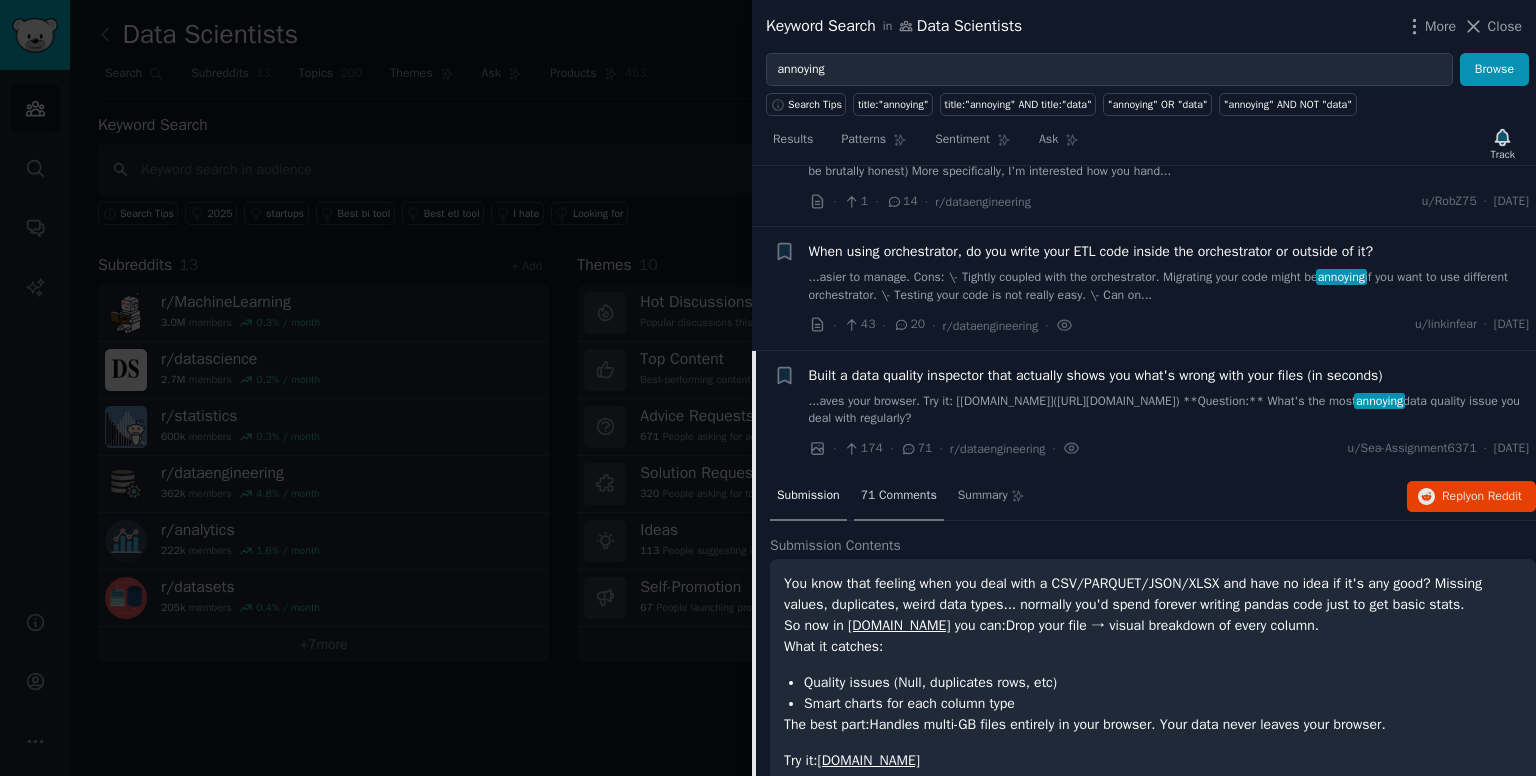 click on "71 Comments" at bounding box center (899, 497) 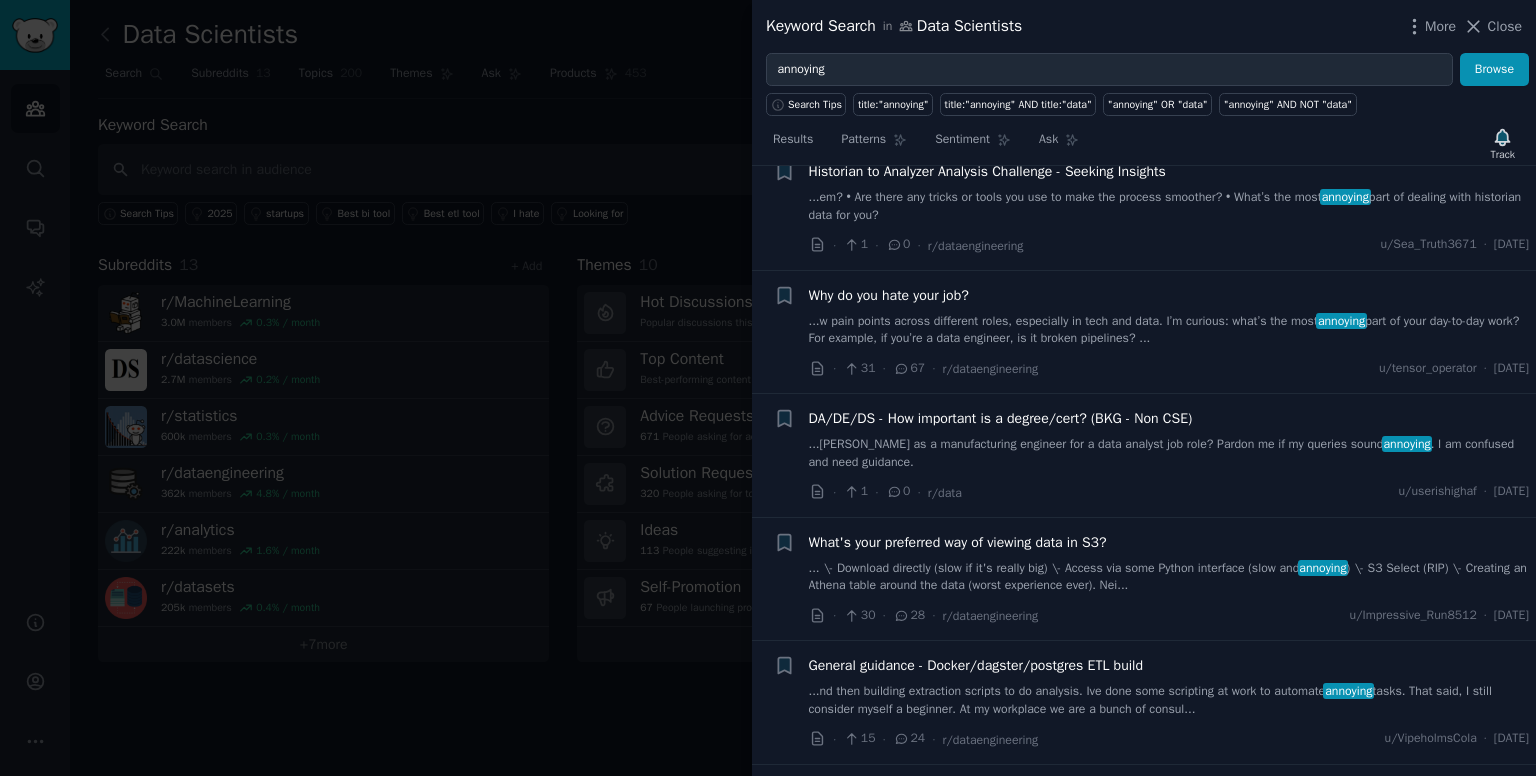 scroll, scrollTop: 3340, scrollLeft: 0, axis: vertical 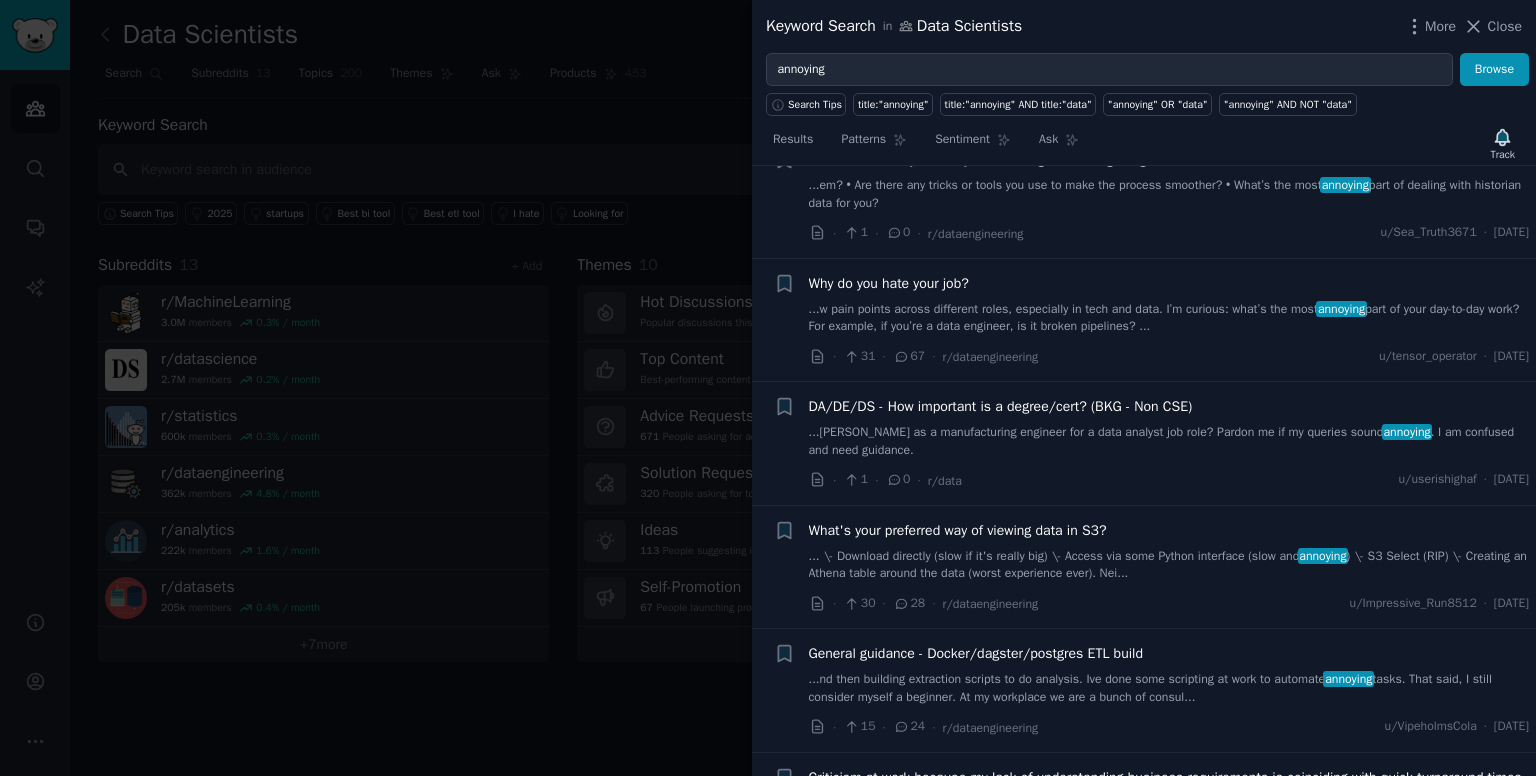 click on "...w pain points across different roles, especially in tech and data. I’m curious: what’s the most  annoying  part of your day-to-day work?
For example, if you’re a data engineer, is it broken pipelines? ..." at bounding box center (1169, 318) 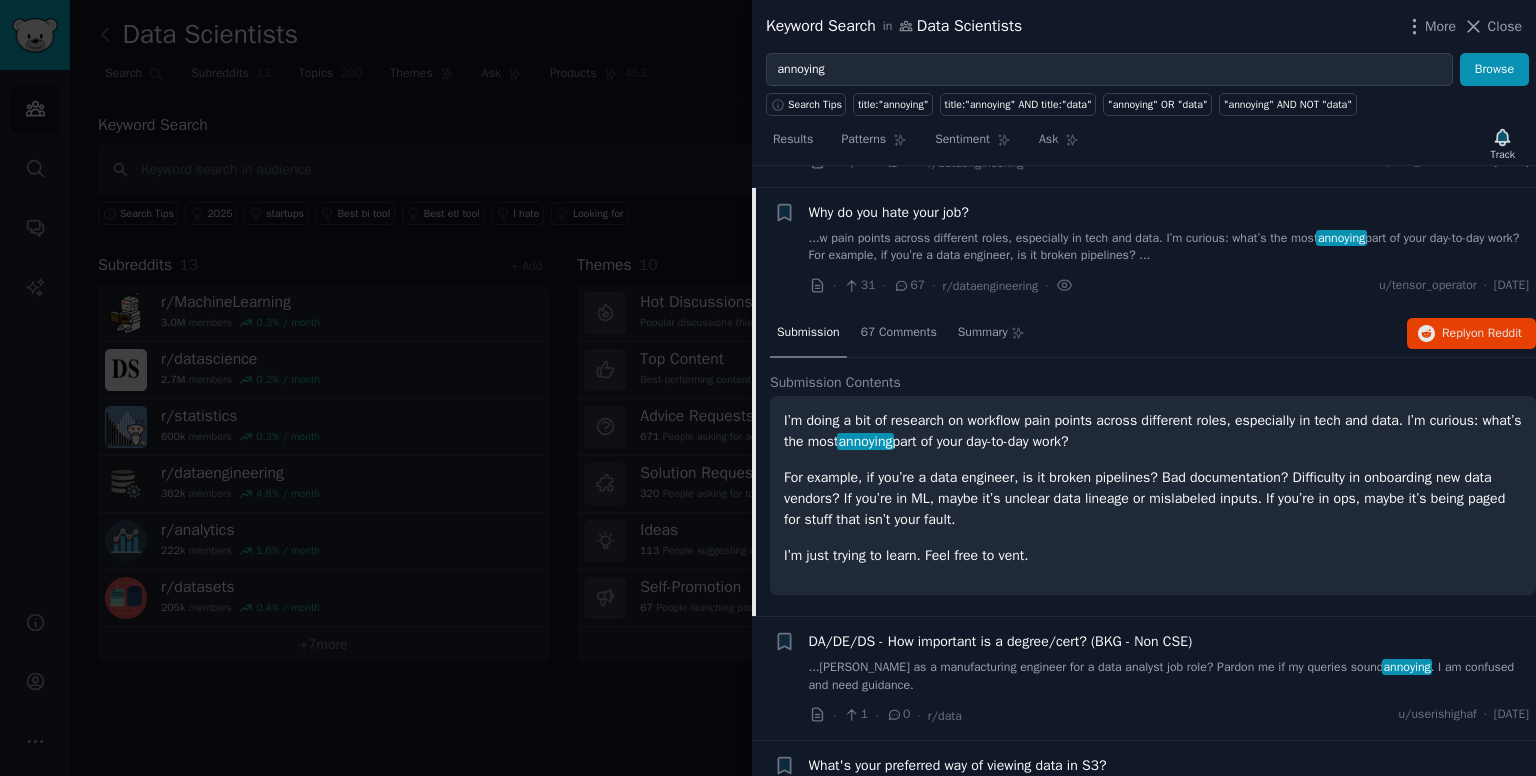 scroll, scrollTop: 2356, scrollLeft: 0, axis: vertical 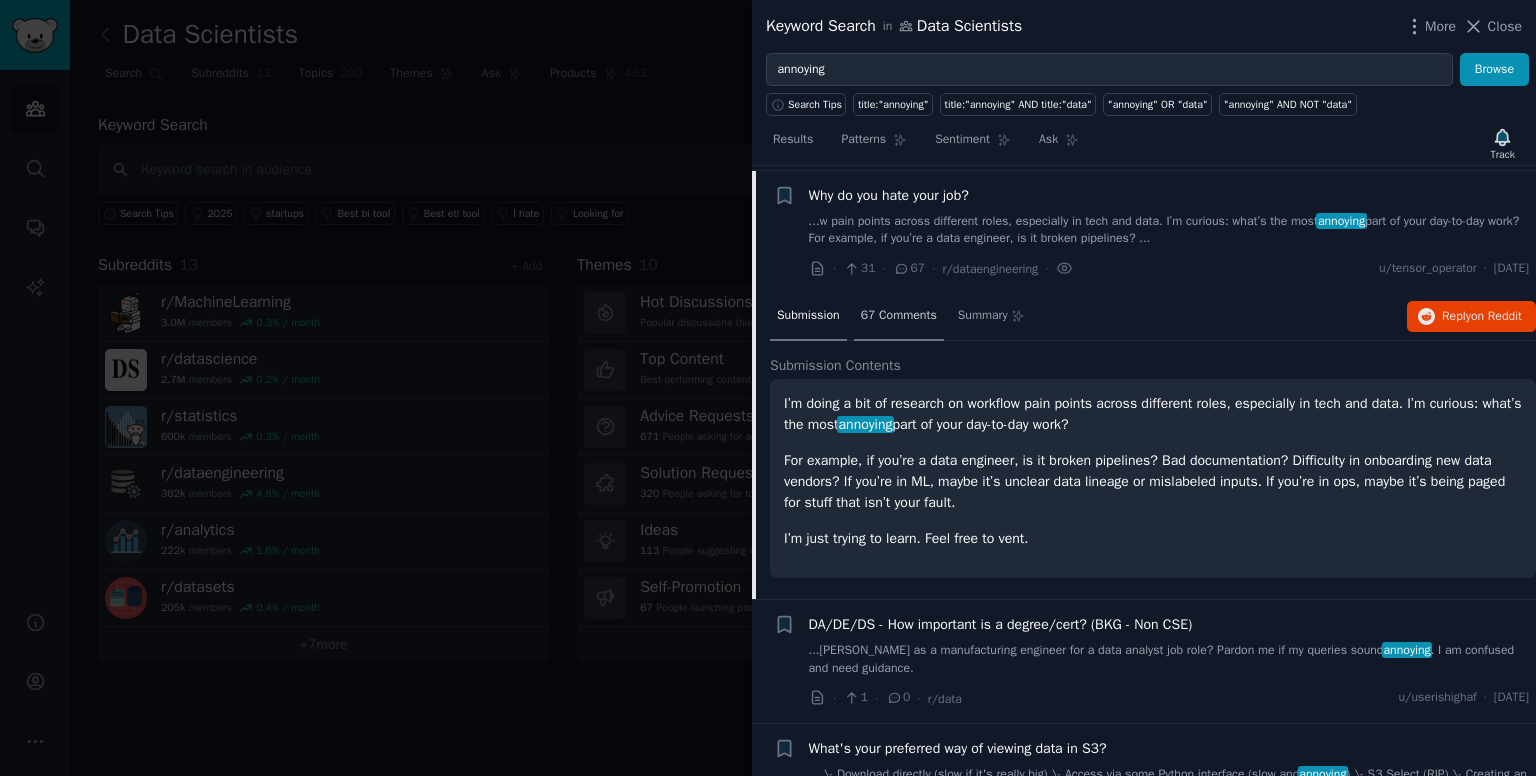 click on "67 Comments" at bounding box center [899, 316] 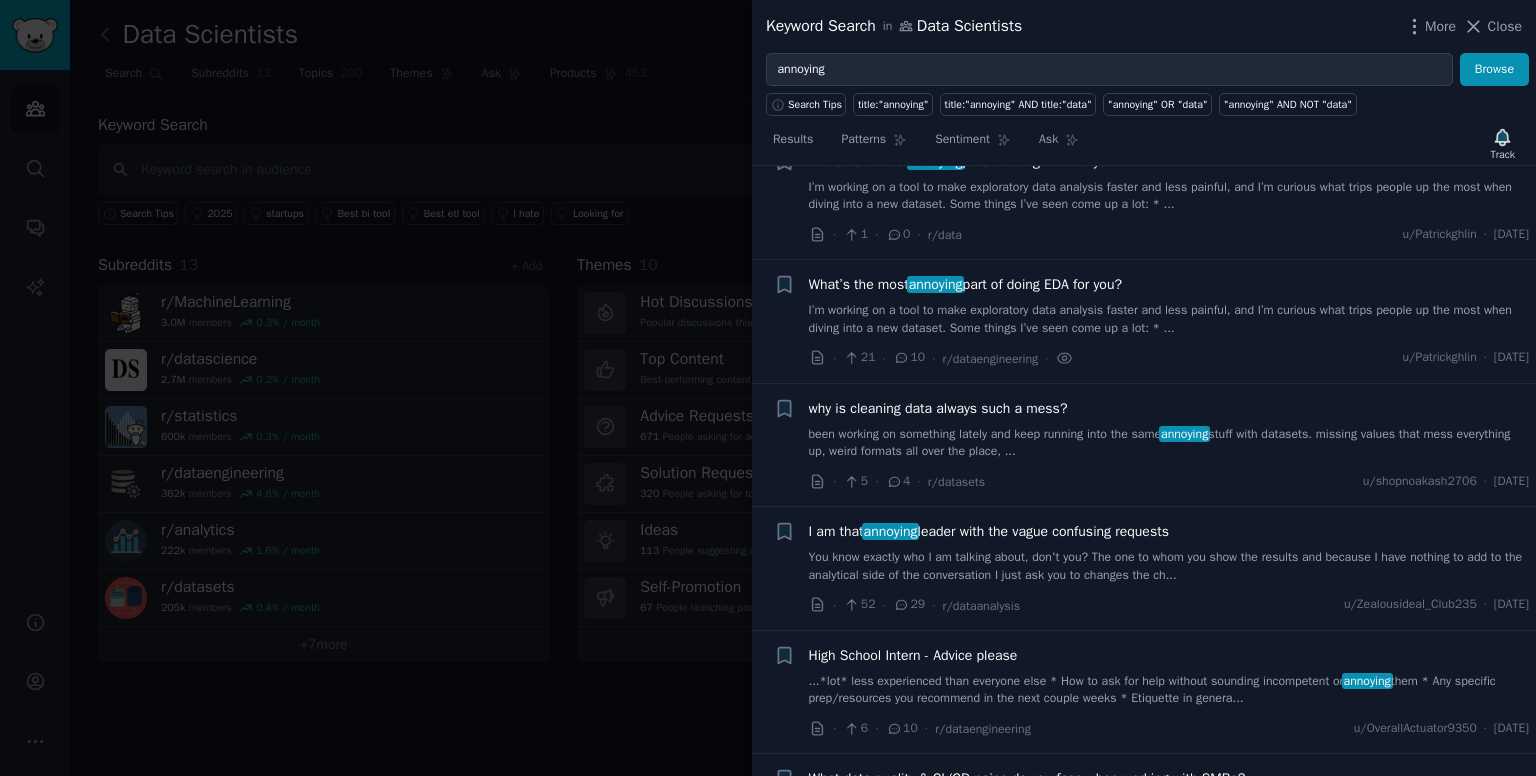 scroll, scrollTop: 256, scrollLeft: 0, axis: vertical 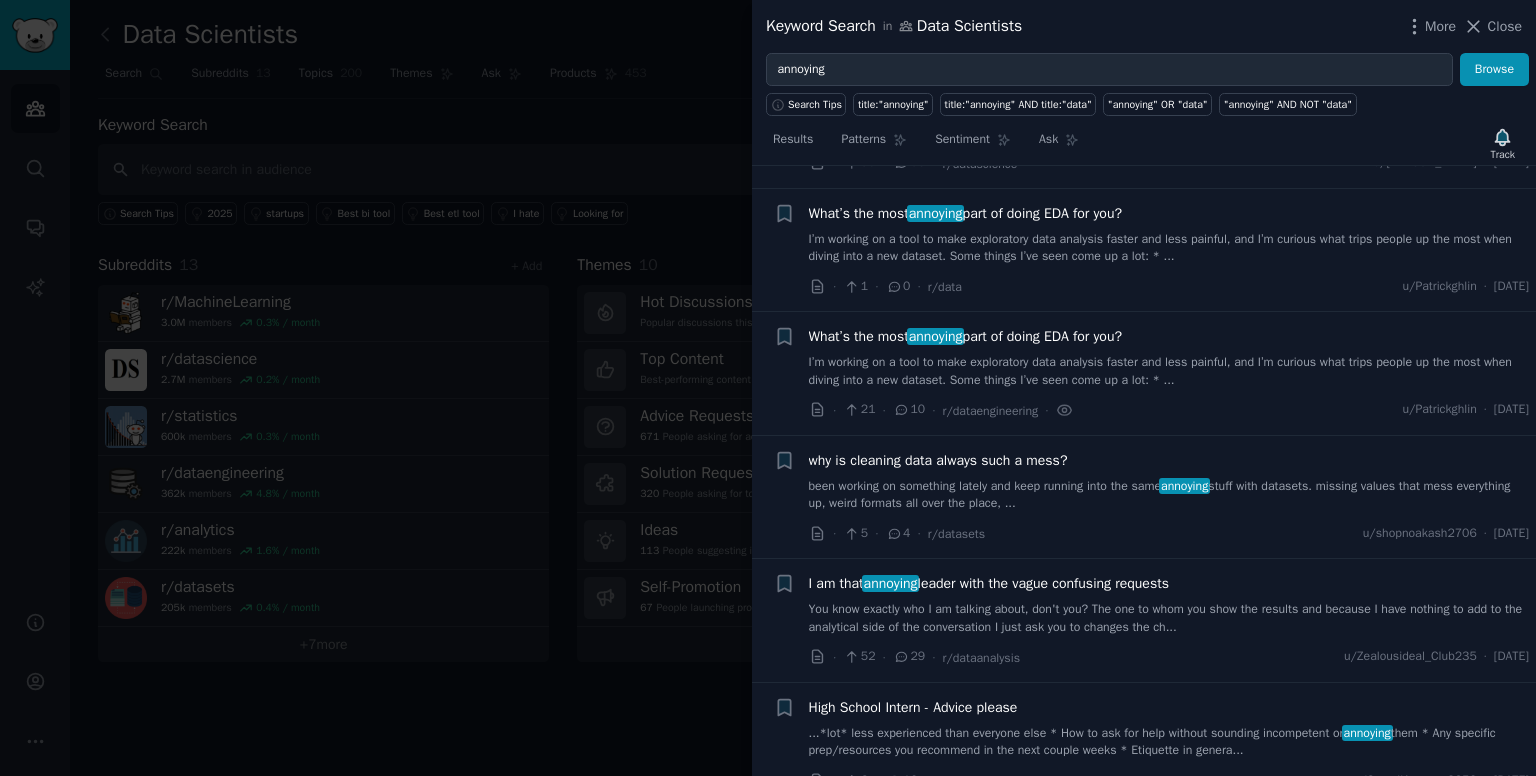 click at bounding box center (768, 388) 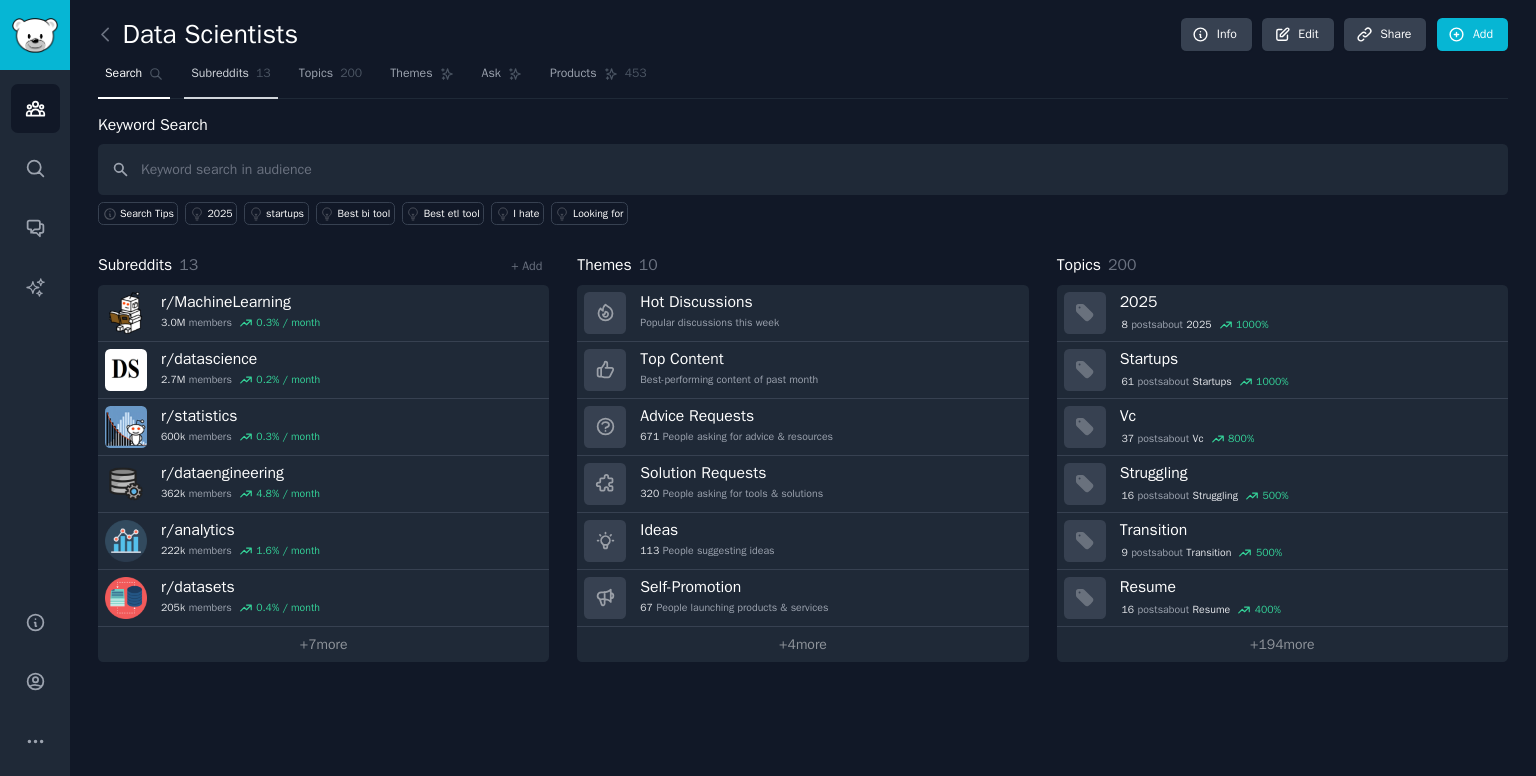 click on "Subreddits 13" at bounding box center (230, 78) 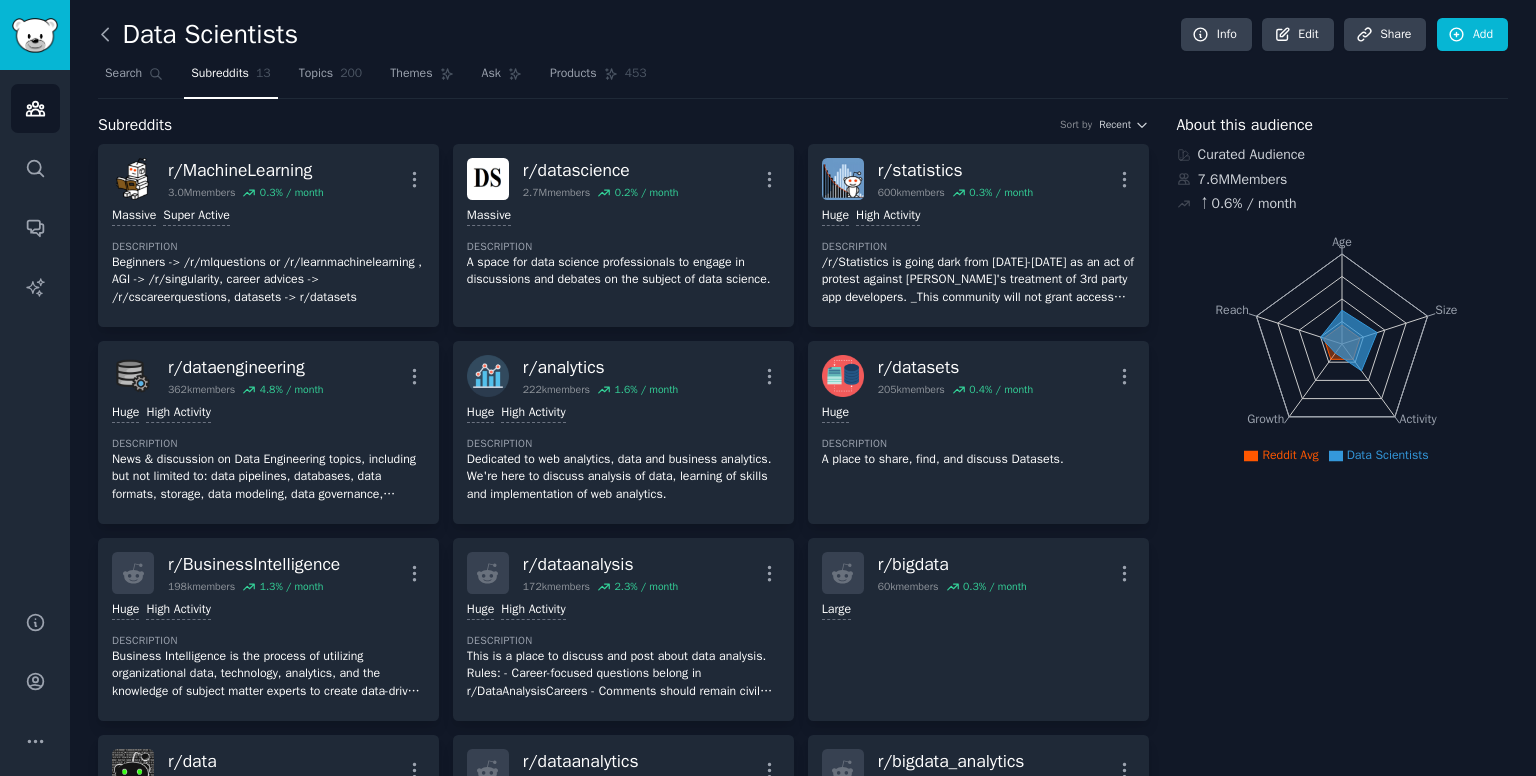 click 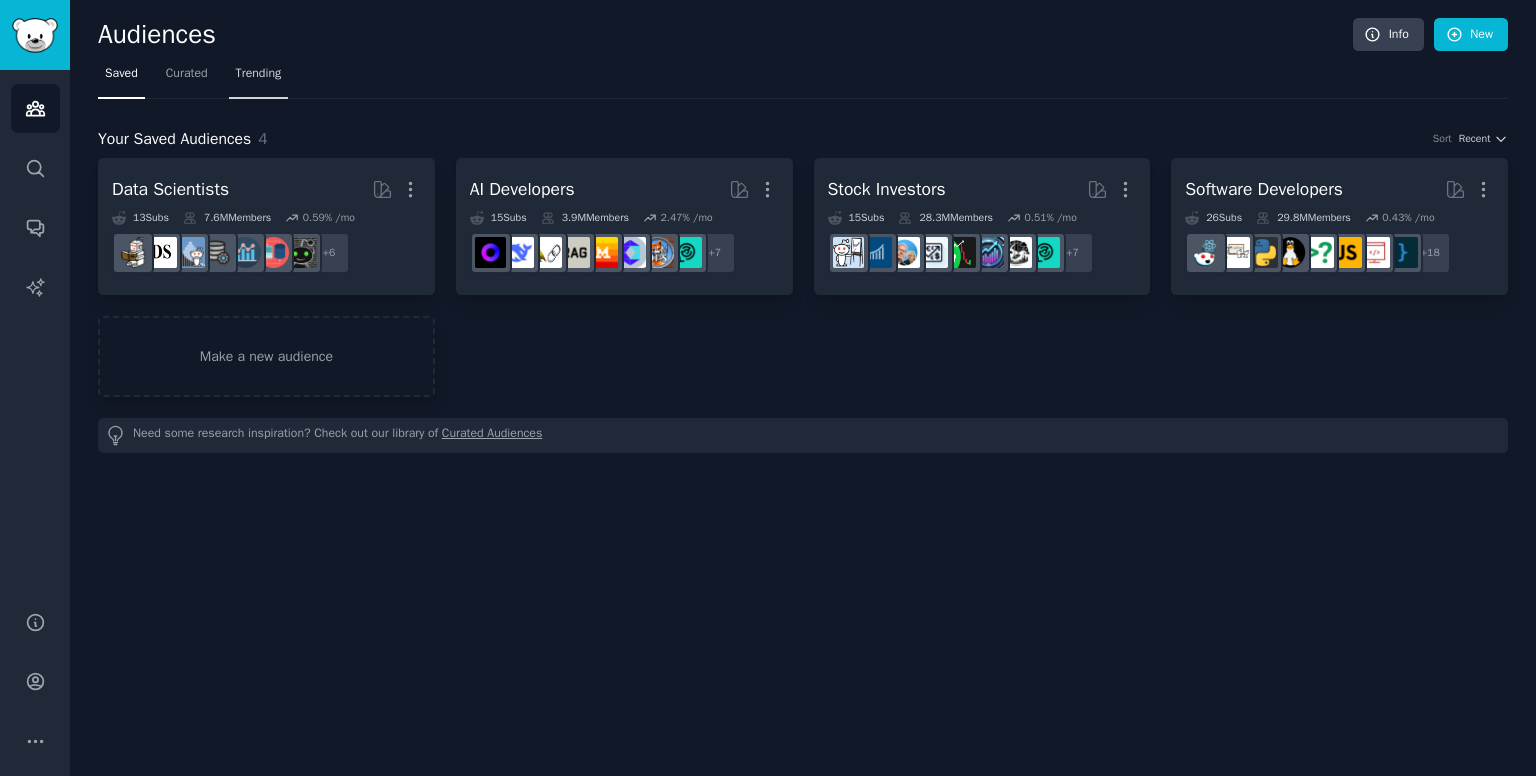 click on "Trending" at bounding box center [259, 78] 